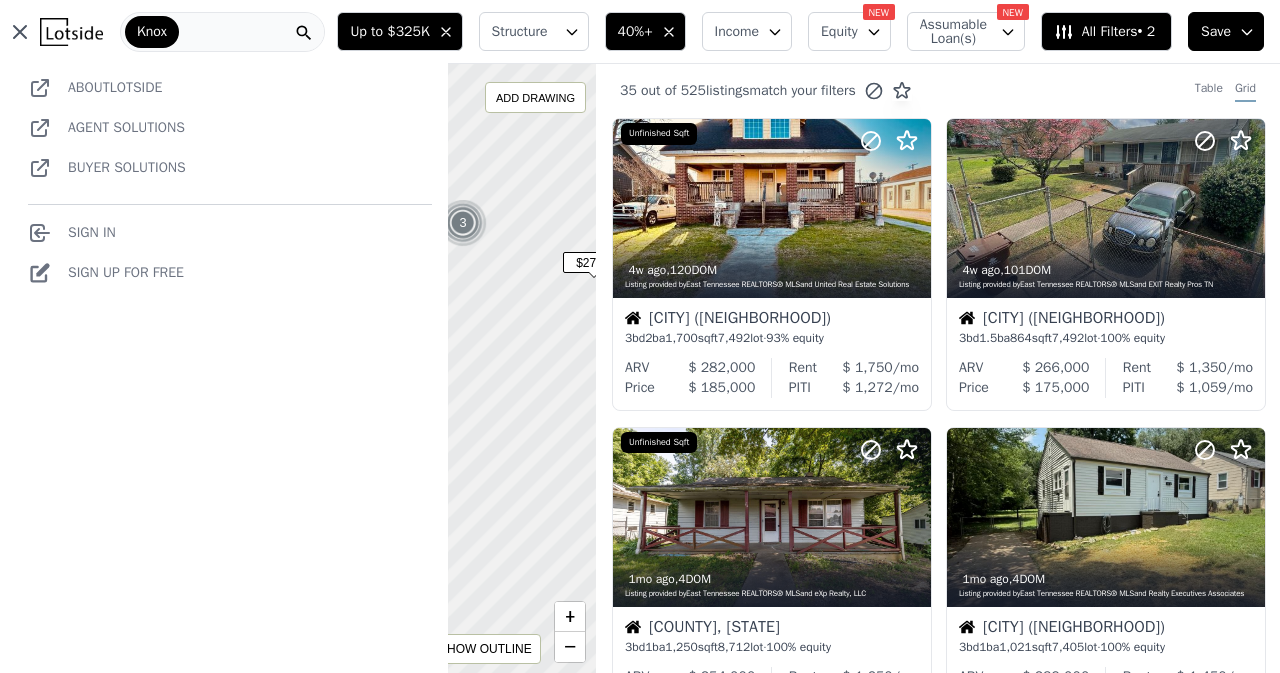 scroll, scrollTop: 0, scrollLeft: 0, axis: both 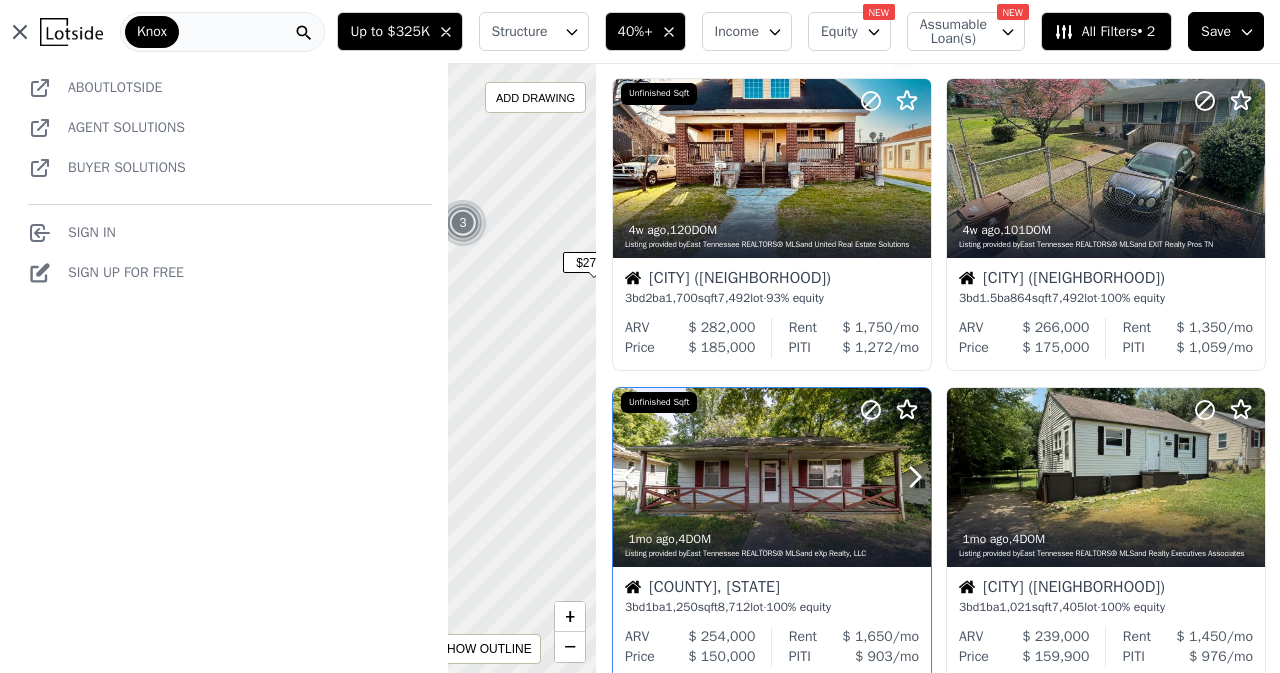 click at bounding box center (867, 452) 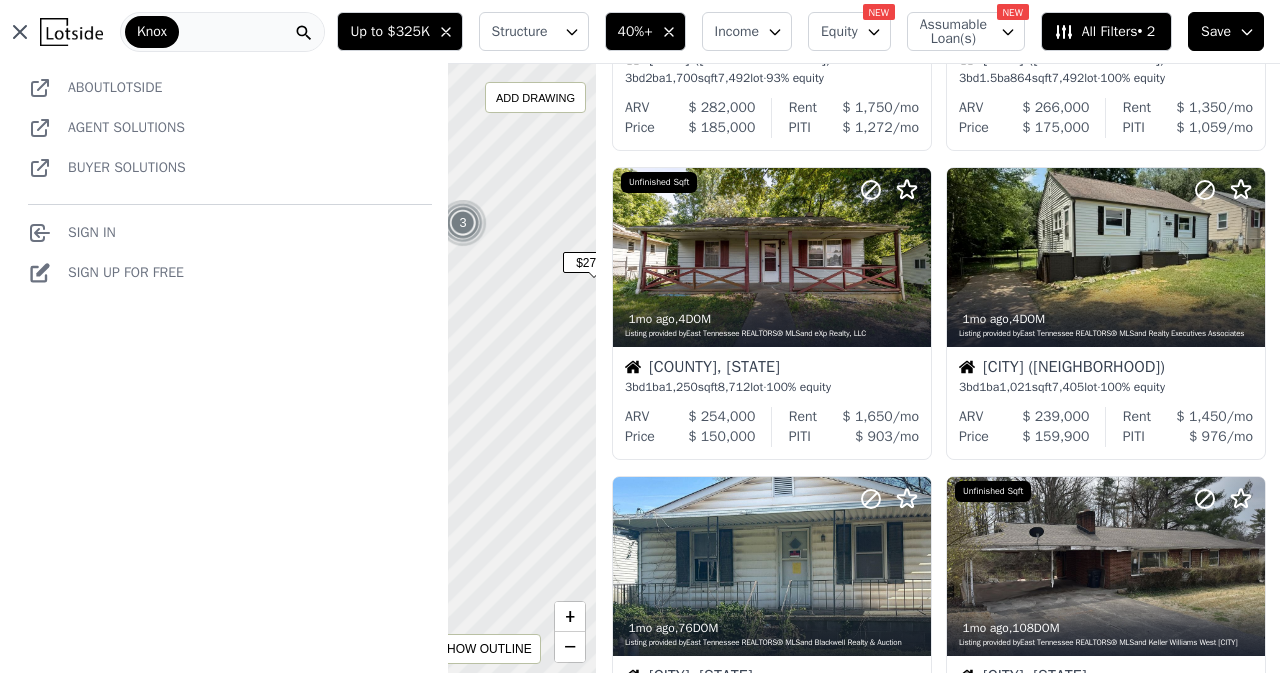 scroll, scrollTop: 282, scrollLeft: 0, axis: vertical 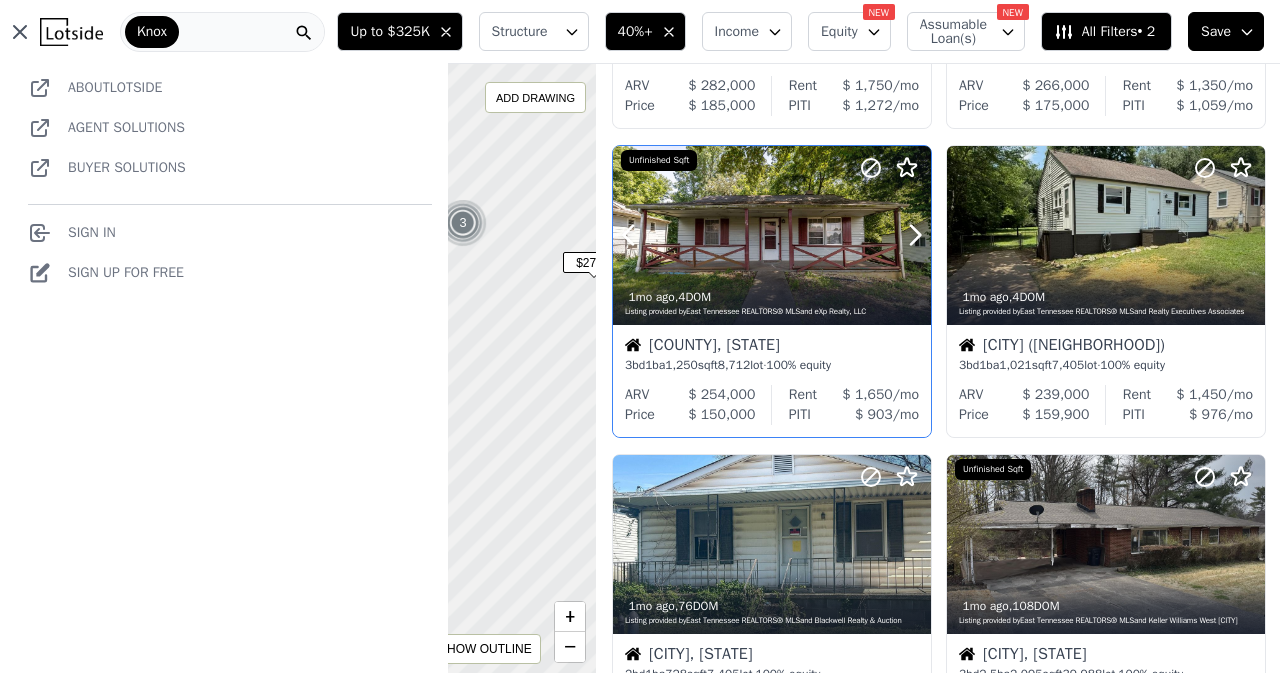 click at bounding box center (772, 235) 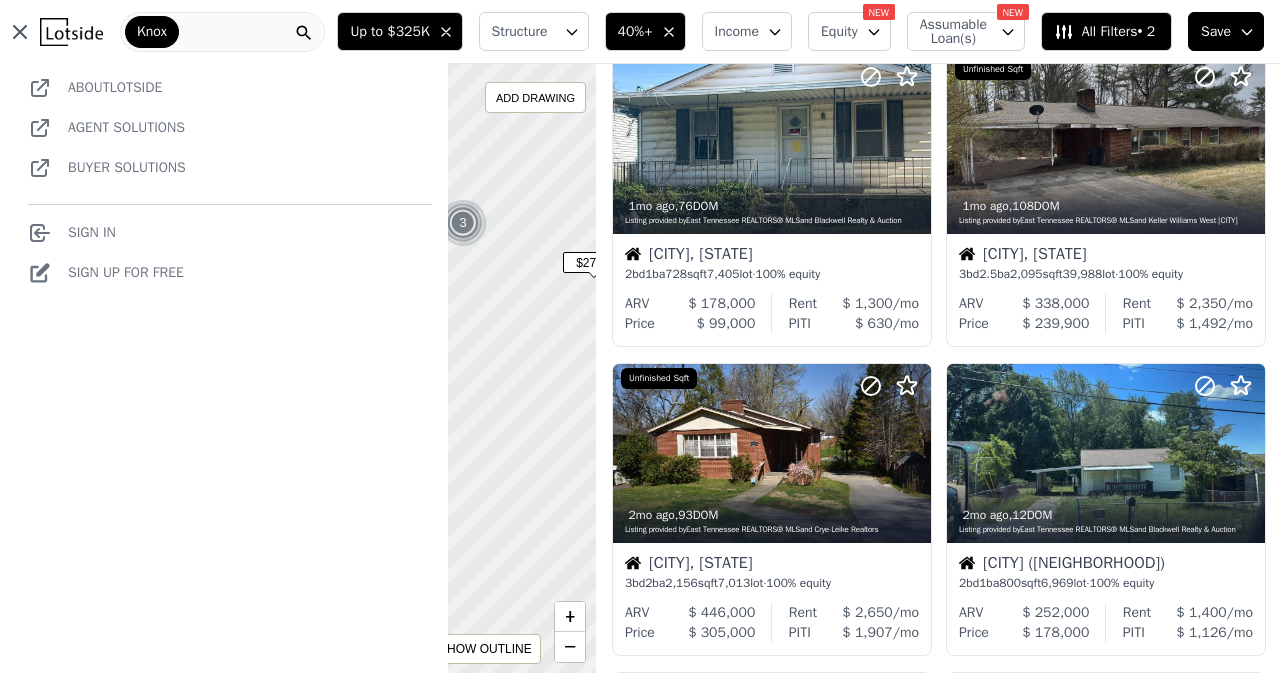 scroll, scrollTop: 690, scrollLeft: 0, axis: vertical 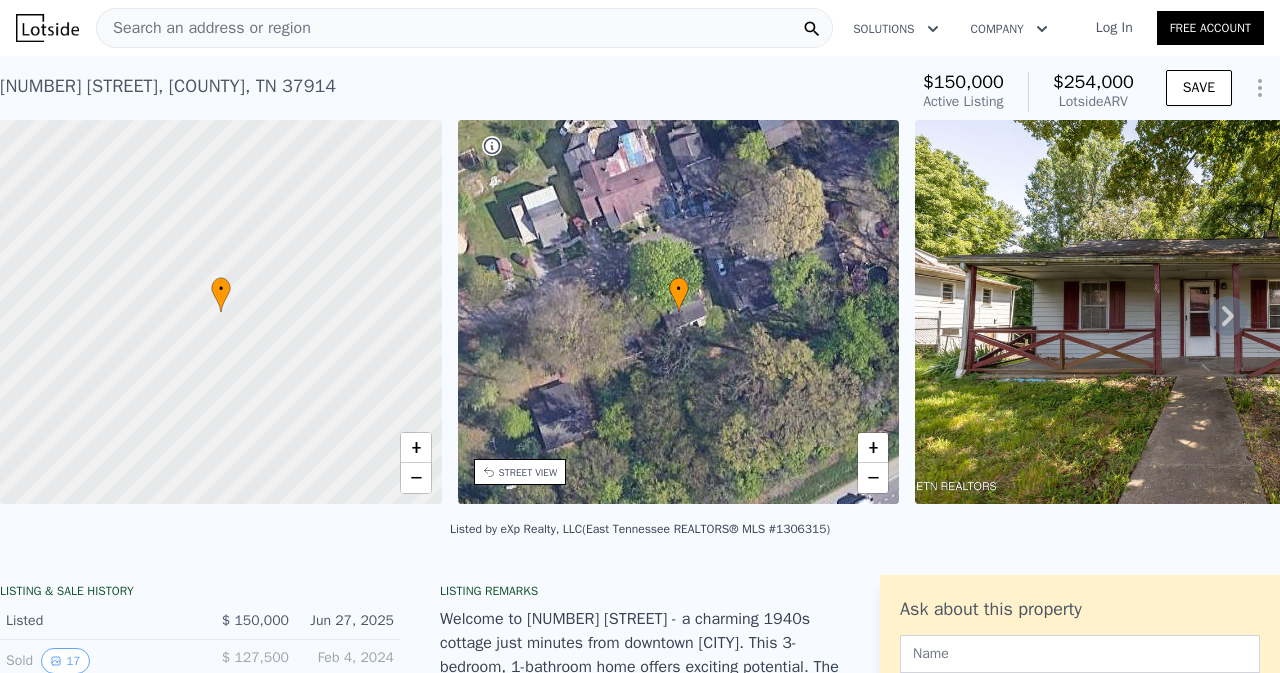 click 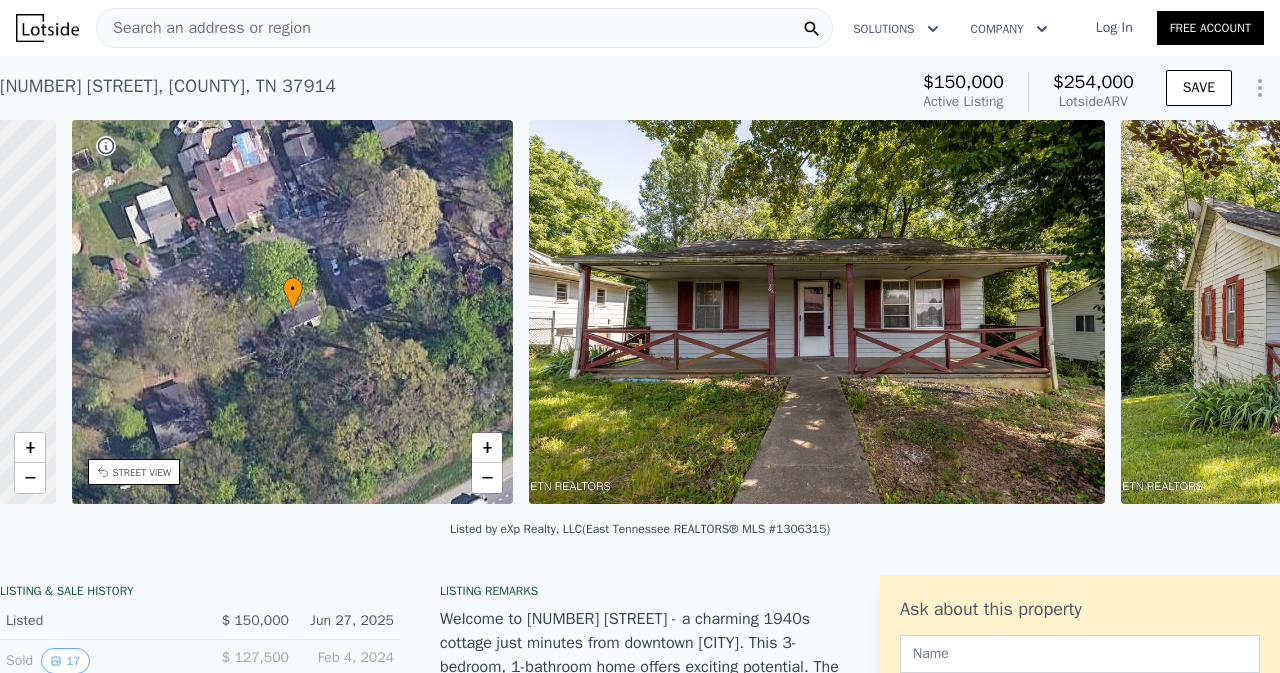 scroll, scrollTop: 0, scrollLeft: 465, axis: horizontal 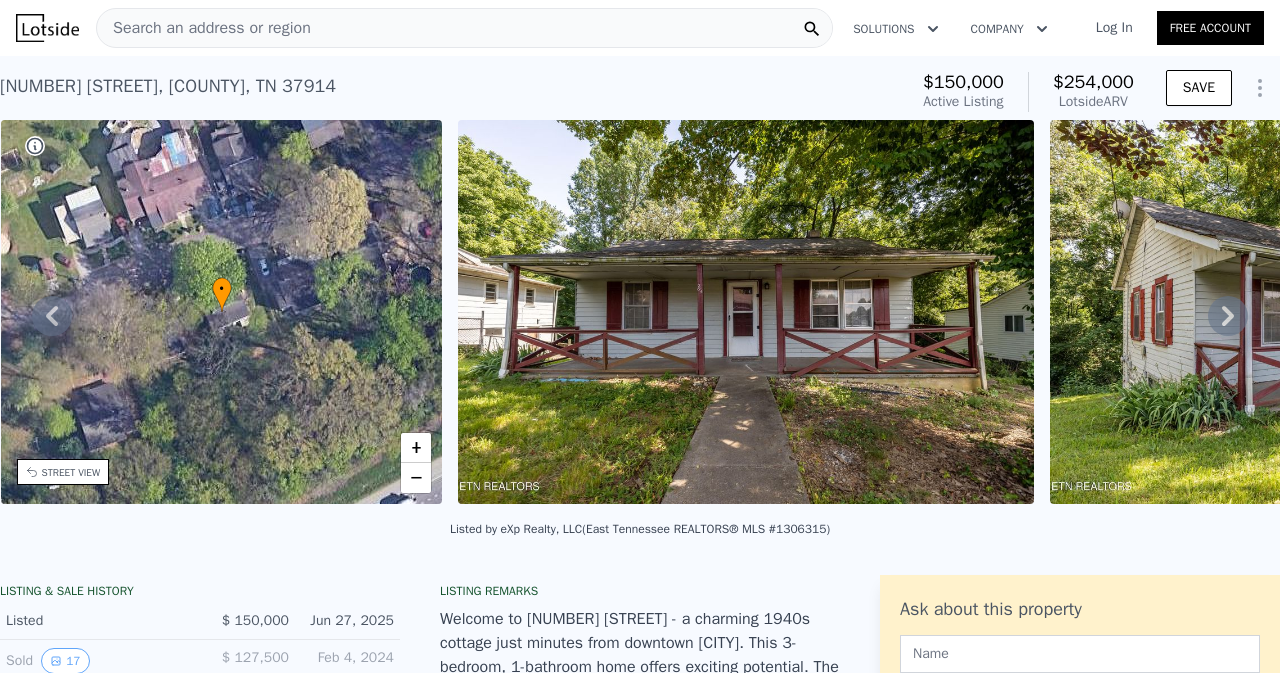 click 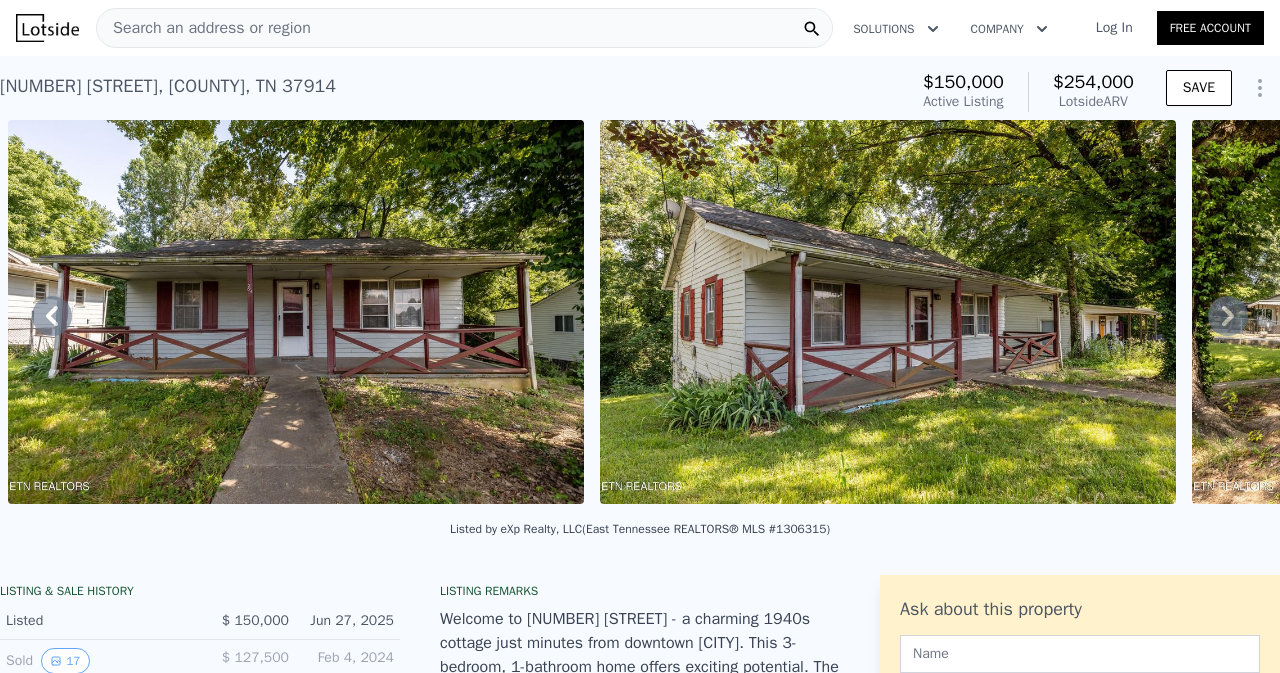 click 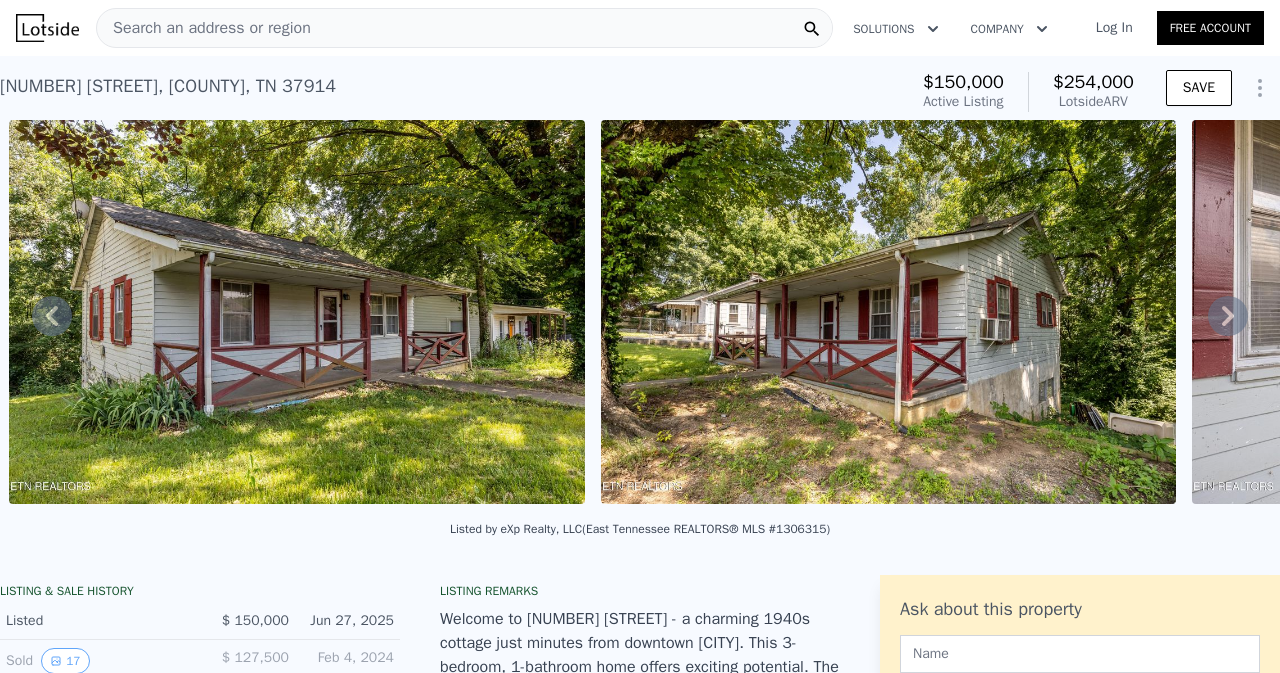 click 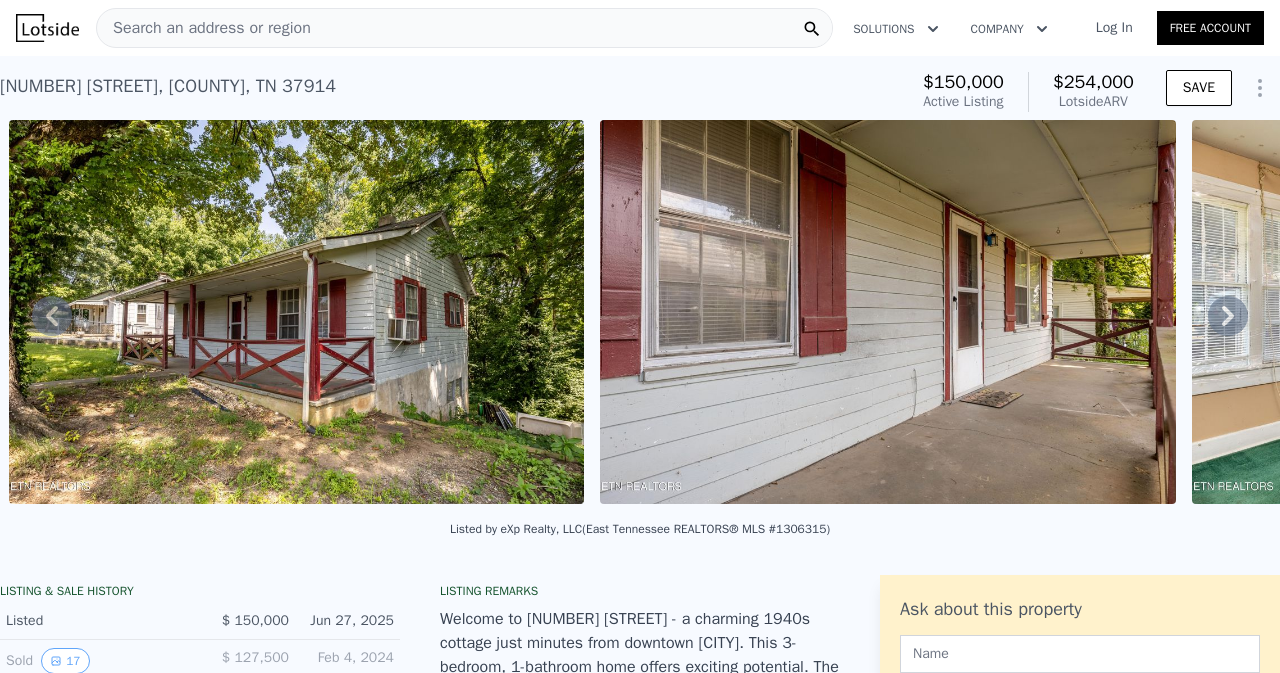 click 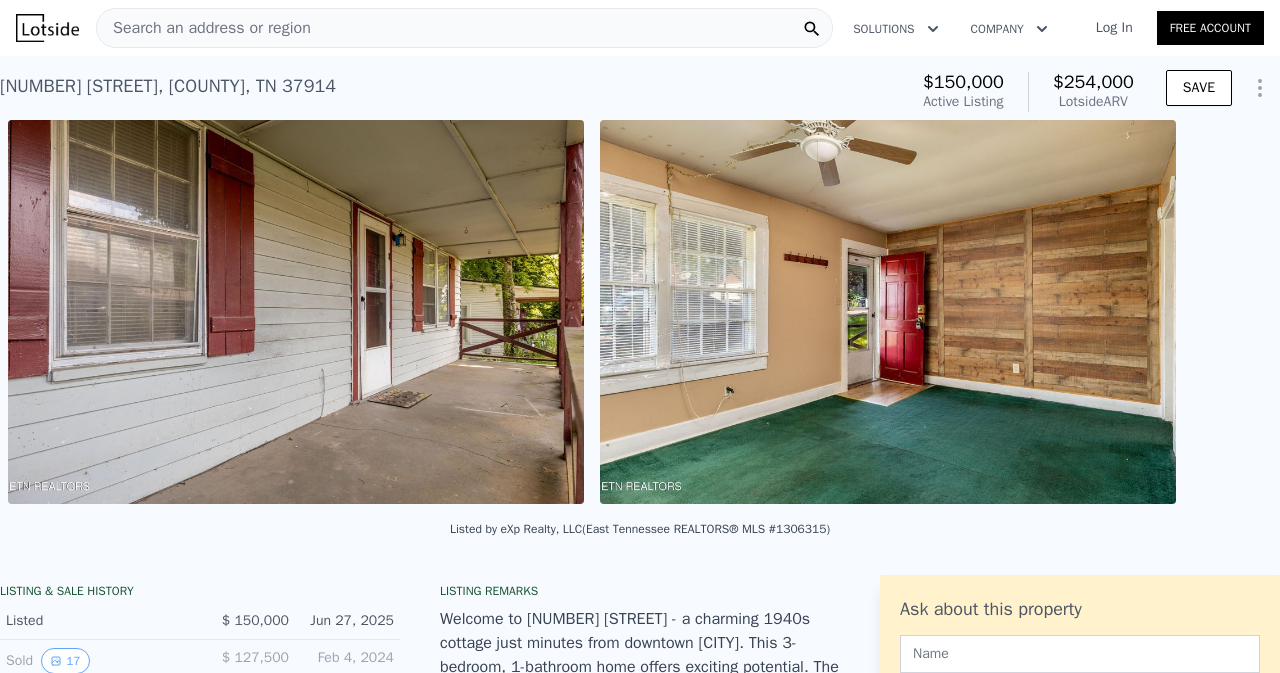 scroll, scrollTop: 0, scrollLeft: 2690, axis: horizontal 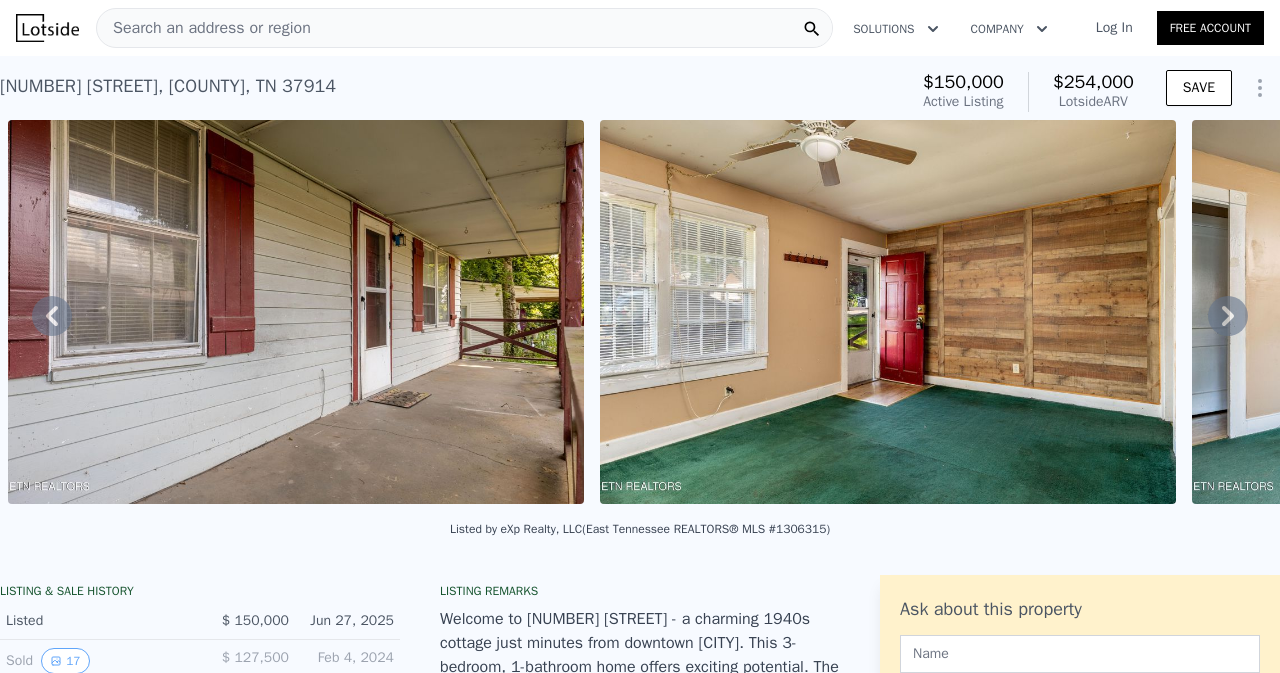 click 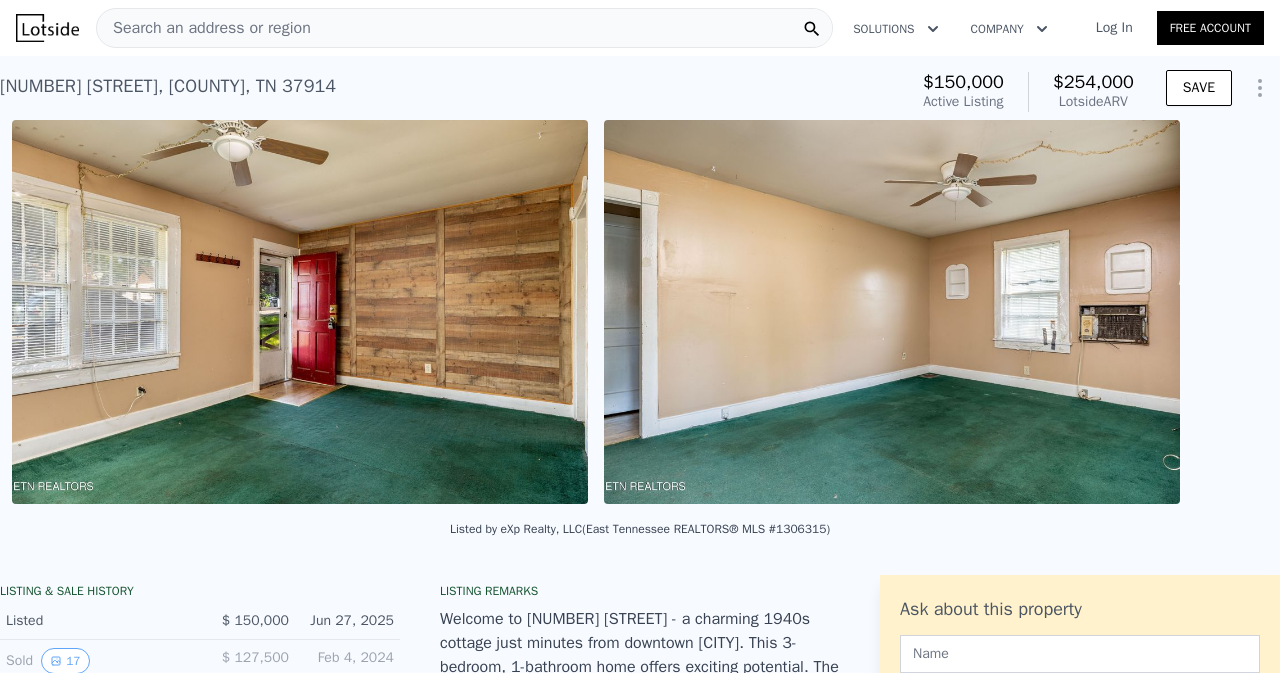 scroll, scrollTop: 0, scrollLeft: 3282, axis: horizontal 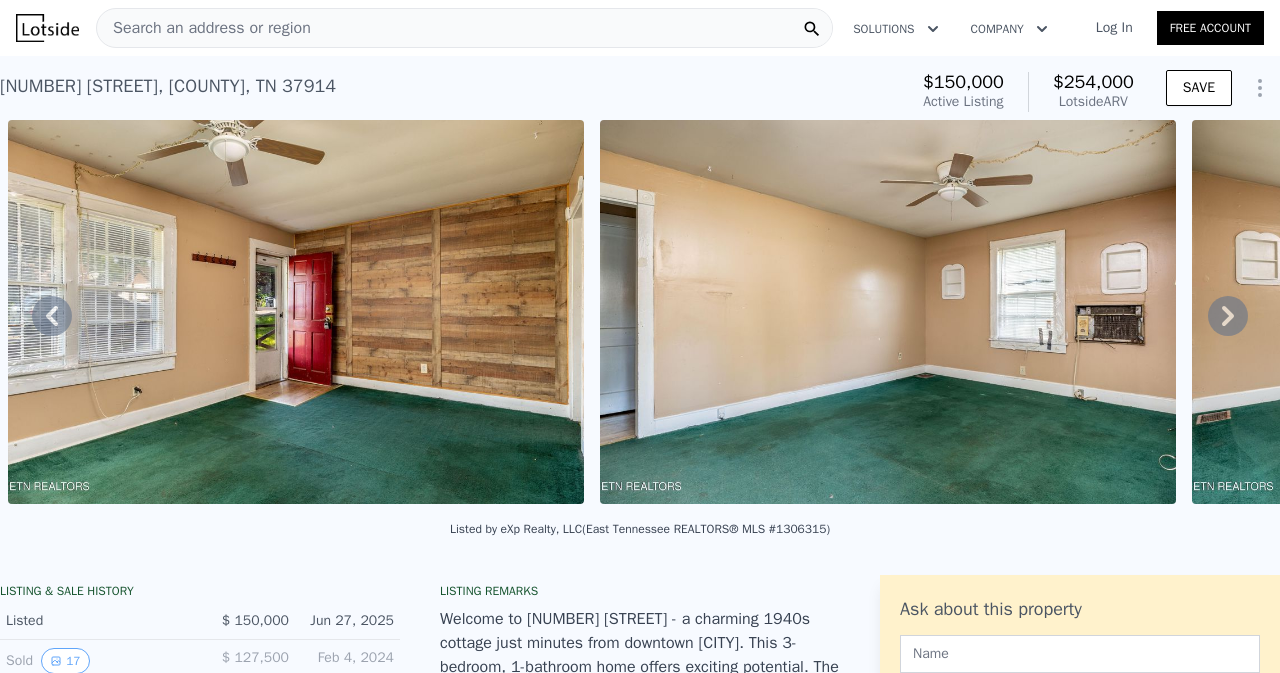 click 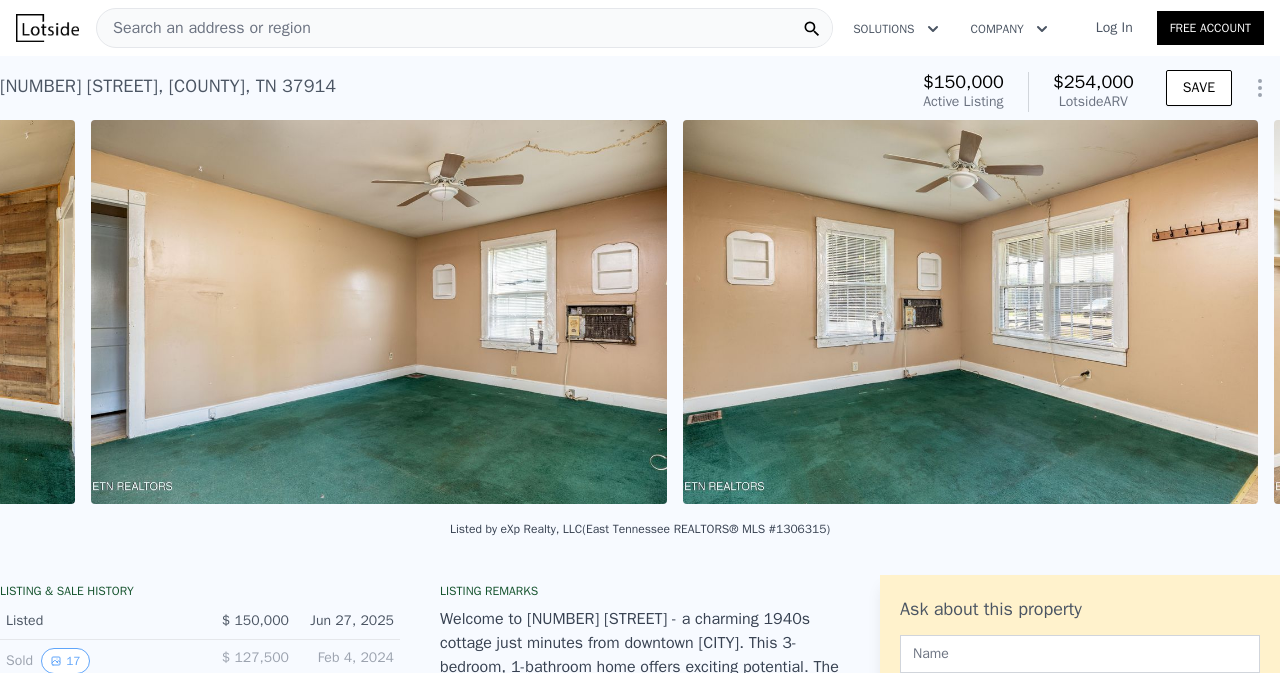 scroll, scrollTop: 0, scrollLeft: 3874, axis: horizontal 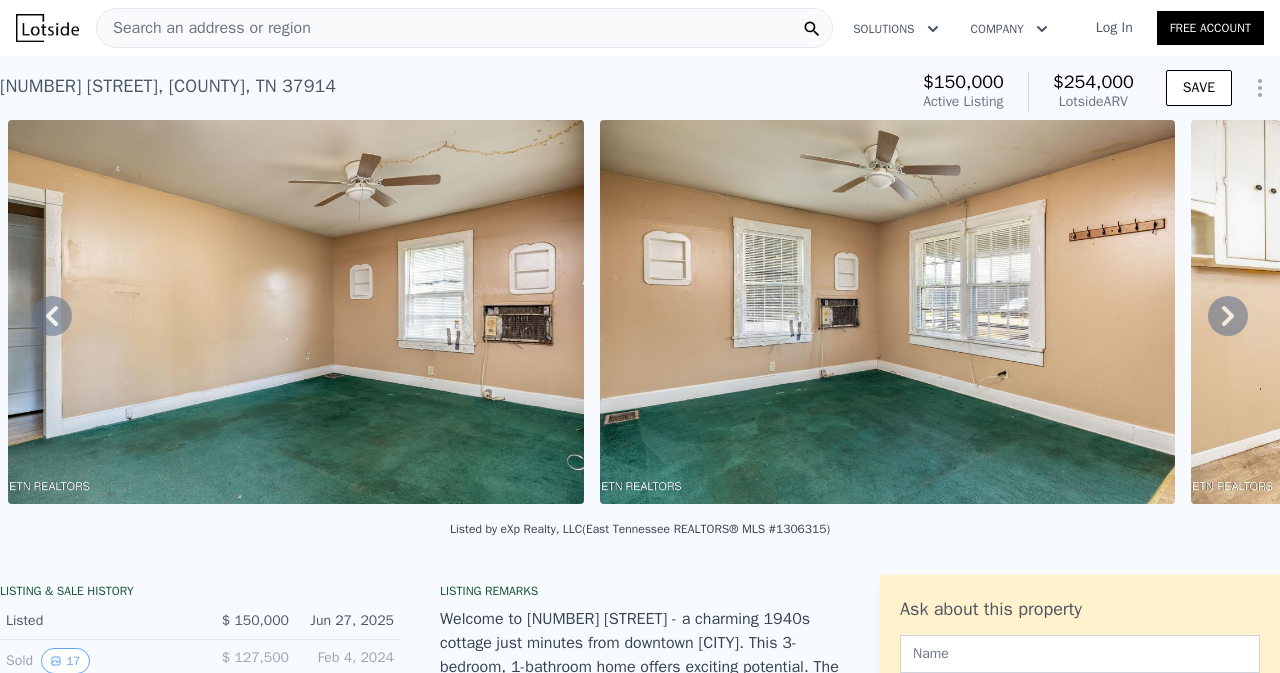 click 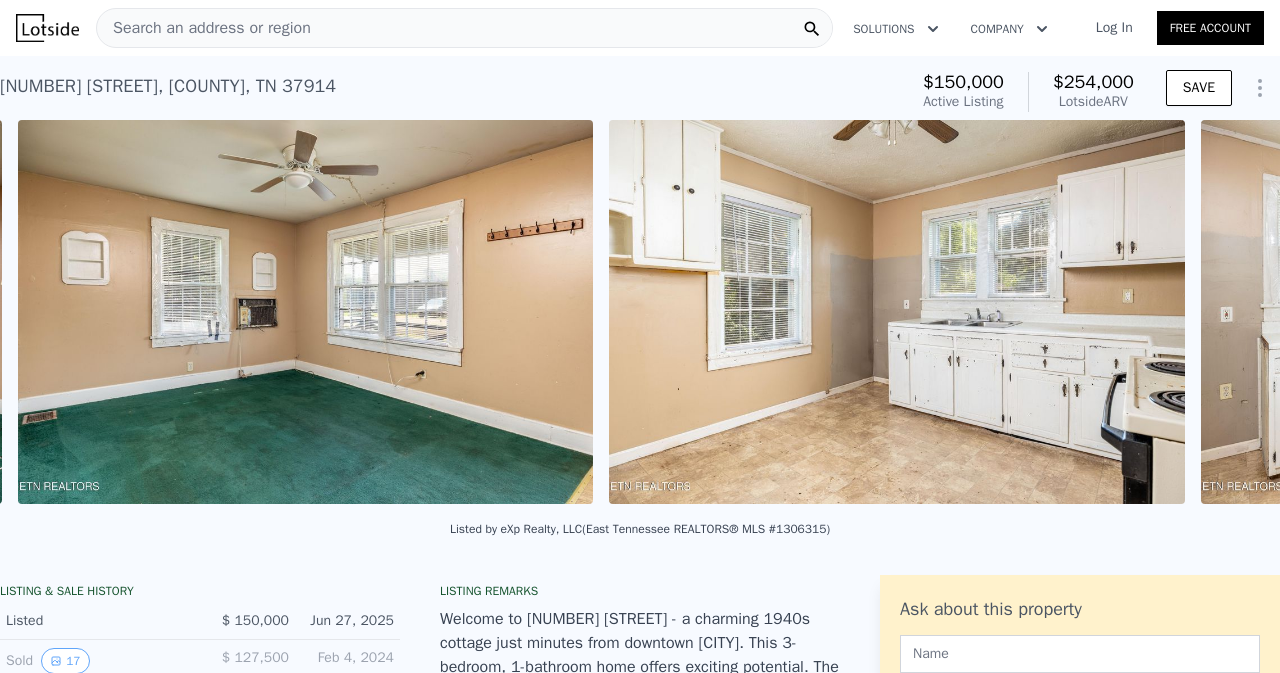 scroll, scrollTop: 0, scrollLeft: 4465, axis: horizontal 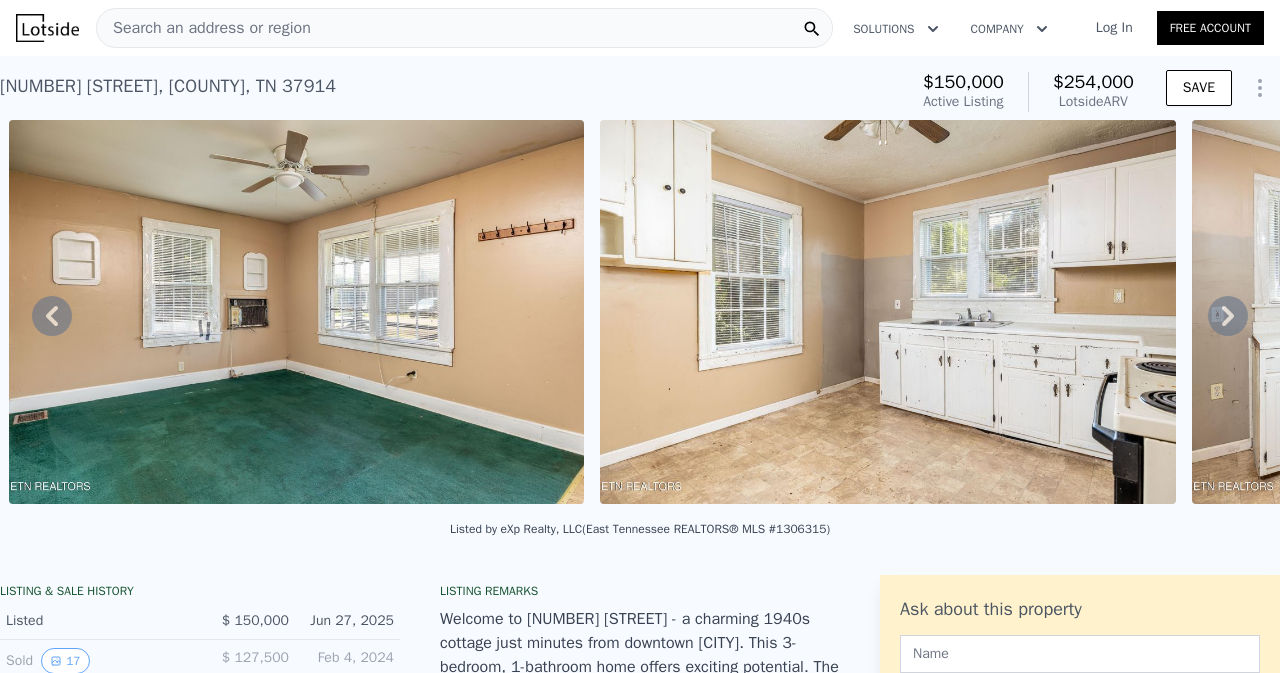 click 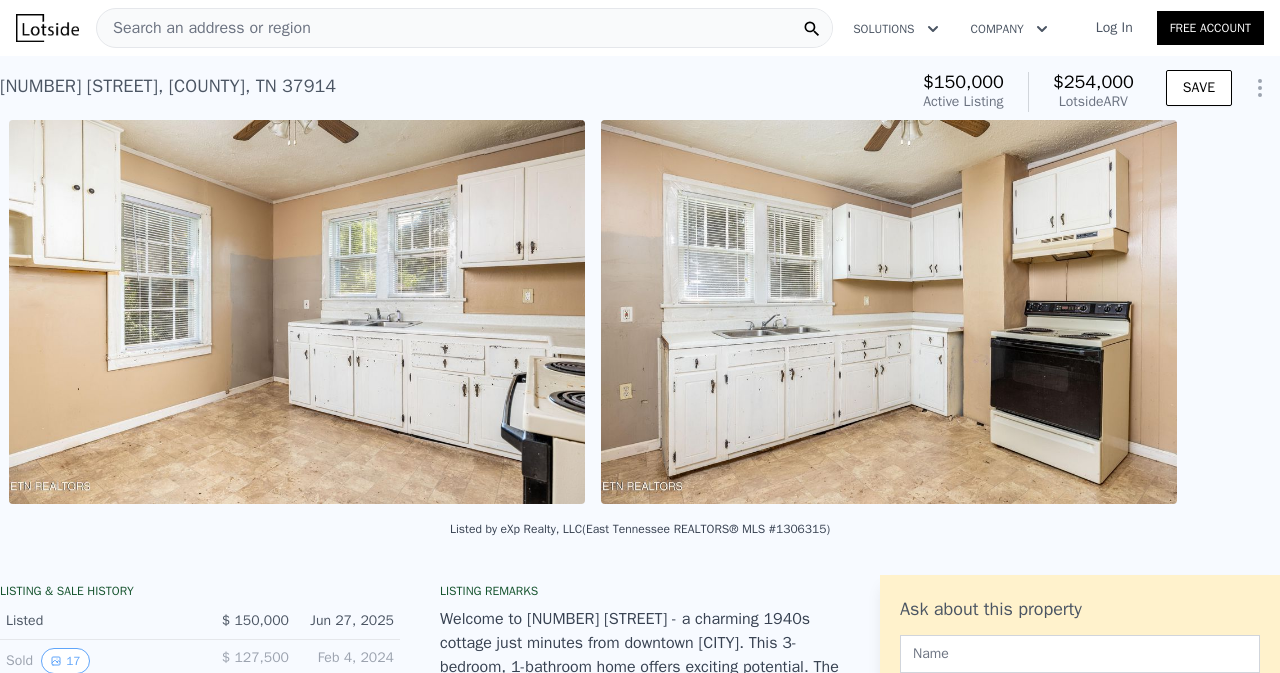 scroll, scrollTop: 0, scrollLeft: 5057, axis: horizontal 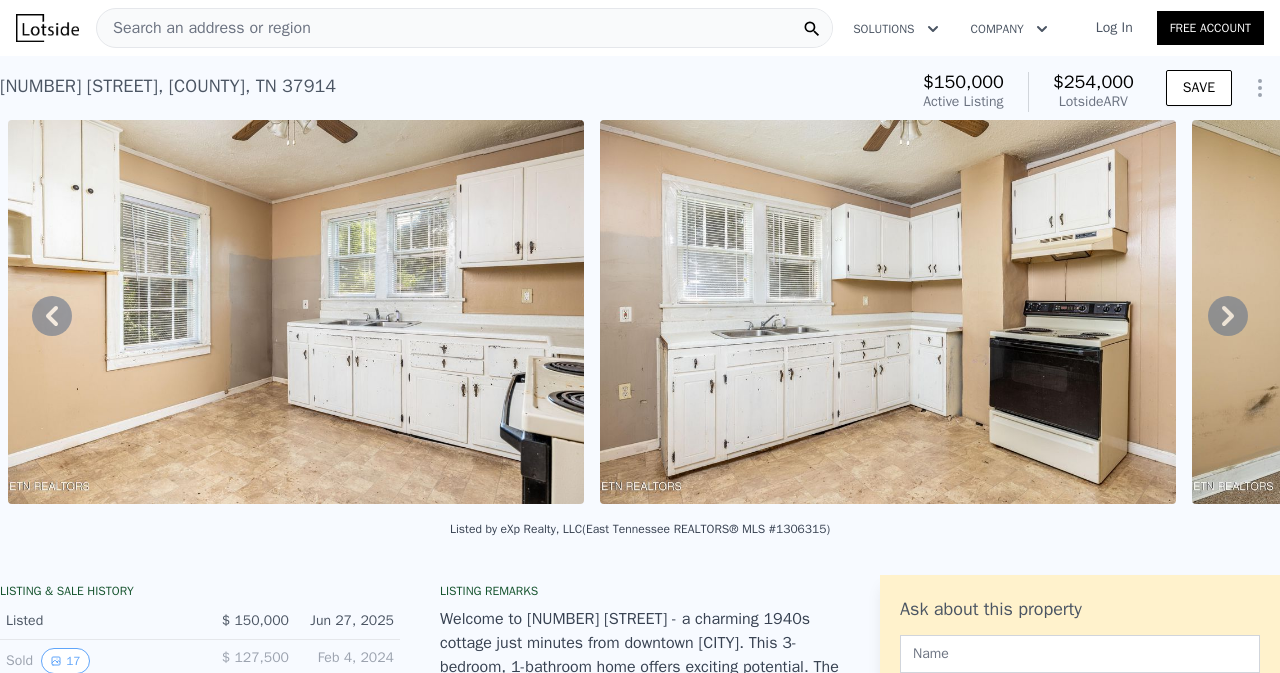 click 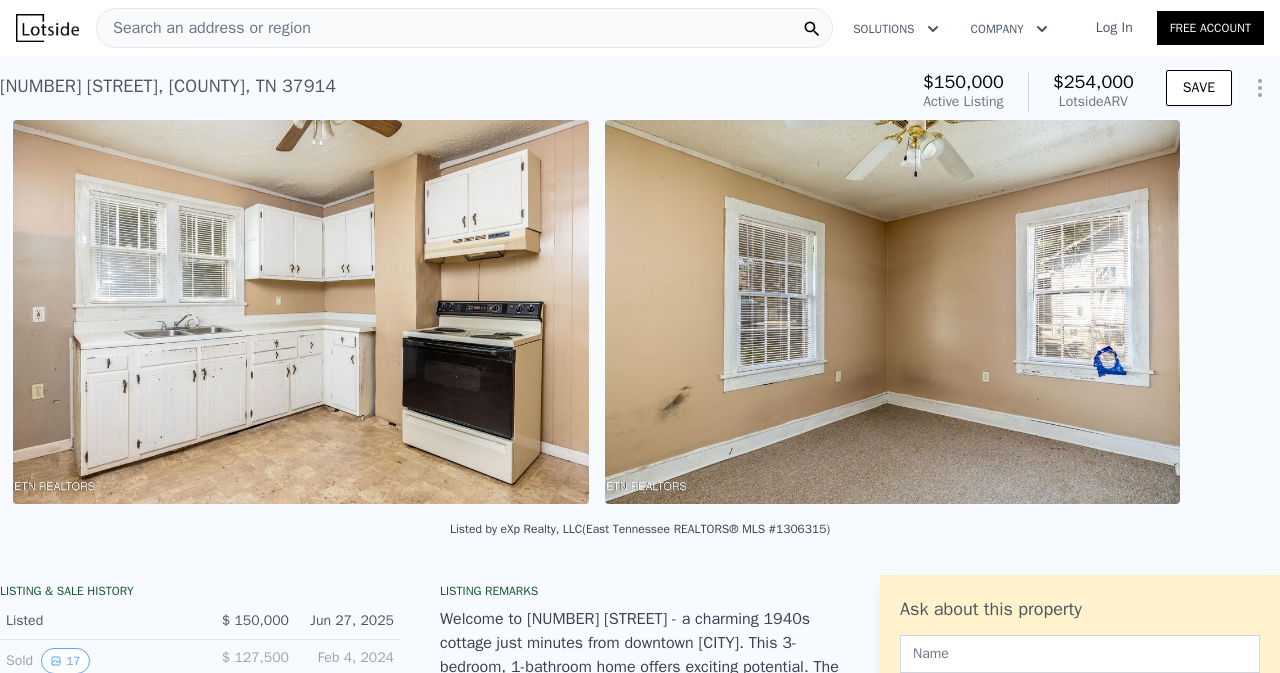 scroll, scrollTop: 0, scrollLeft: 5648, axis: horizontal 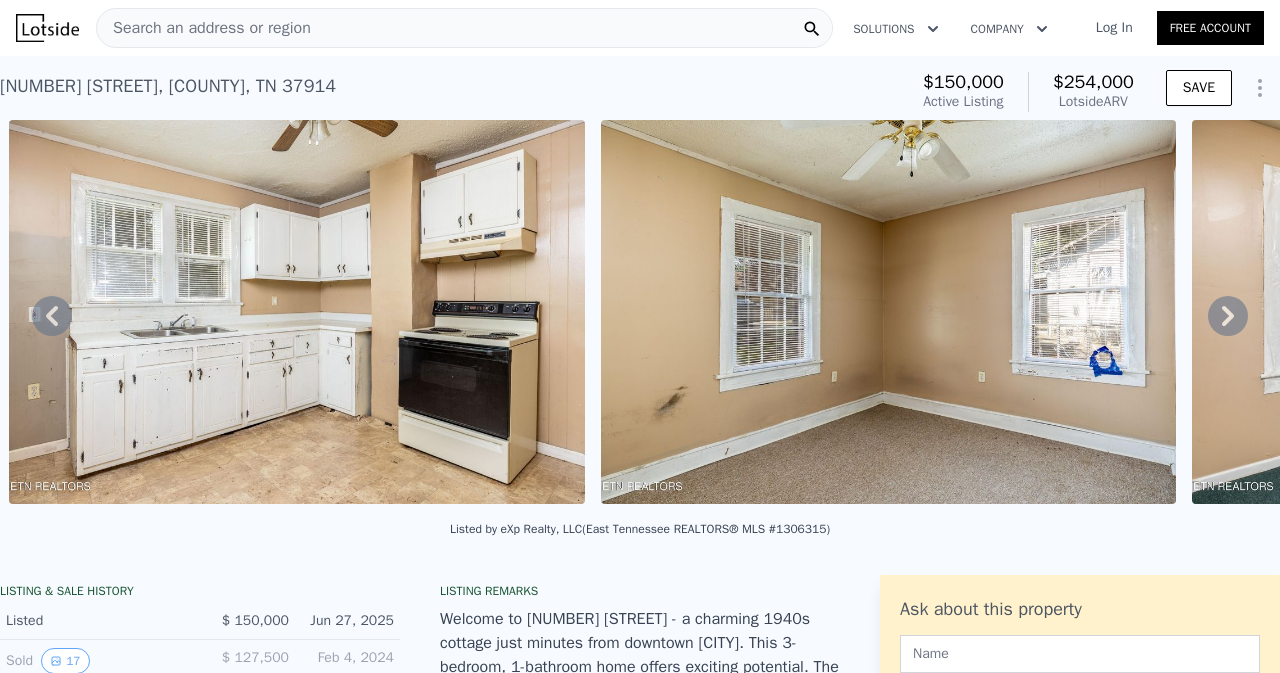 click 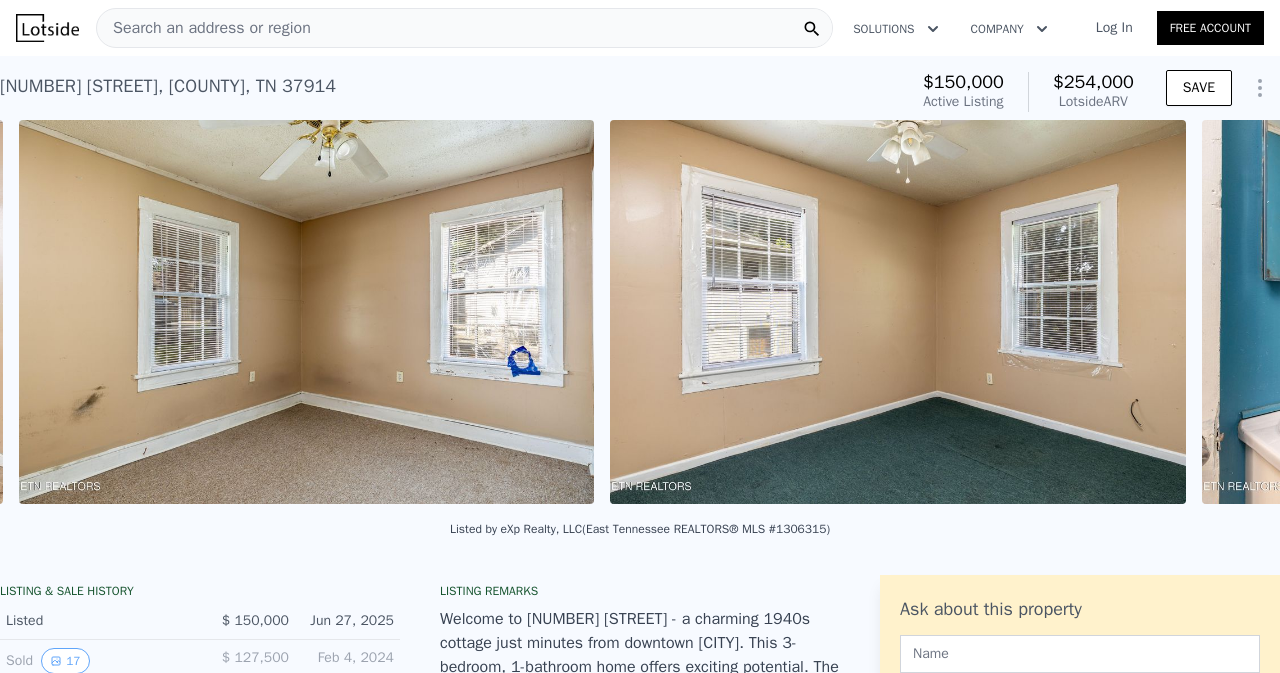 scroll, scrollTop: 0, scrollLeft: 6240, axis: horizontal 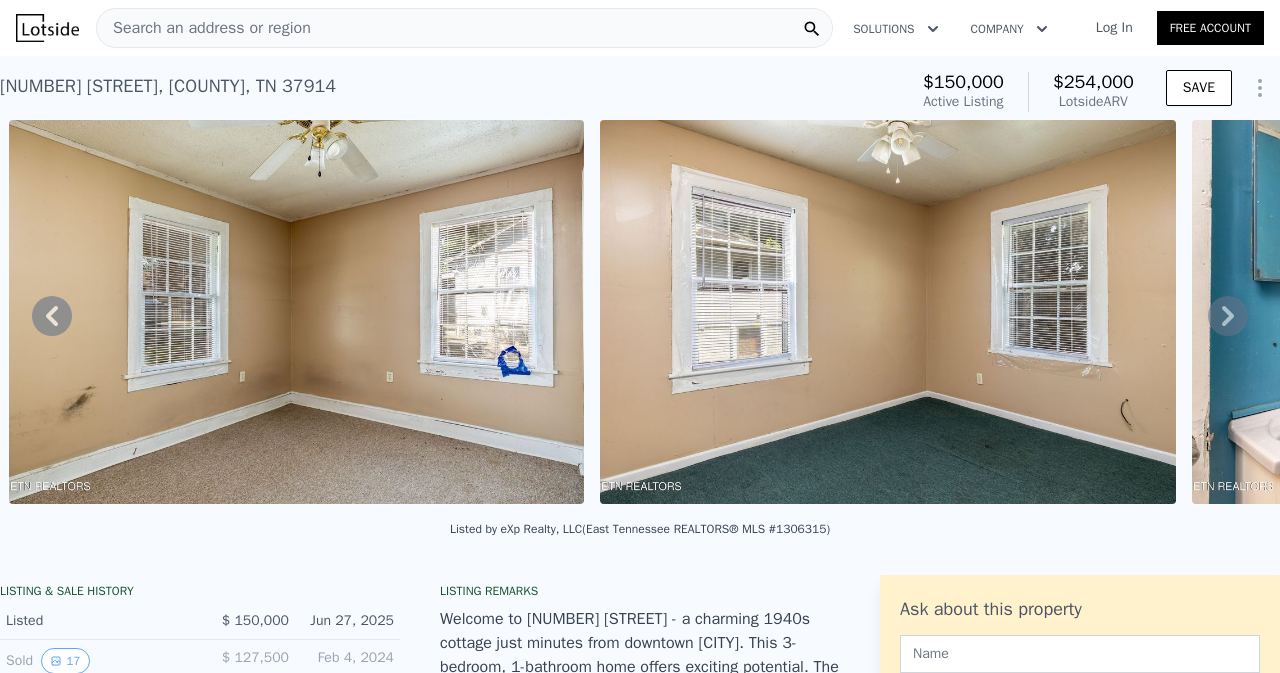 click 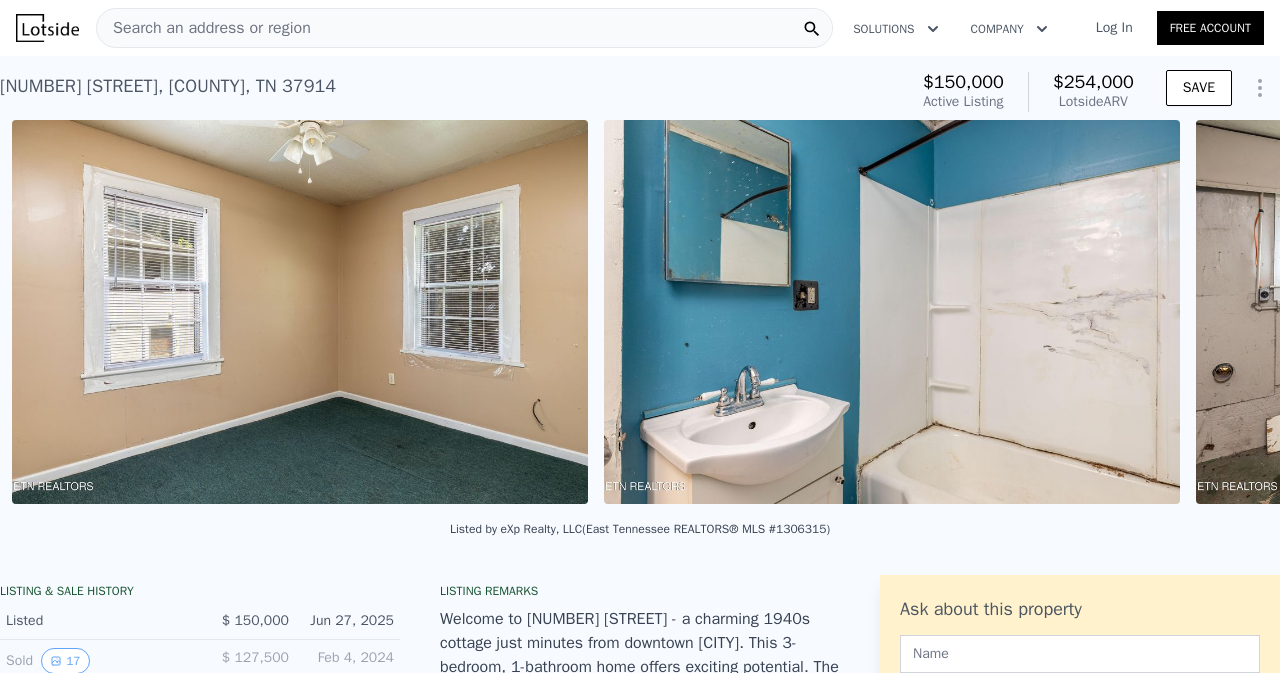 scroll, scrollTop: 0, scrollLeft: 6832, axis: horizontal 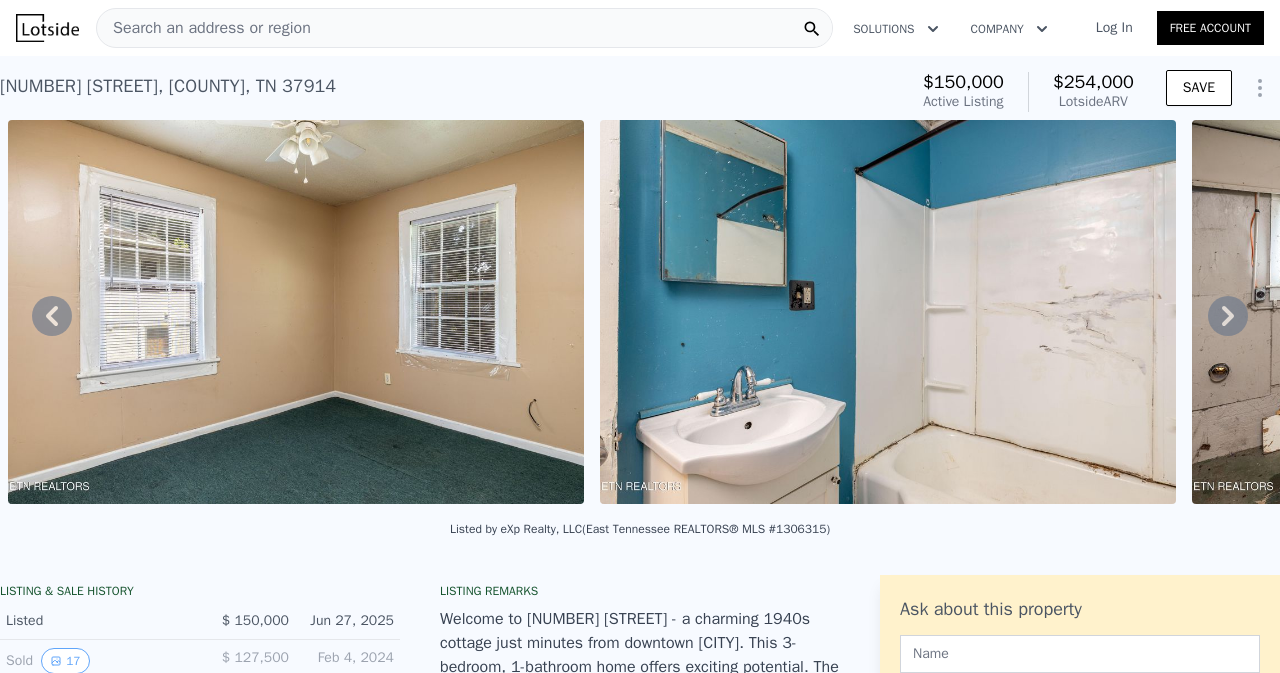 click 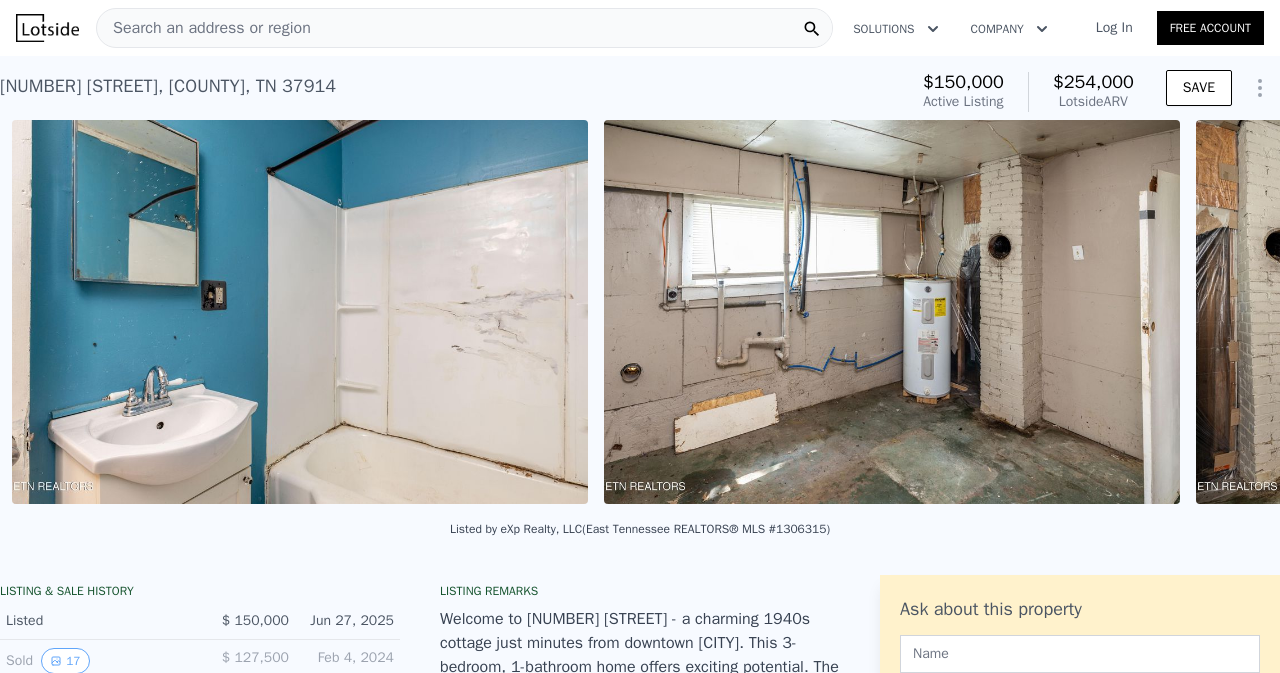 scroll, scrollTop: 0, scrollLeft: 7424, axis: horizontal 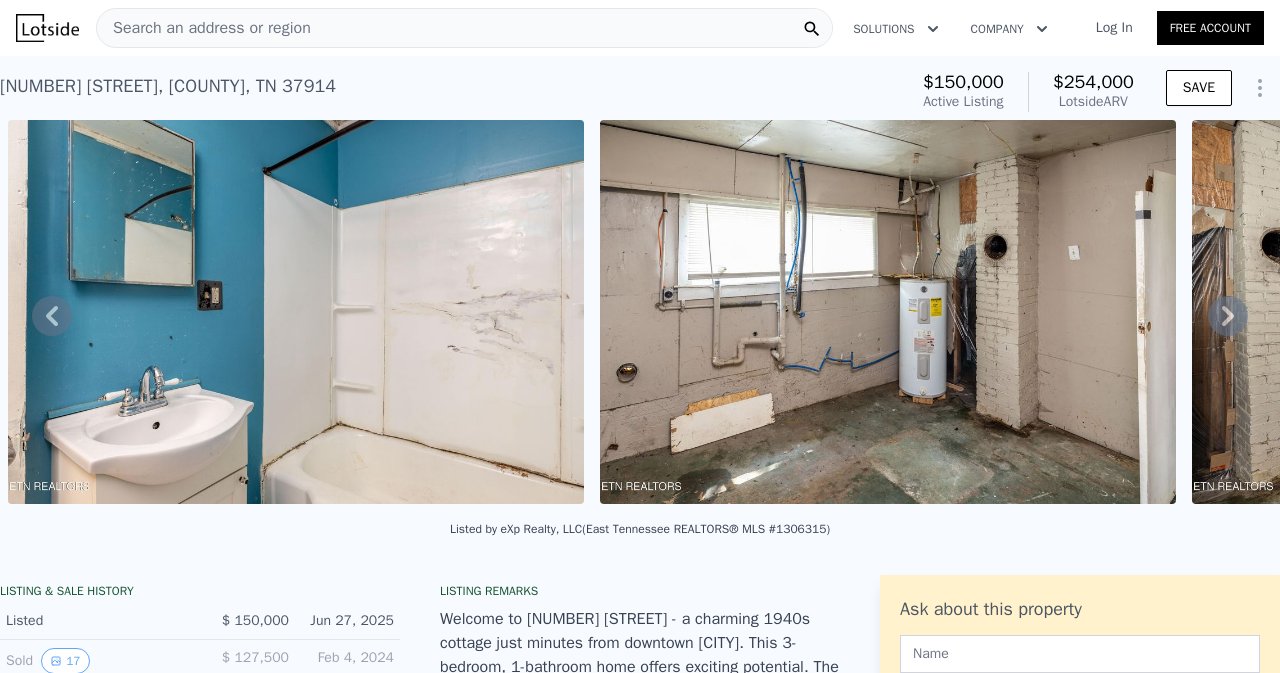 click 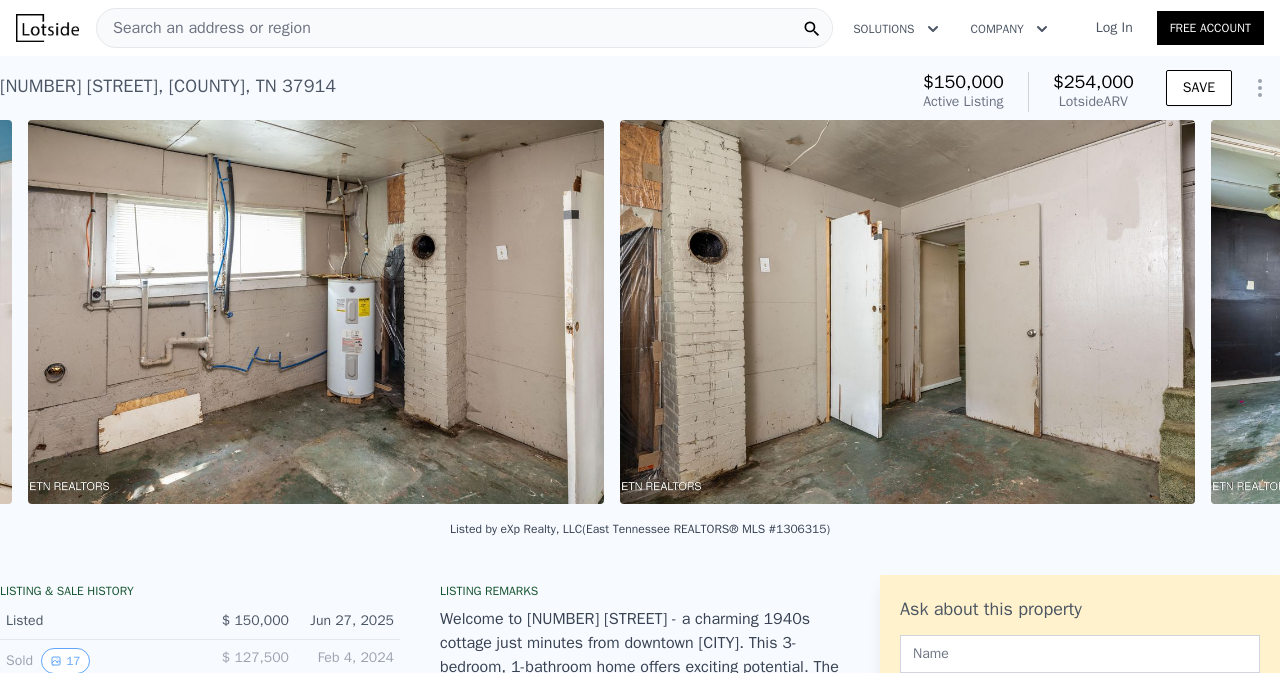 scroll, scrollTop: 0, scrollLeft: 8016, axis: horizontal 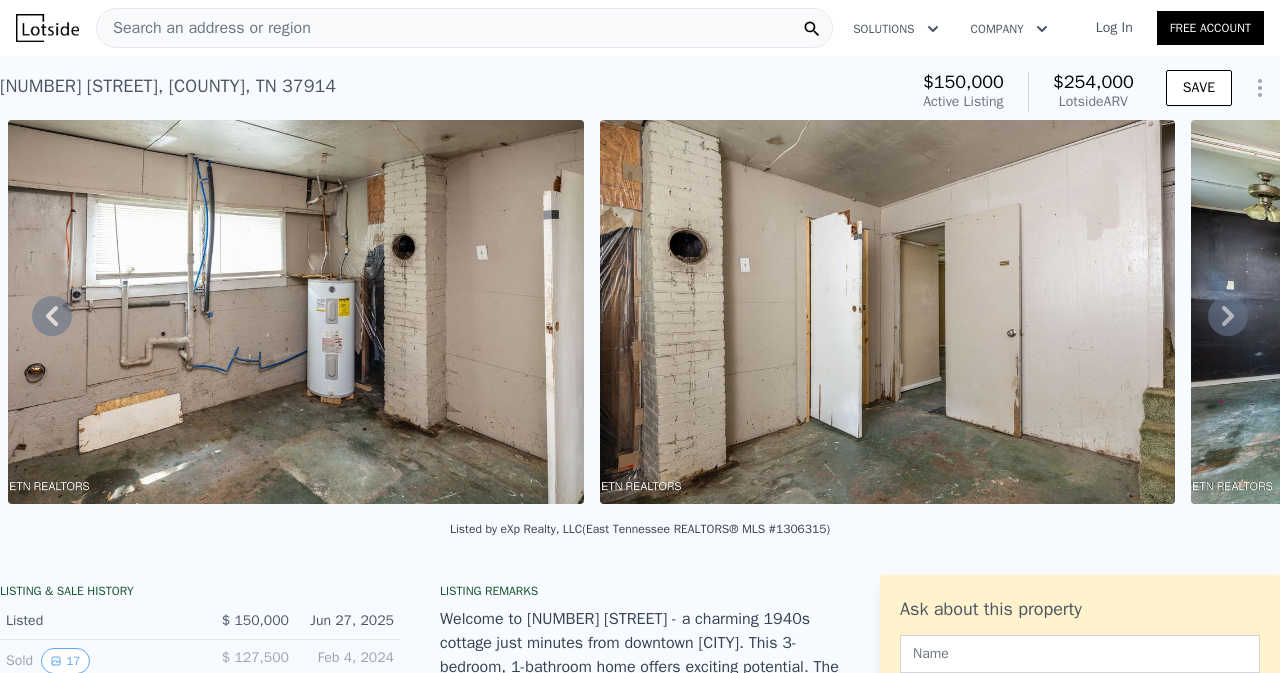 click 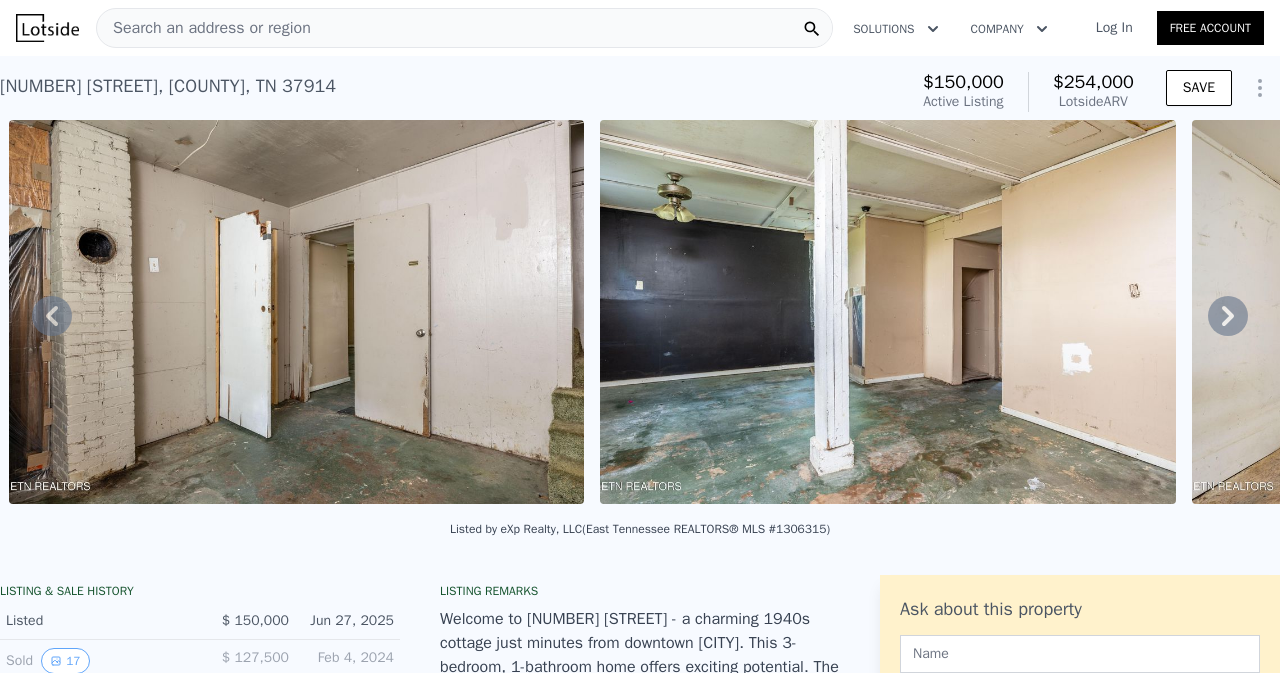 click 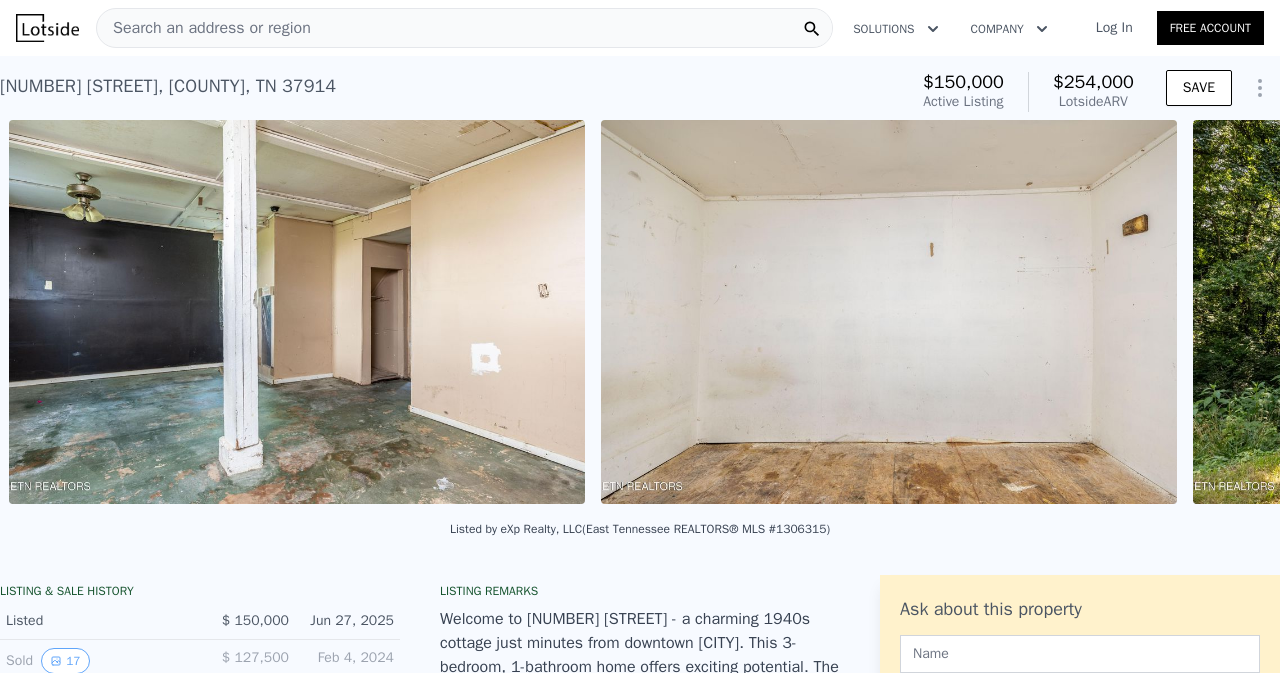 scroll, scrollTop: 0, scrollLeft: 9199, axis: horizontal 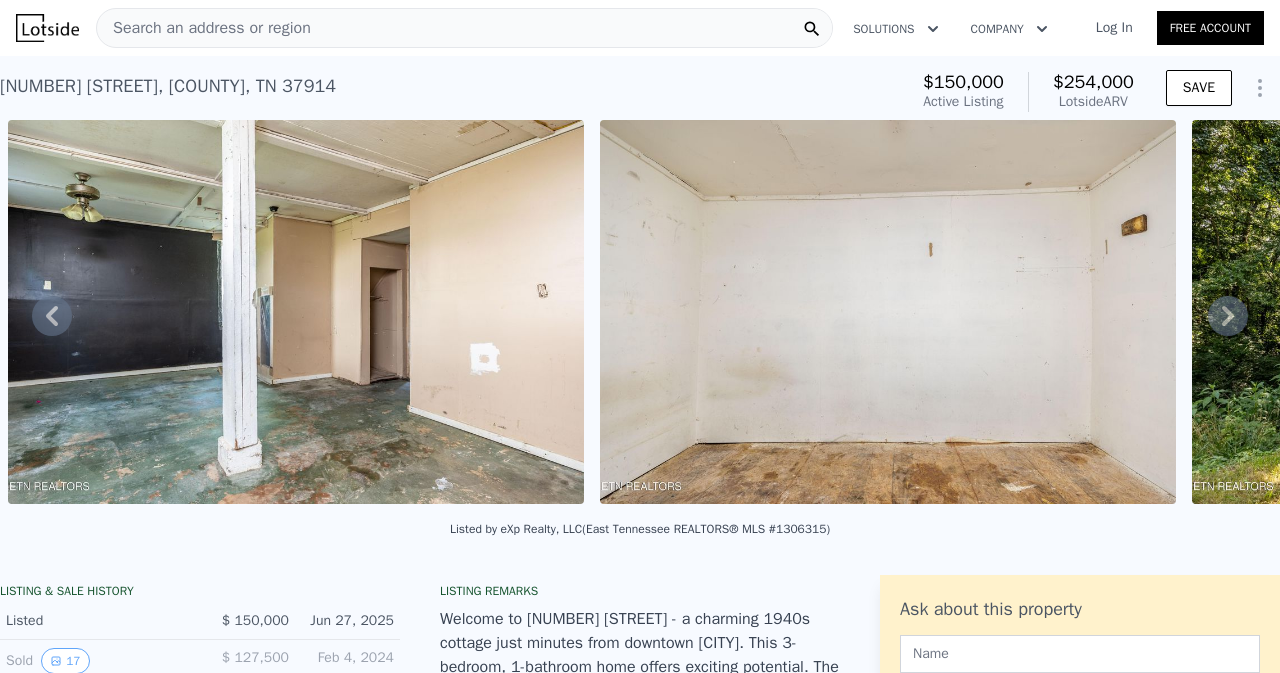 click 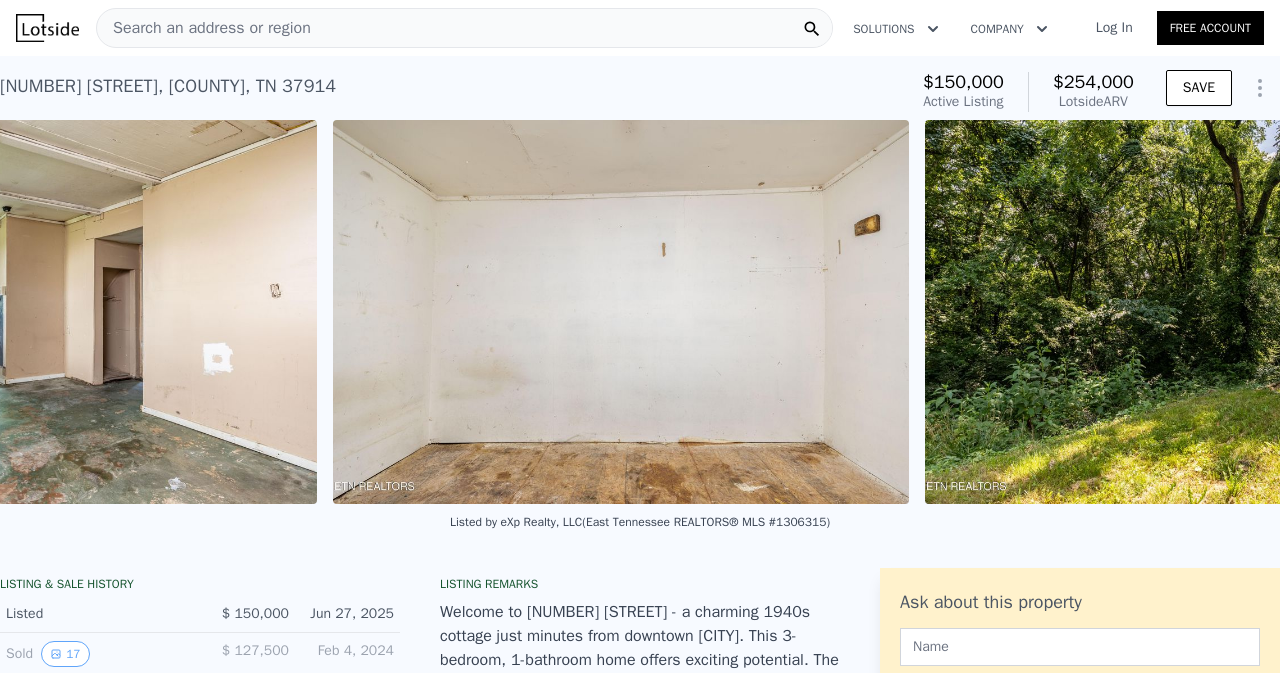 scroll, scrollTop: 0, scrollLeft: 9790, axis: horizontal 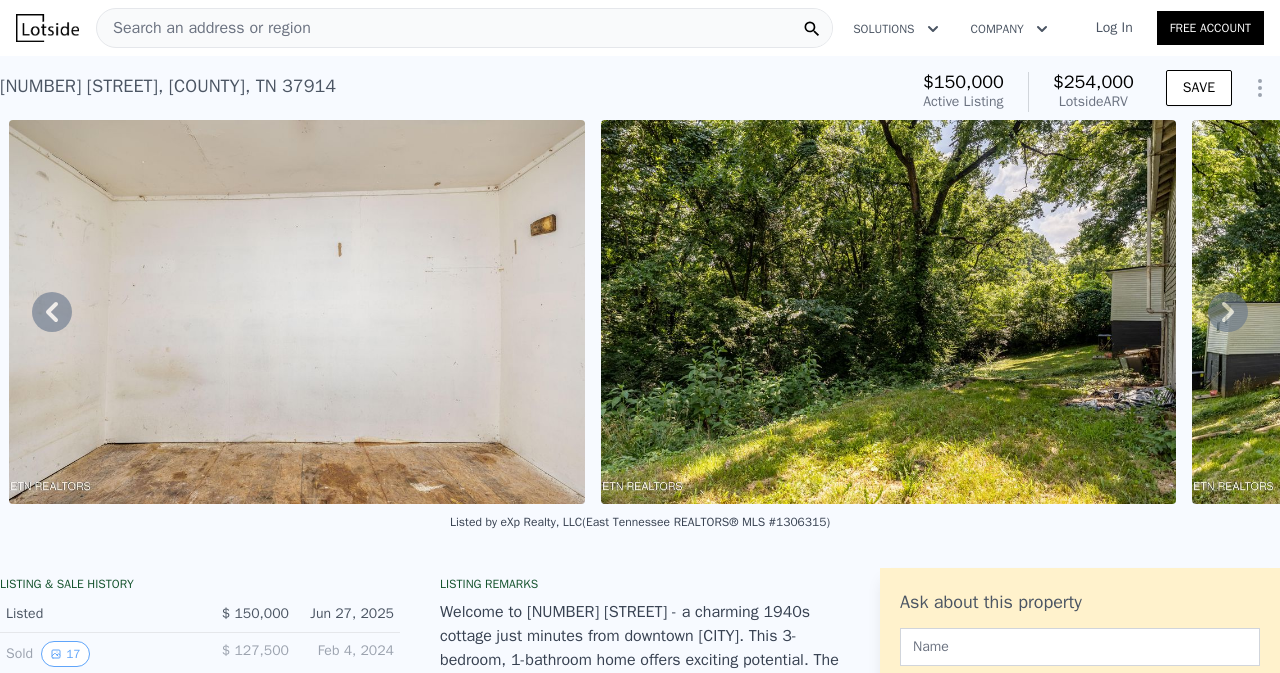 click 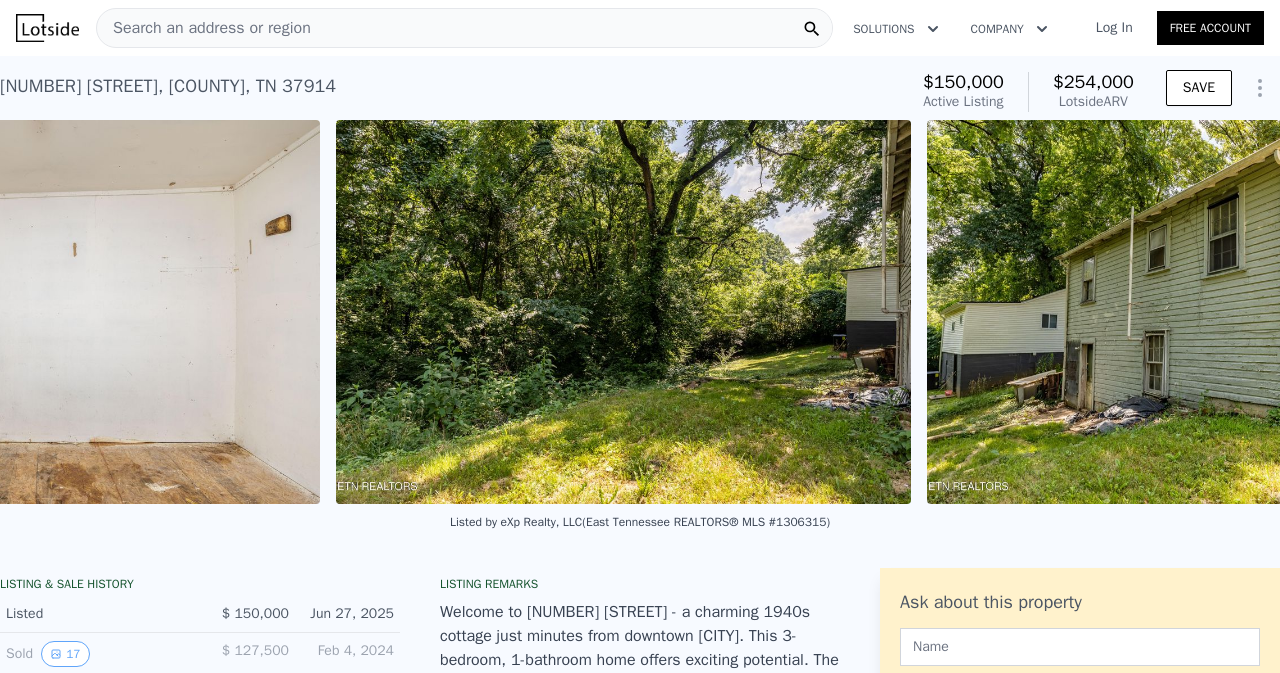 scroll, scrollTop: 0, scrollLeft: 10301, axis: horizontal 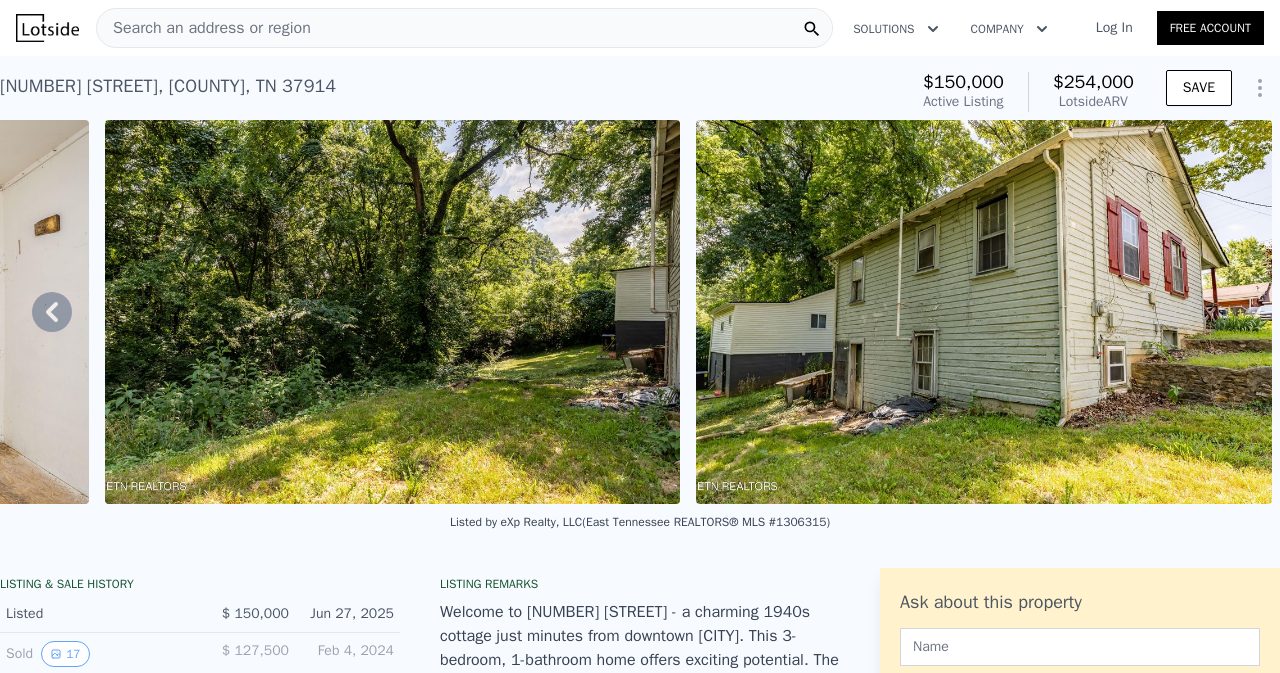click 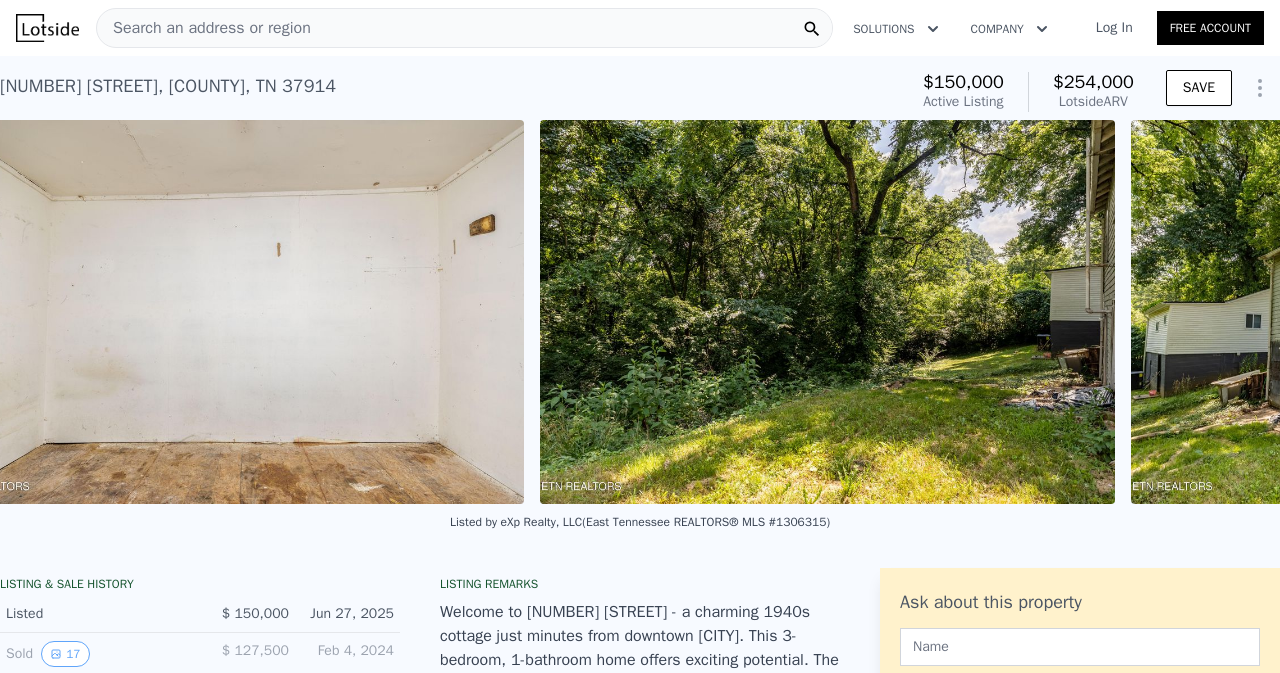 scroll, scrollTop: 0, scrollLeft: 9790, axis: horizontal 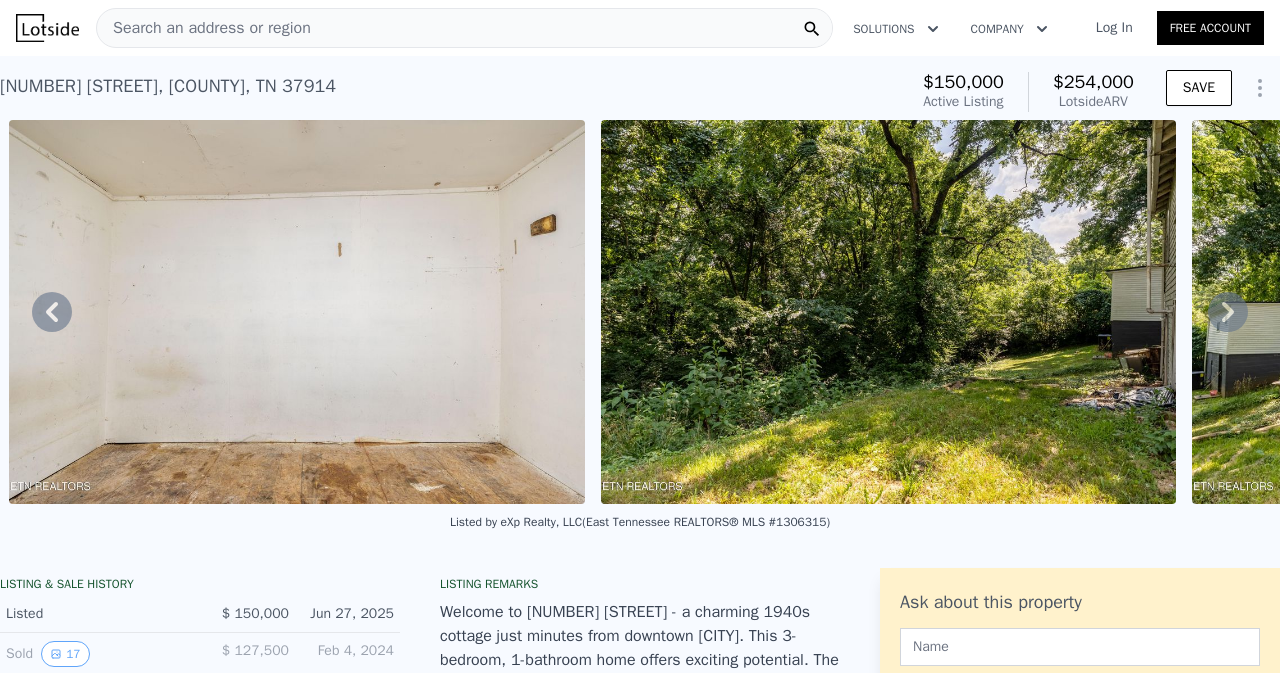 click on "•
+ −
•
+ − STREET VIEW Loading...   SATELLITE VIEW" at bounding box center (640, 312) 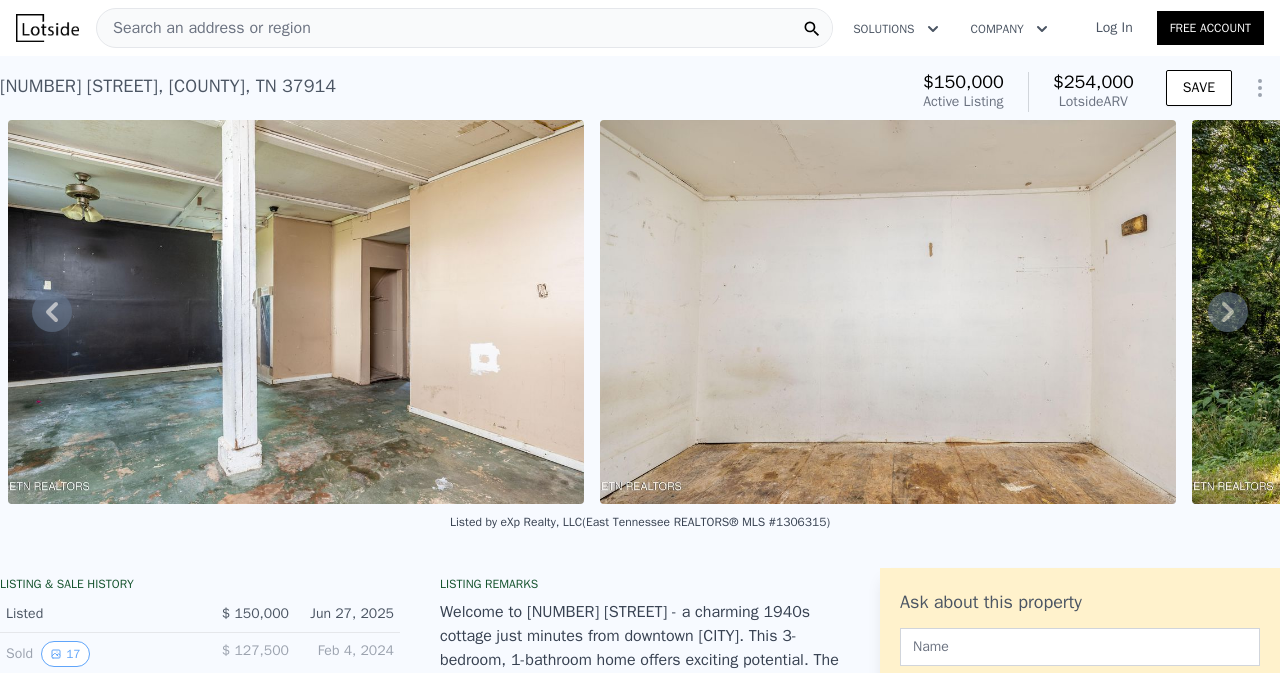 click 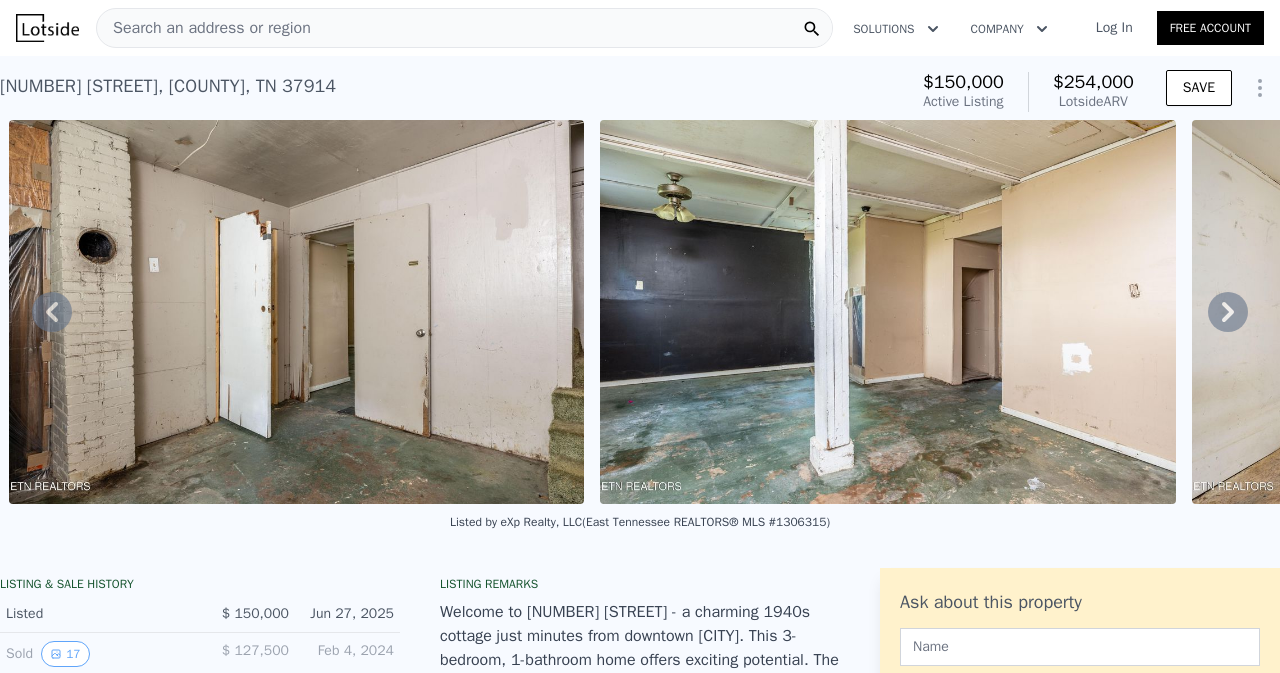 click 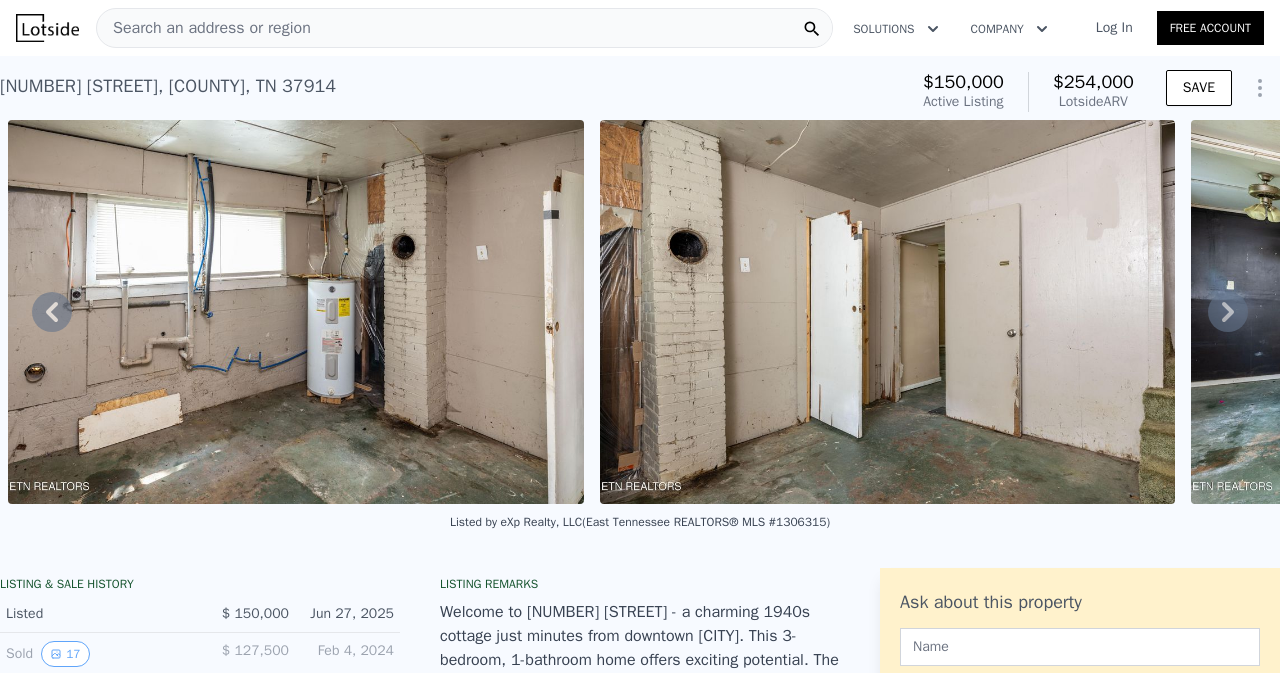click 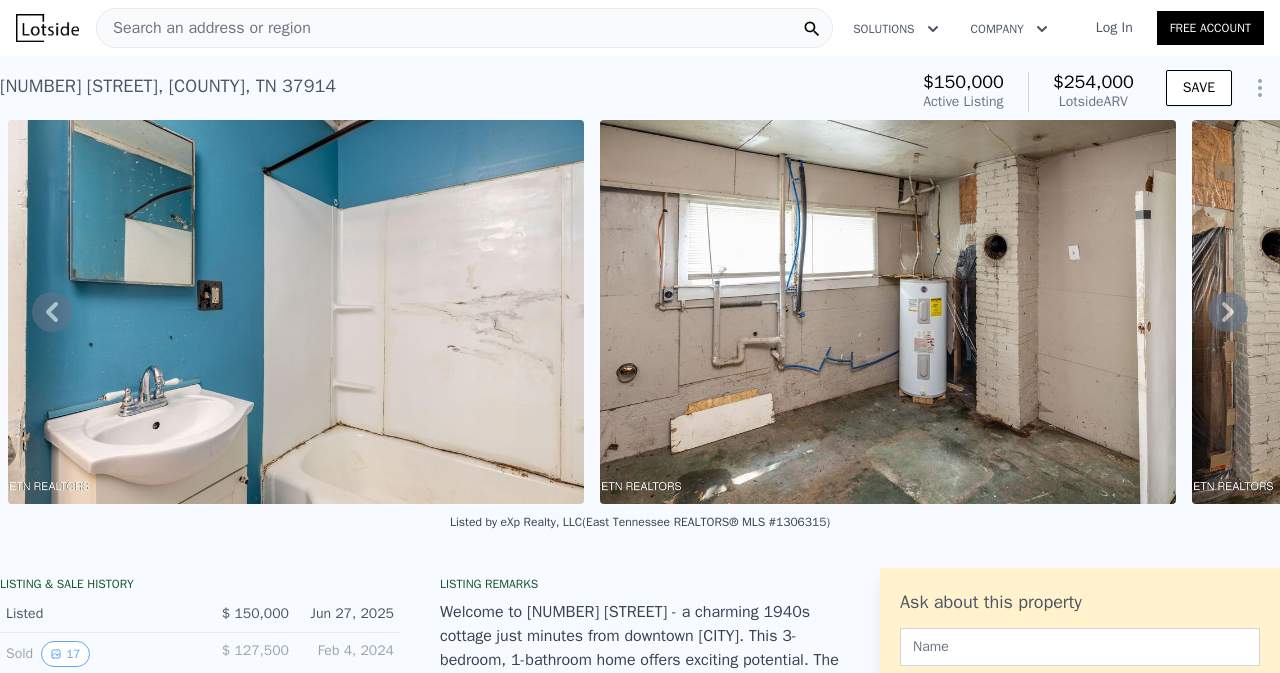 click 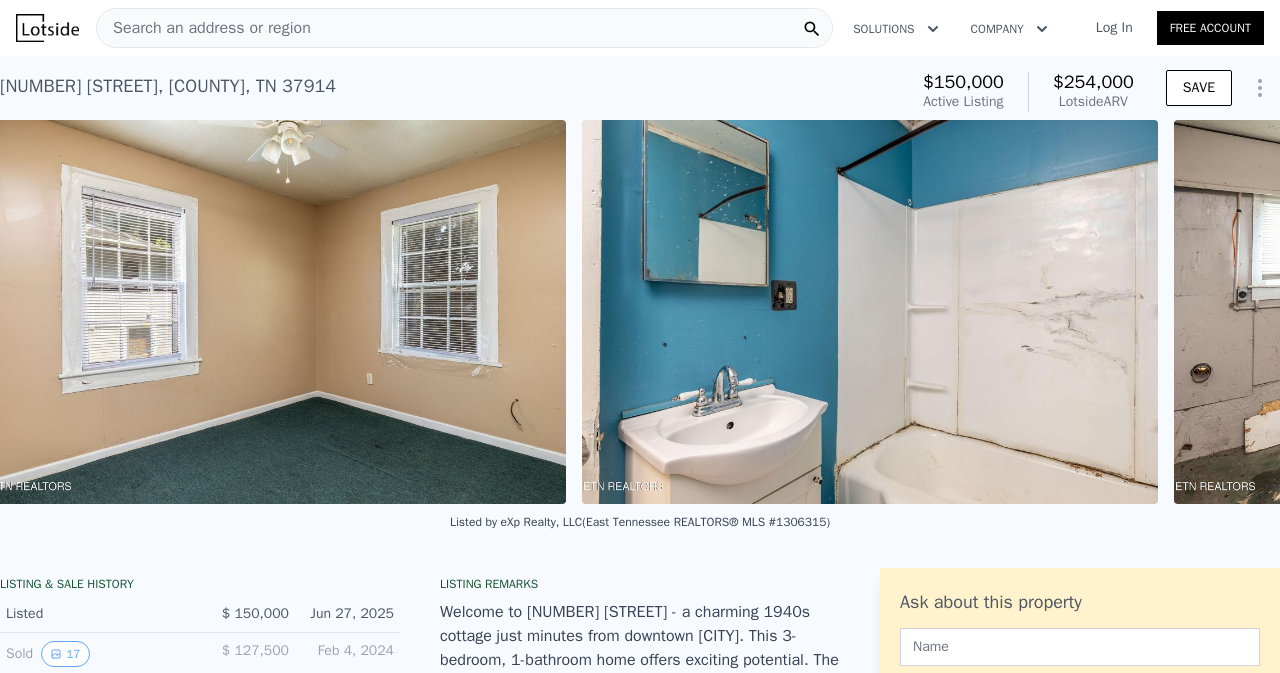 scroll, scrollTop: 0, scrollLeft: 6832, axis: horizontal 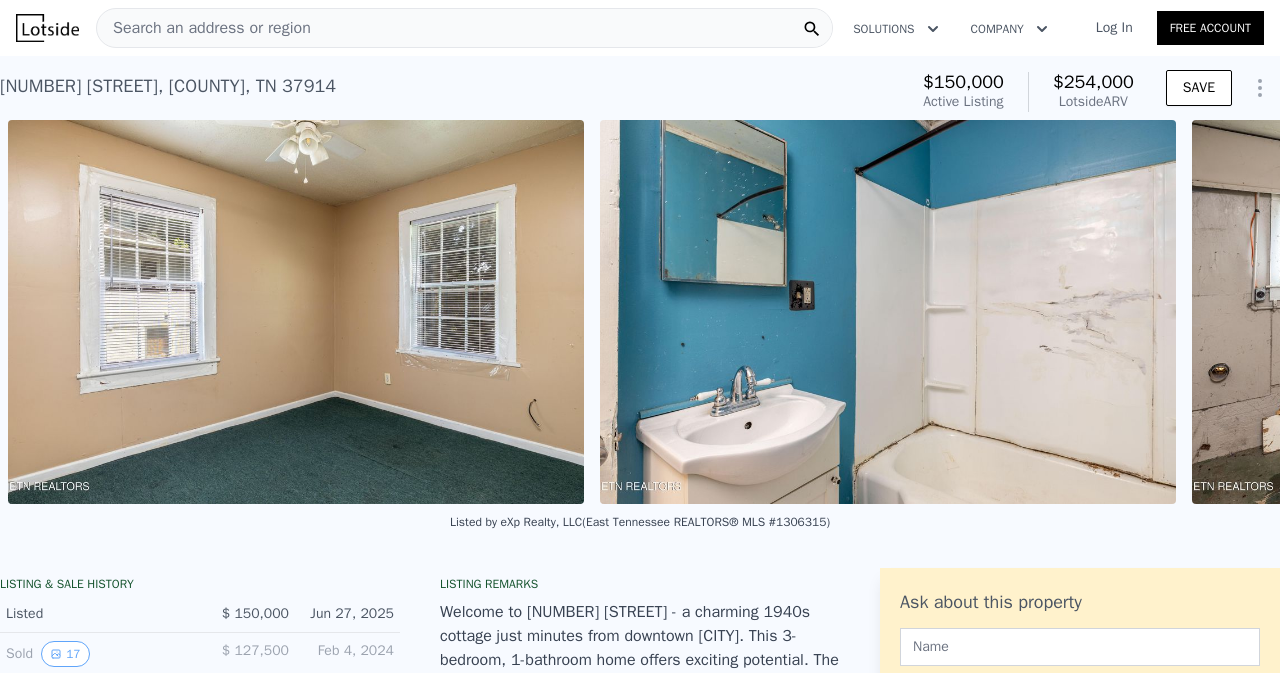 click at bounding box center (296, 312) 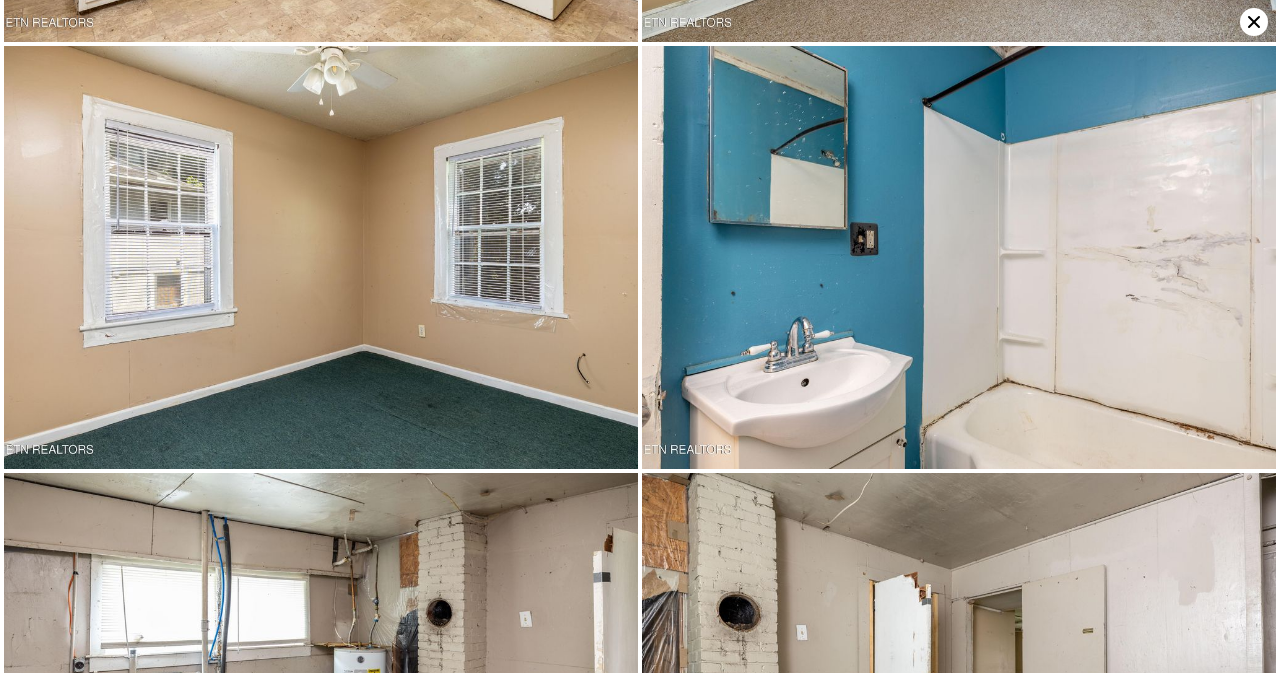 scroll, scrollTop: 2108, scrollLeft: 0, axis: vertical 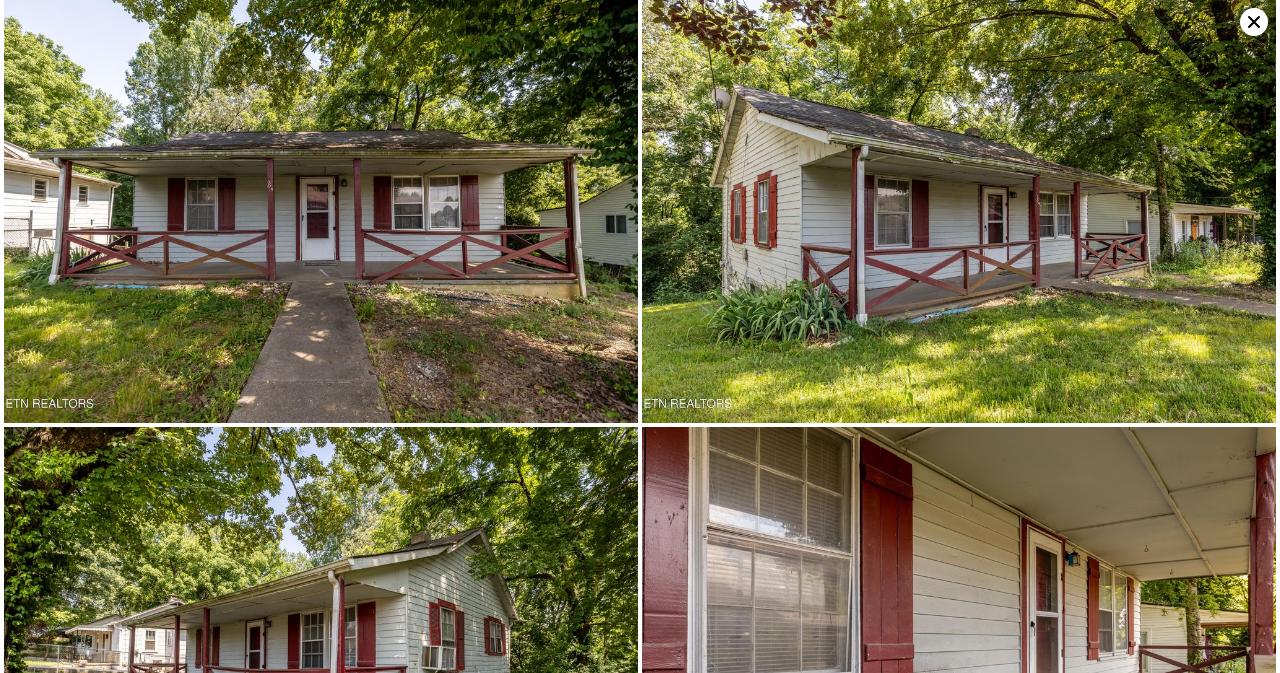 click 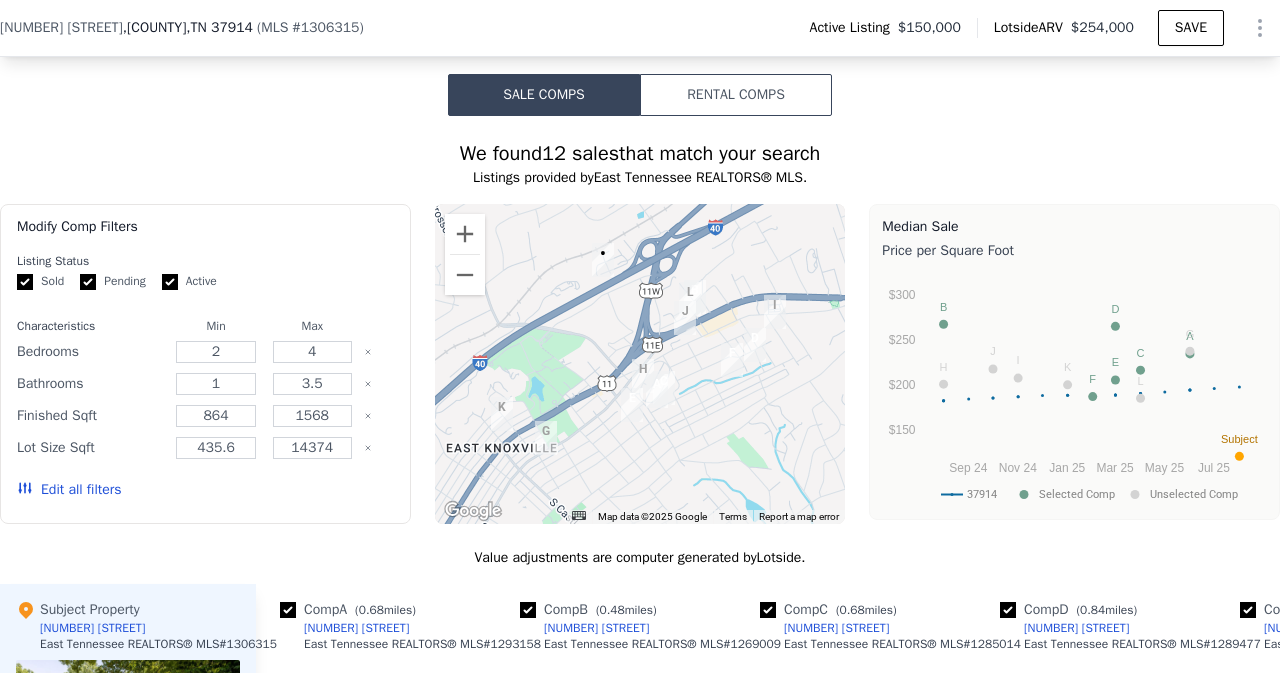 scroll, scrollTop: 1676, scrollLeft: 0, axis: vertical 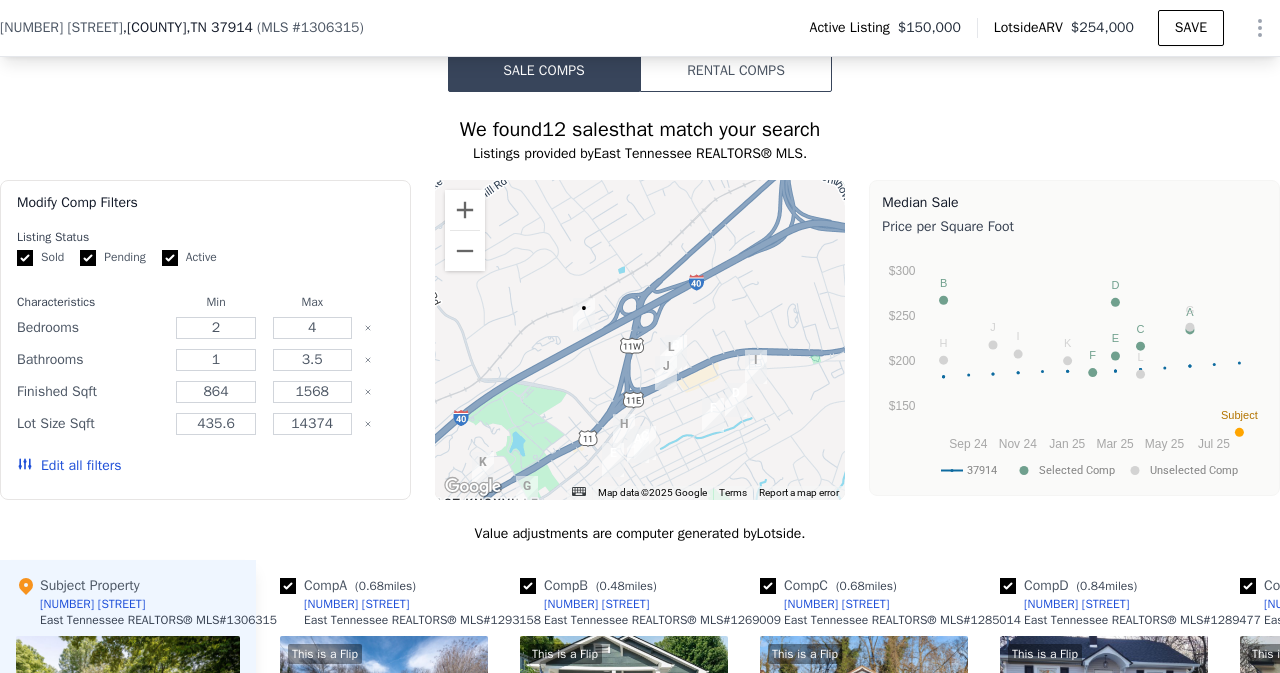 drag, startPoint x: 662, startPoint y: 245, endPoint x: 643, endPoint y: 328, distance: 85.146935 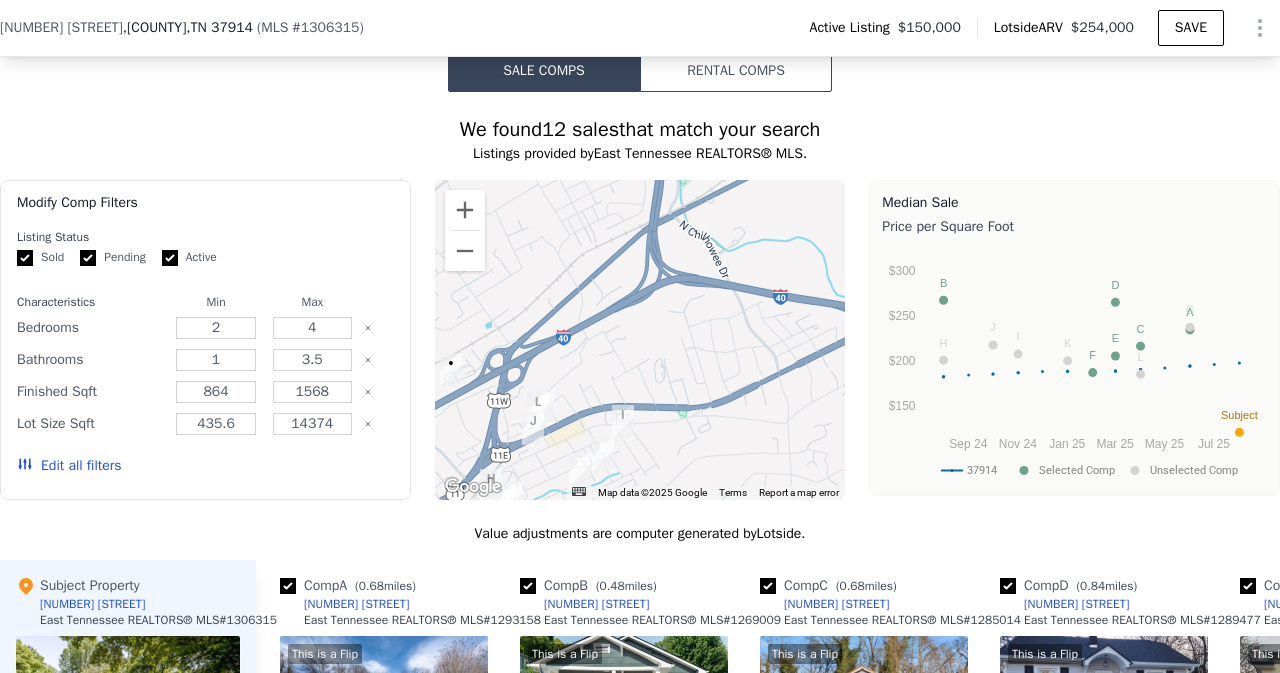 drag, startPoint x: 751, startPoint y: 291, endPoint x: 605, endPoint y: 347, distance: 156.37135 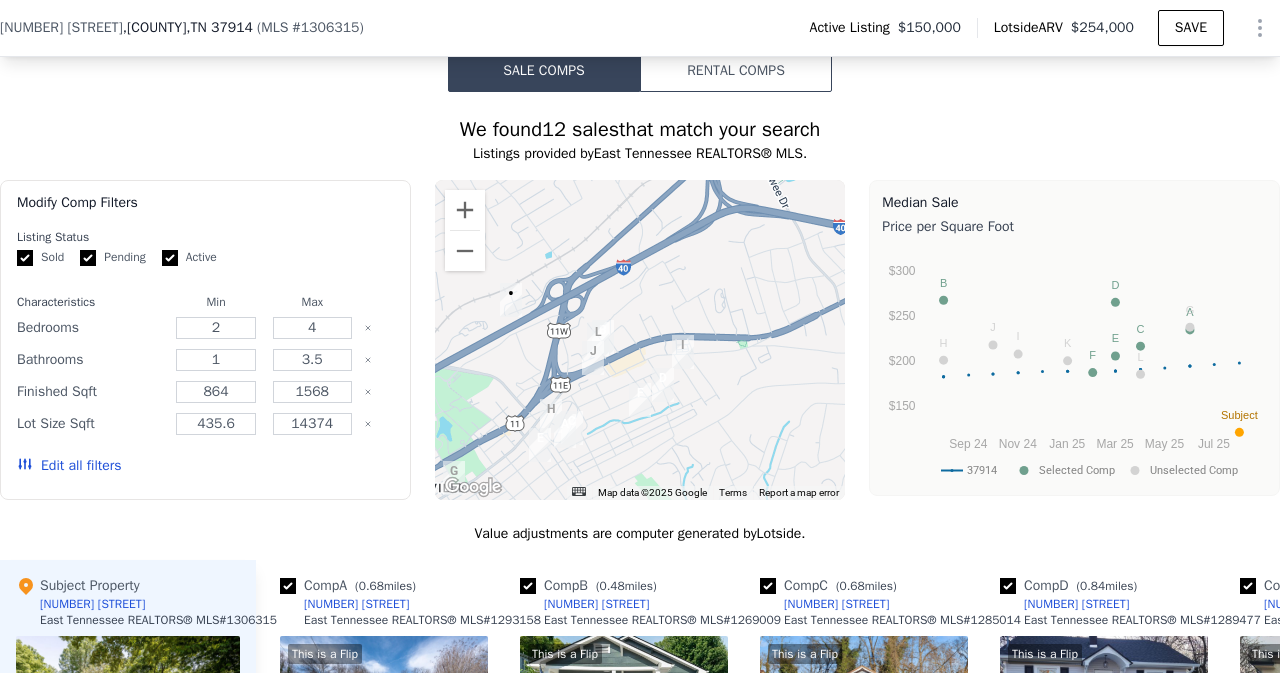 drag, startPoint x: 708, startPoint y: 373, endPoint x: 762, endPoint y: 299, distance: 91.60786 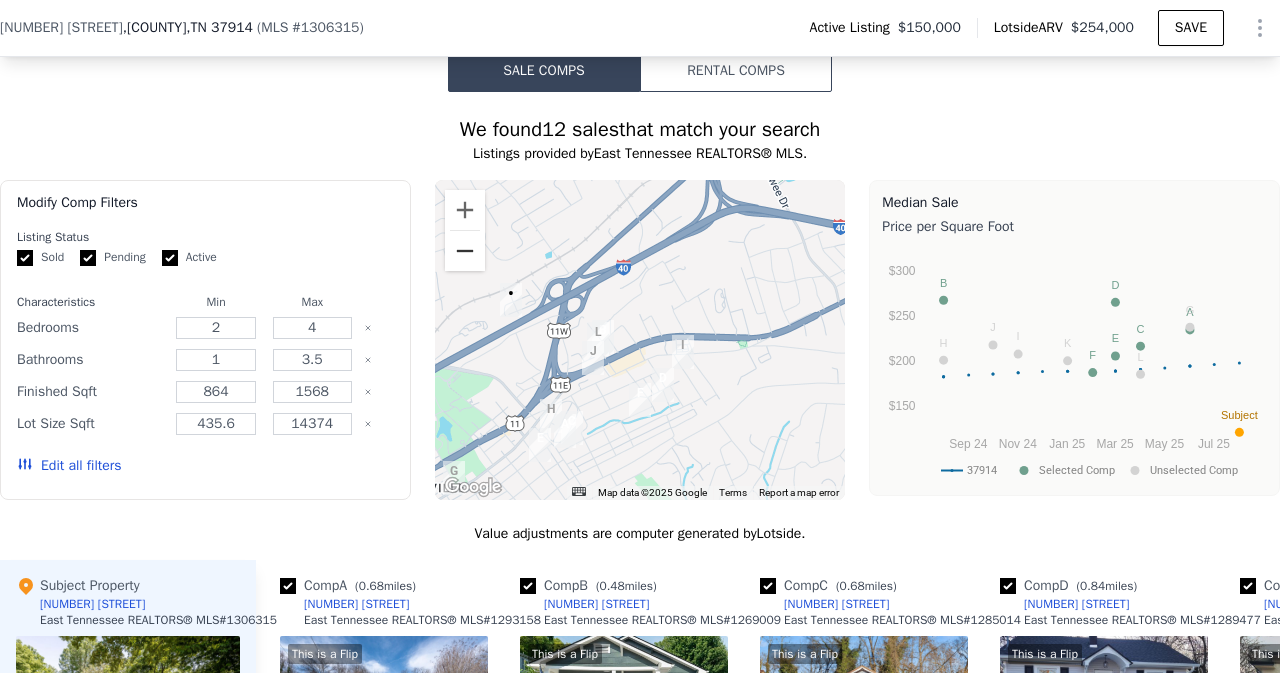 click at bounding box center (465, 251) 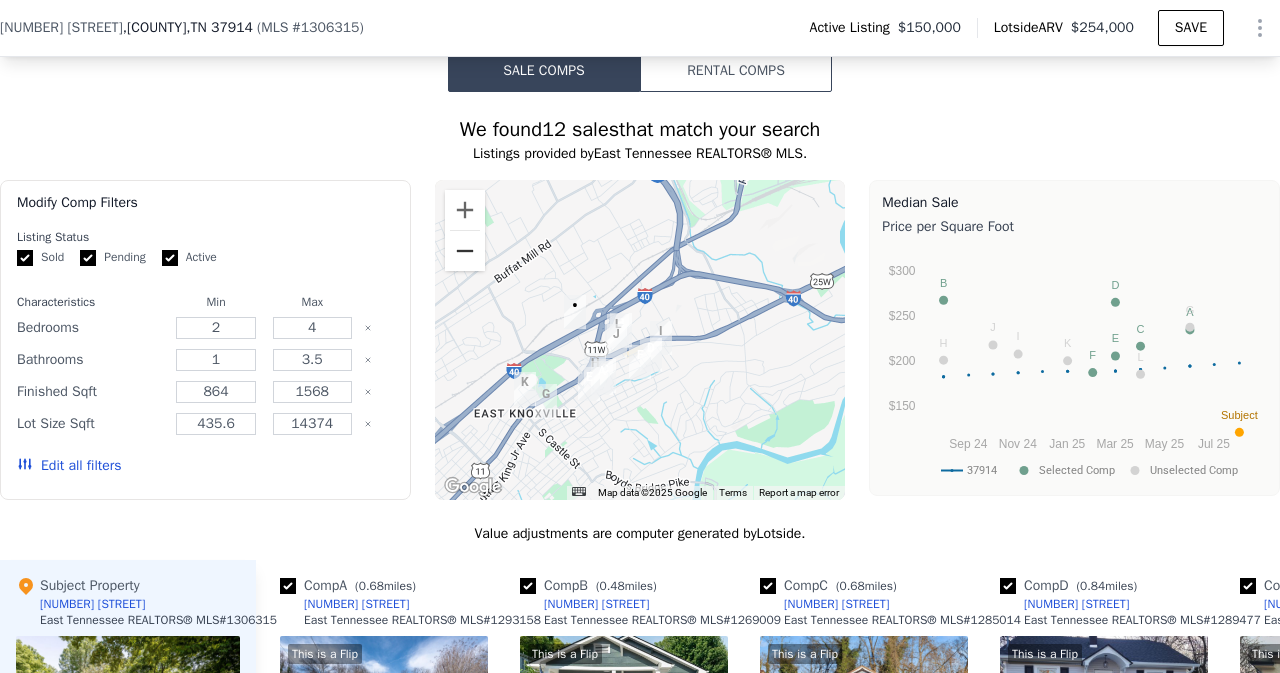 click at bounding box center (465, 251) 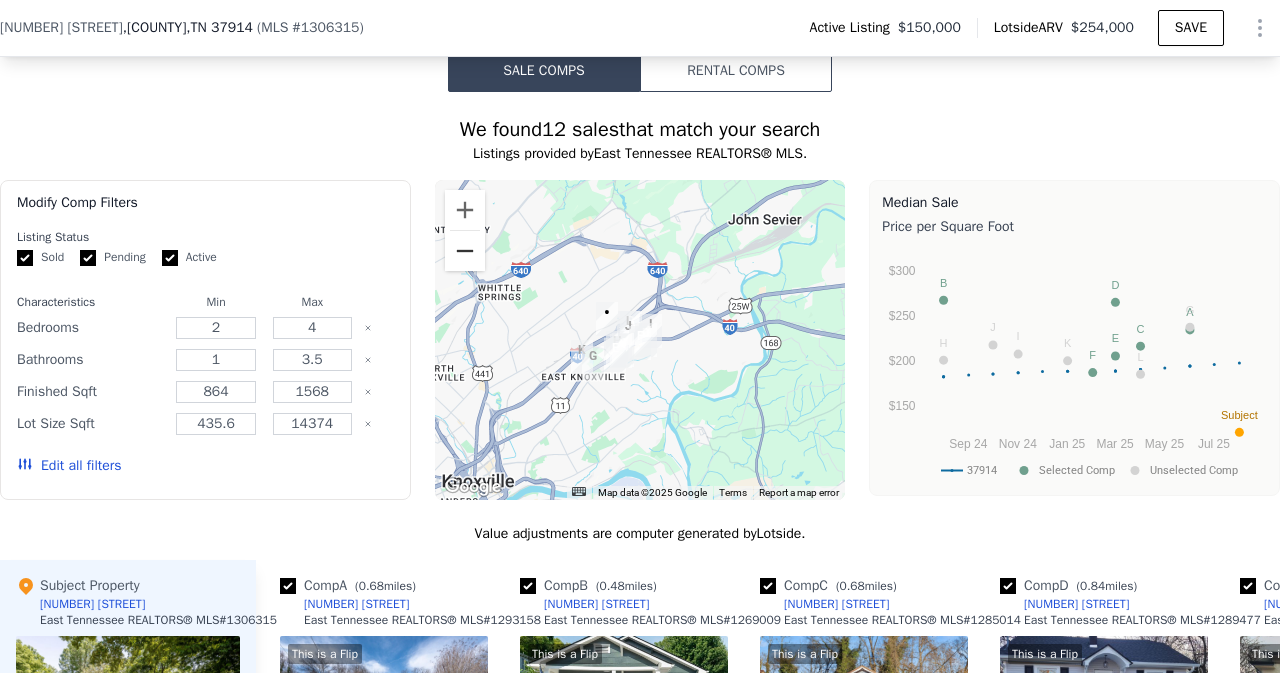 click at bounding box center (465, 251) 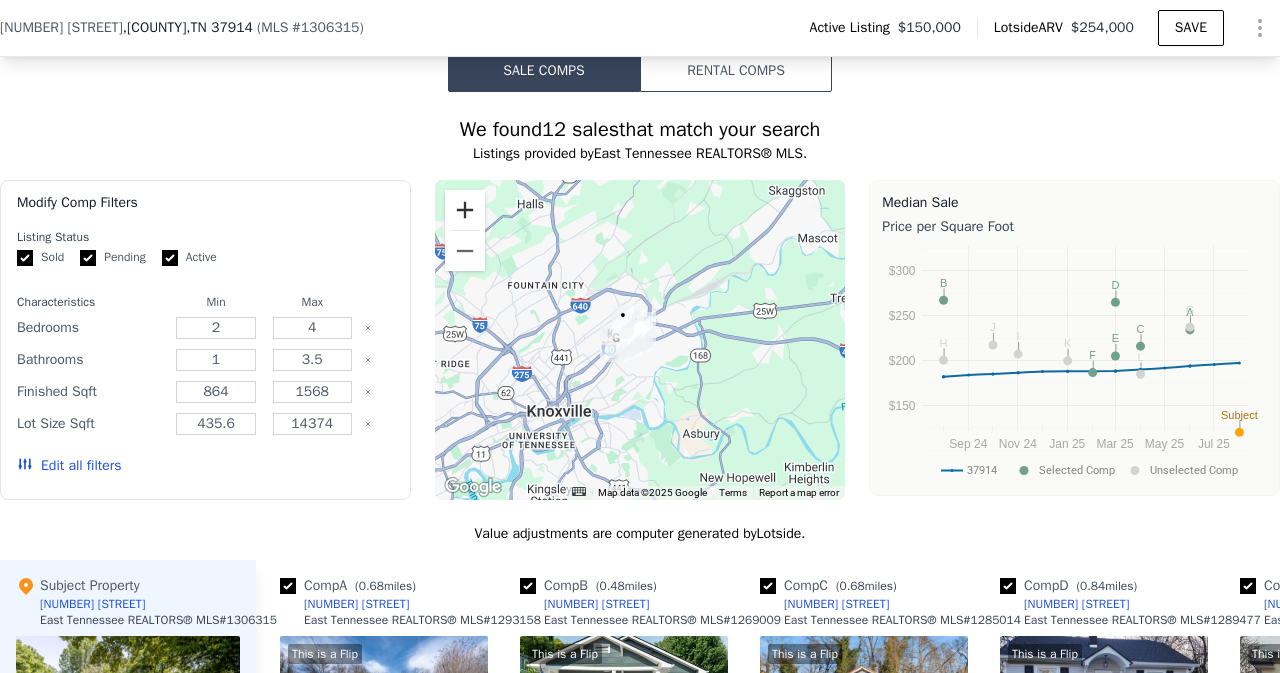 click at bounding box center [465, 210] 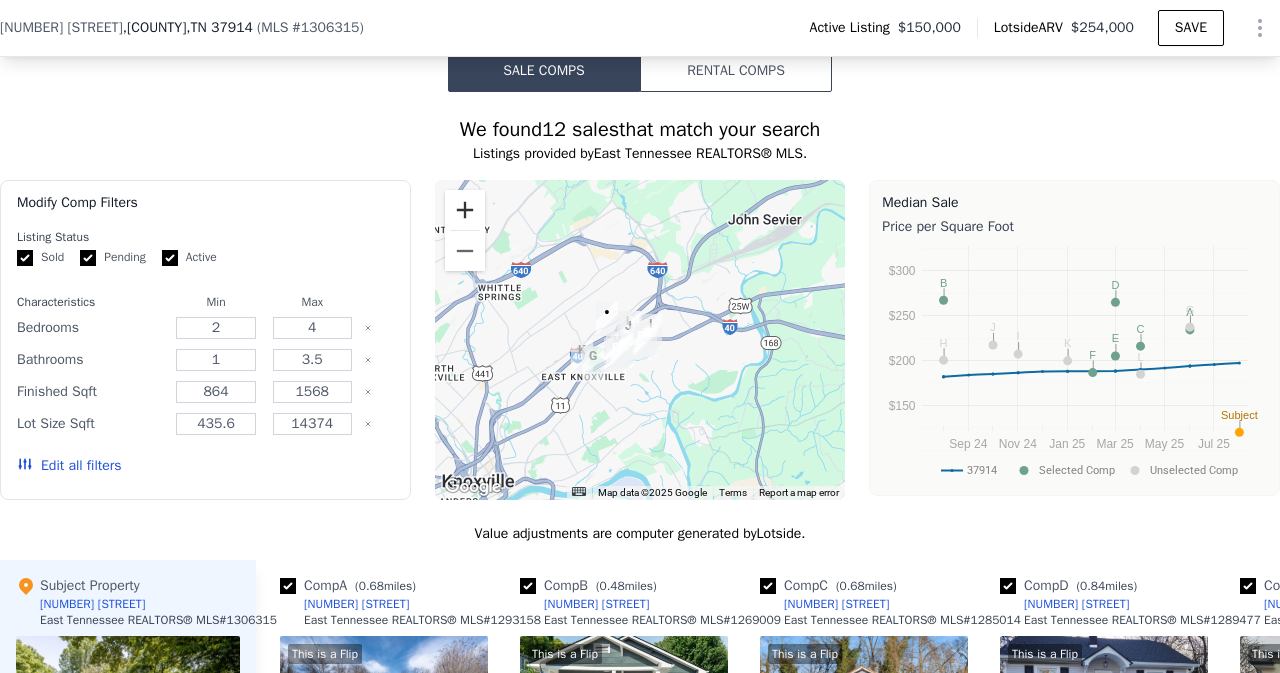 click at bounding box center [465, 210] 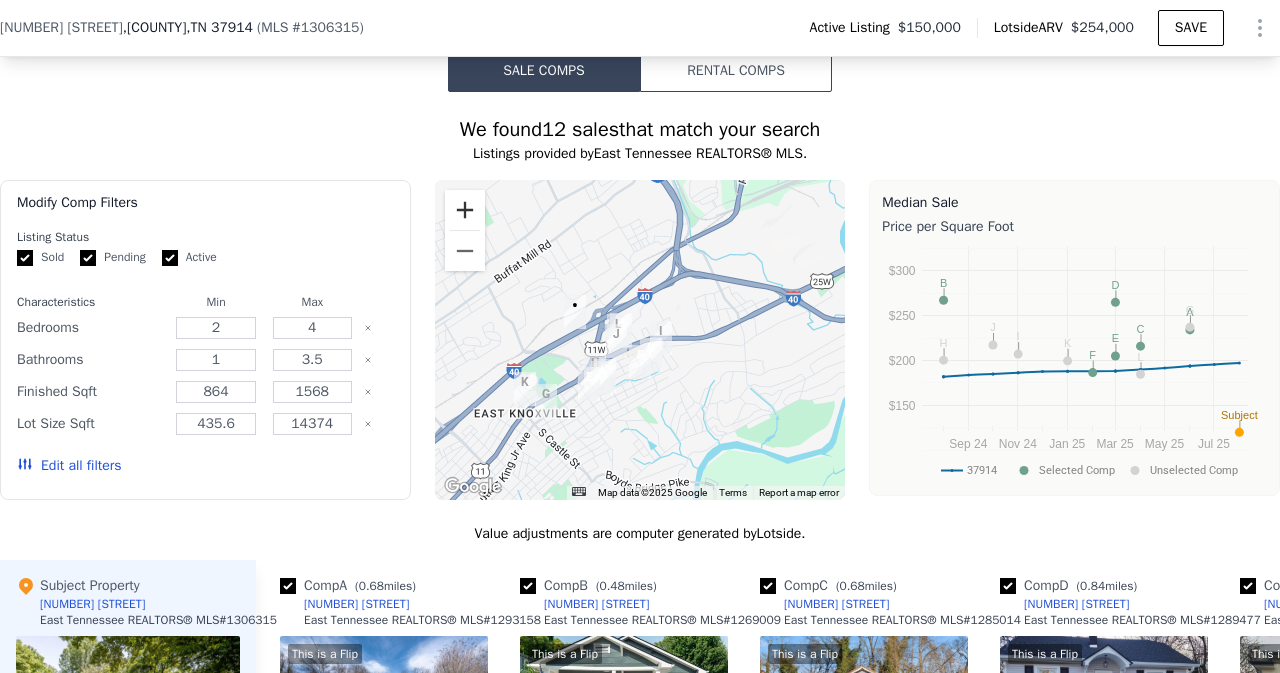 click at bounding box center [465, 210] 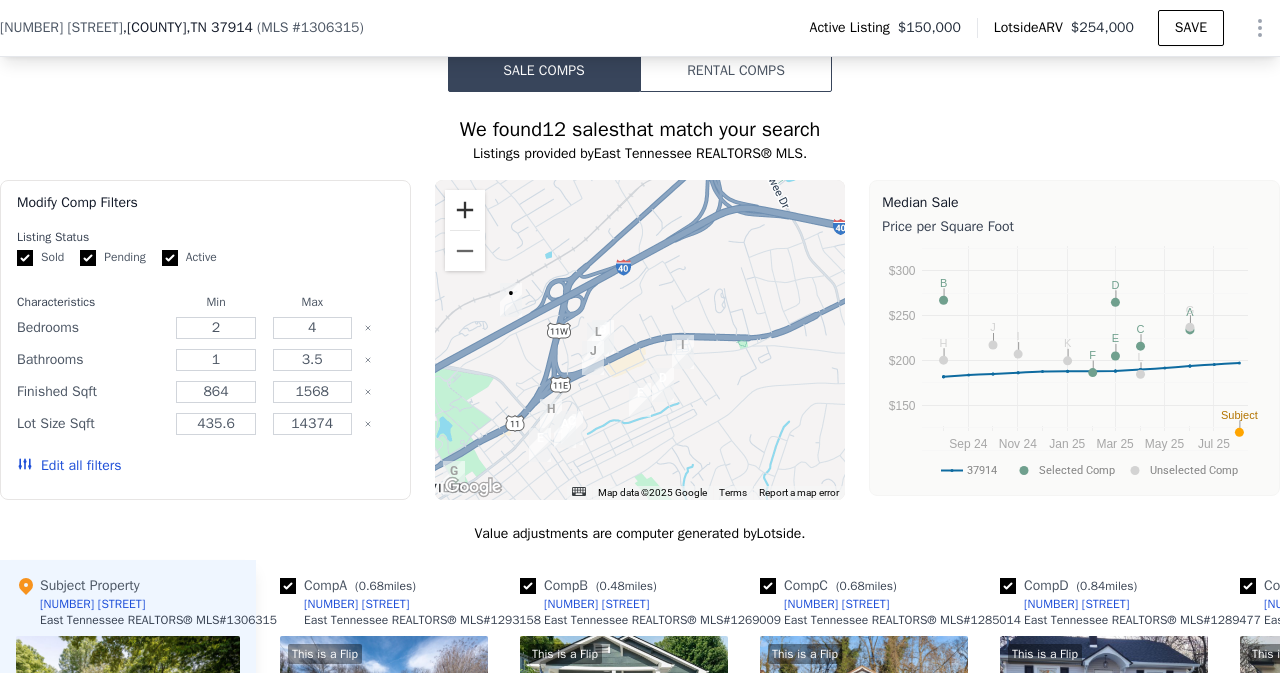 click at bounding box center (465, 210) 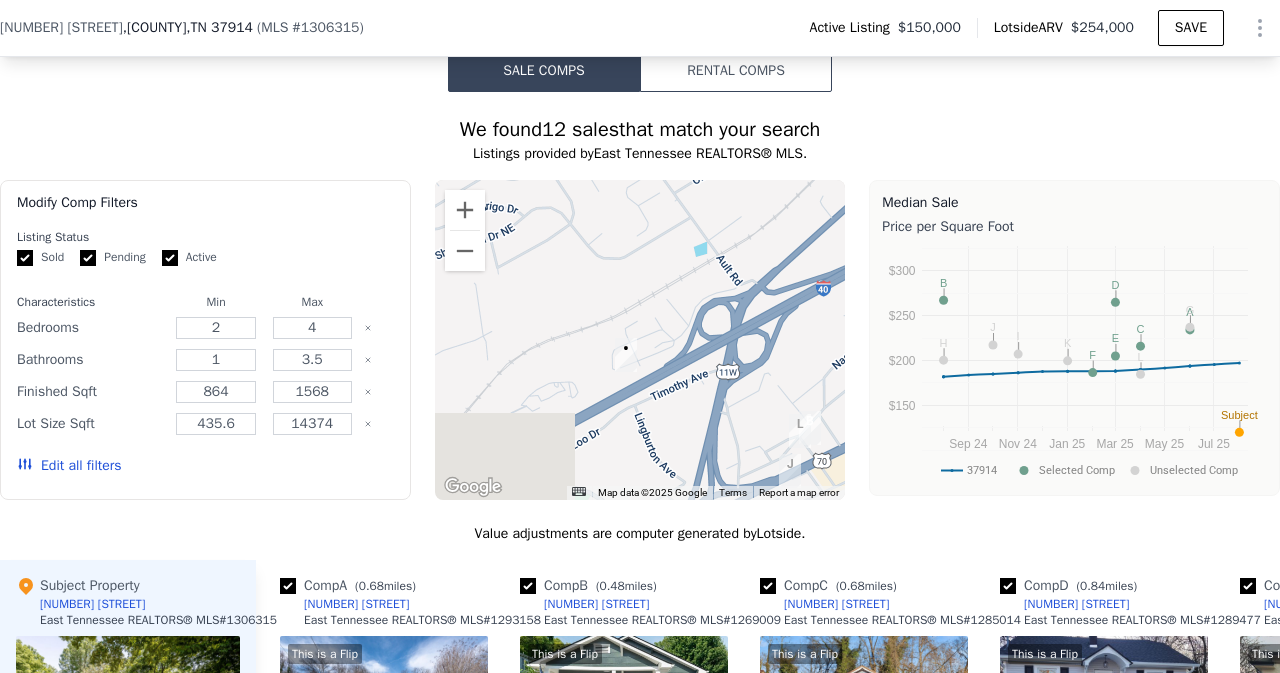 drag, startPoint x: 618, startPoint y: 289, endPoint x: 912, endPoint y: 384, distance: 308.96762 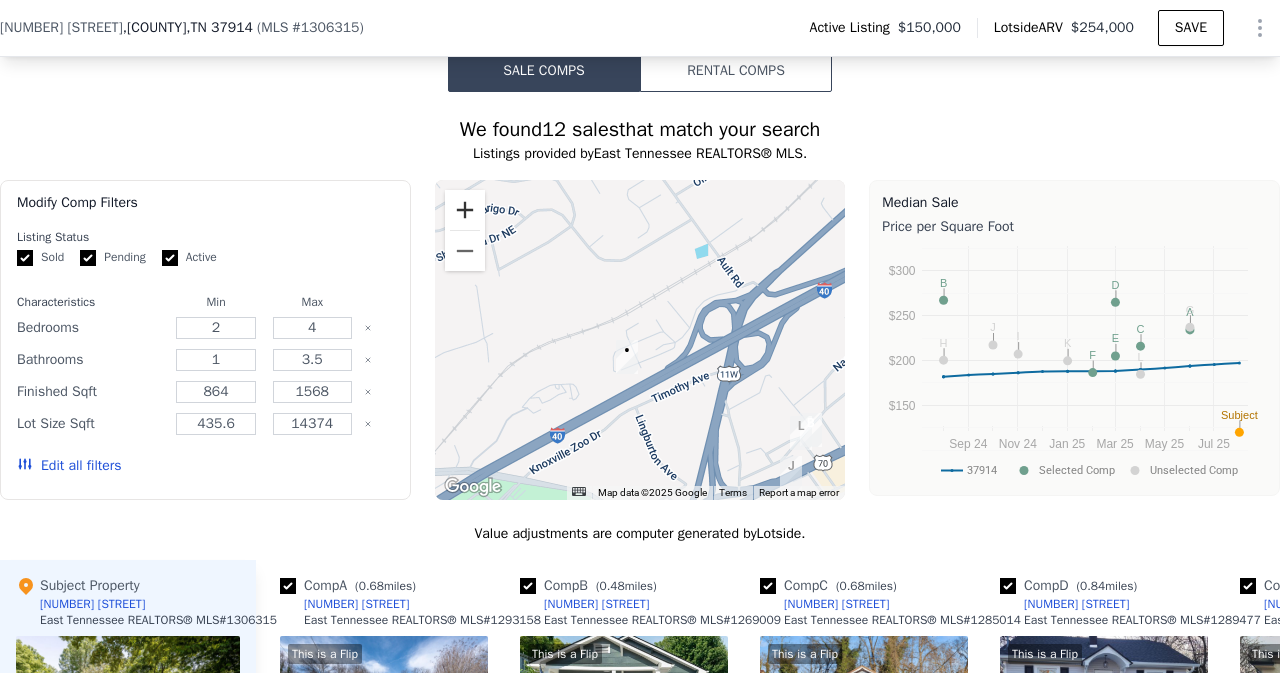 click at bounding box center [465, 210] 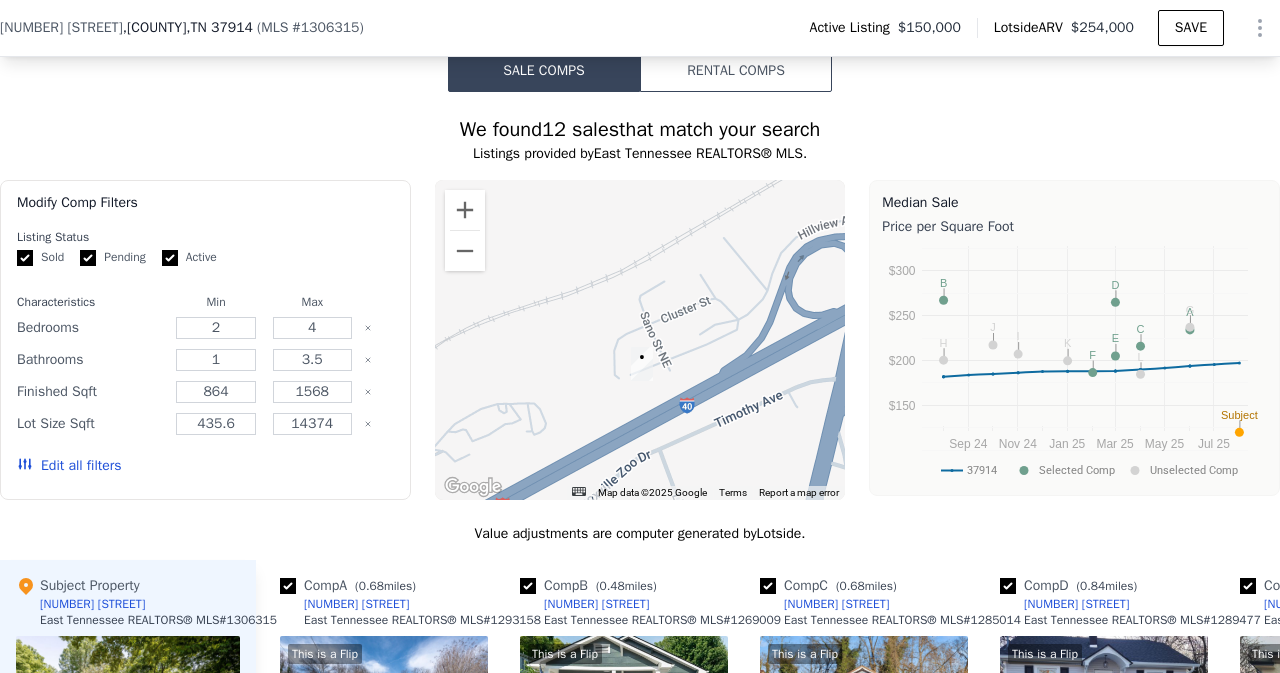 drag, startPoint x: 751, startPoint y: 257, endPoint x: 769, endPoint y: 238, distance: 26.172504 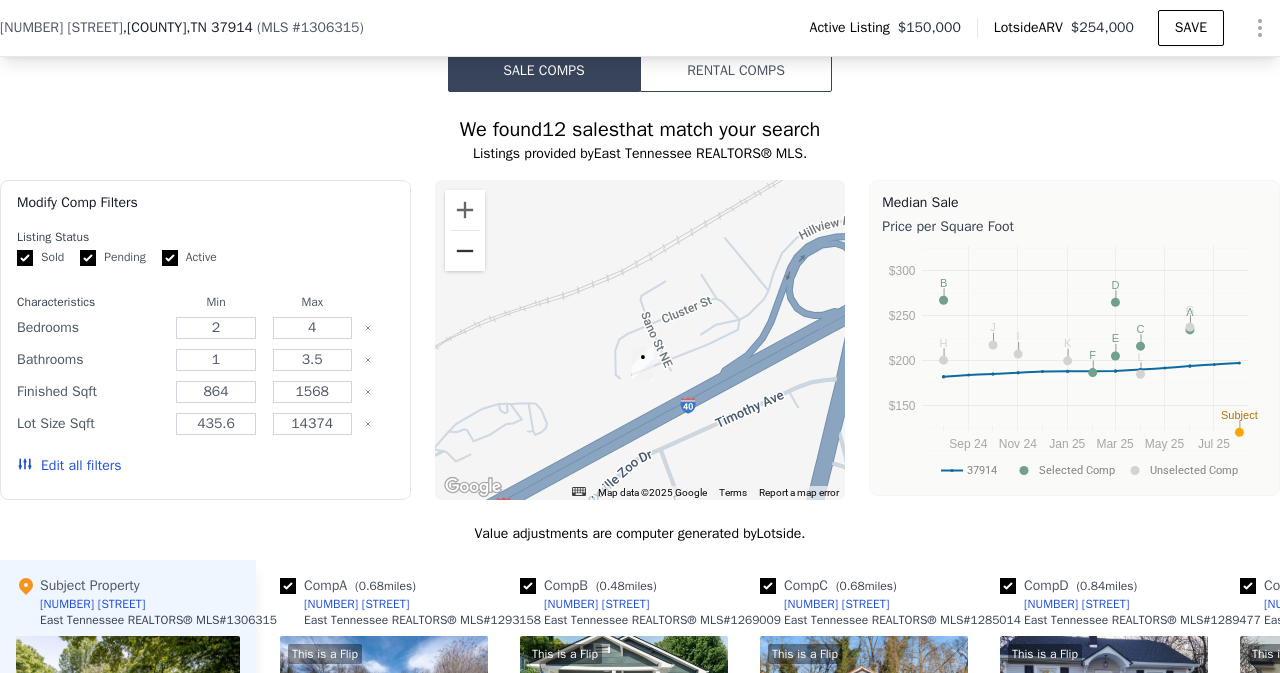 click at bounding box center [465, 251] 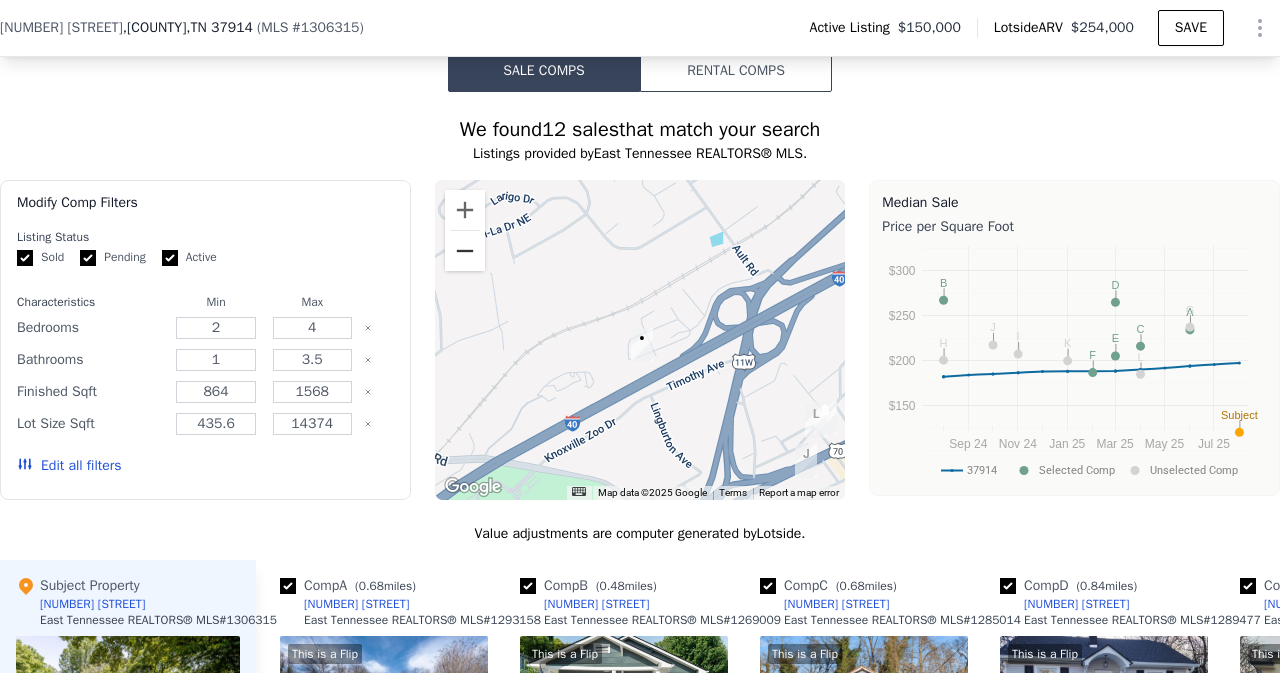 click at bounding box center [465, 251] 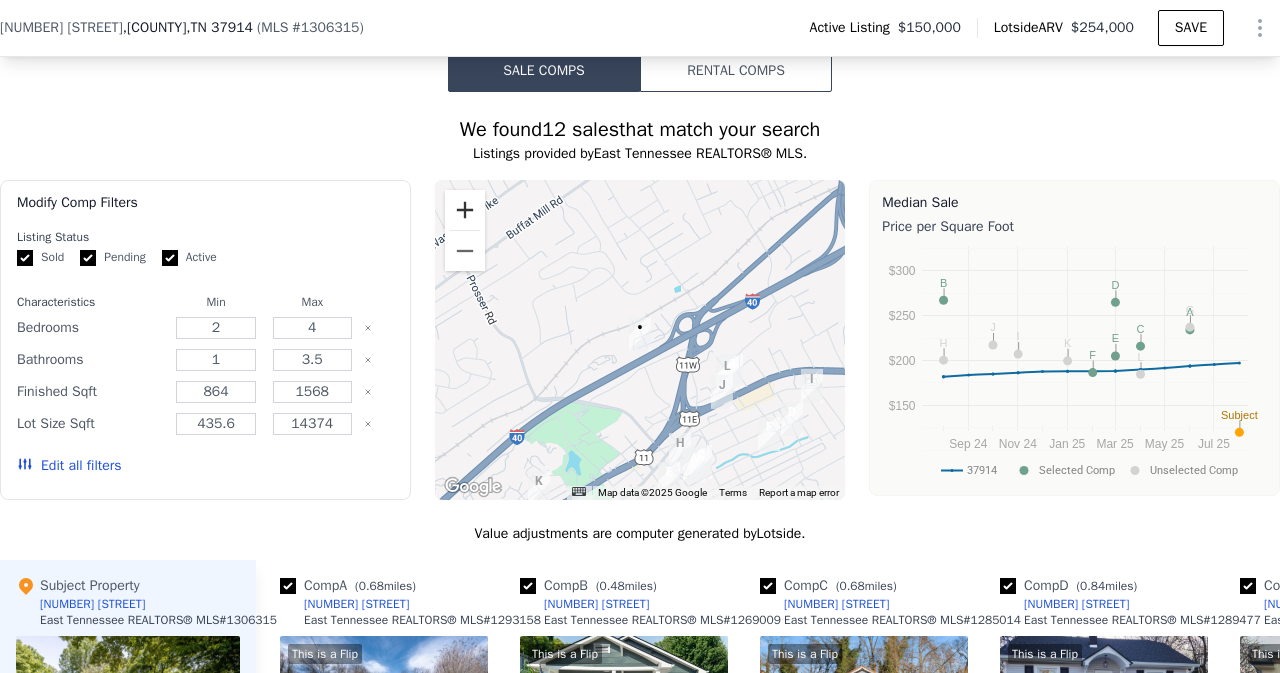 click at bounding box center [465, 210] 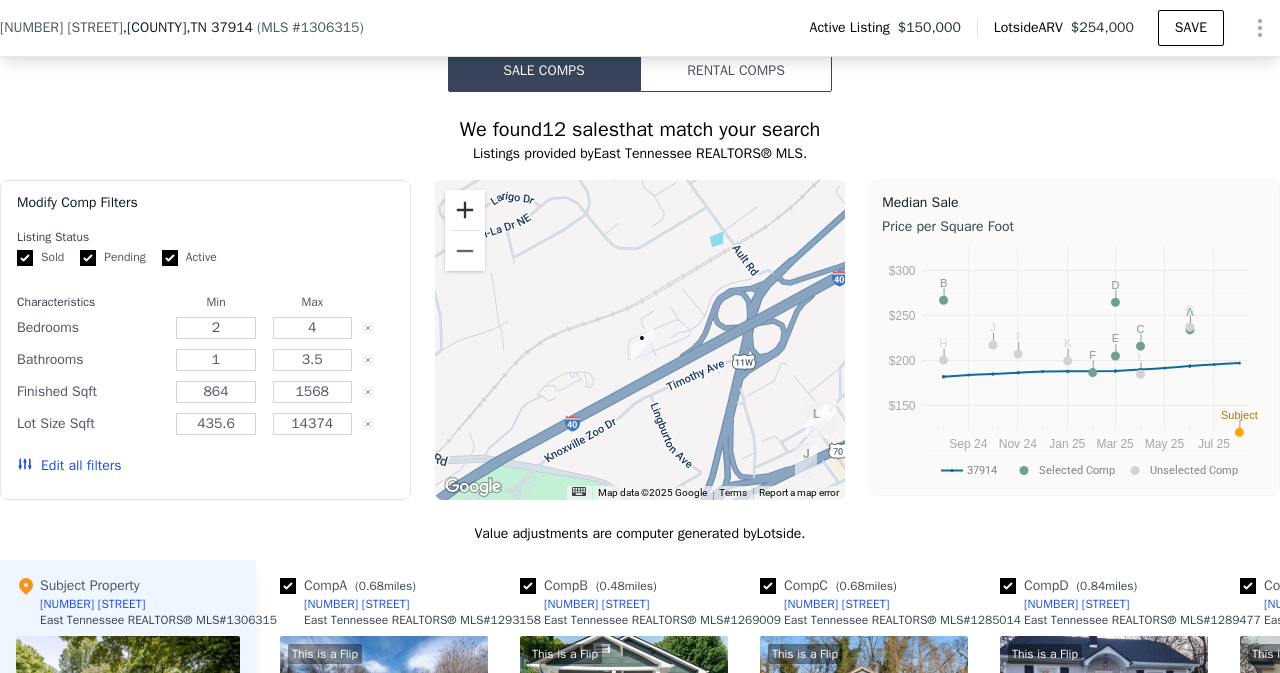 click at bounding box center (465, 210) 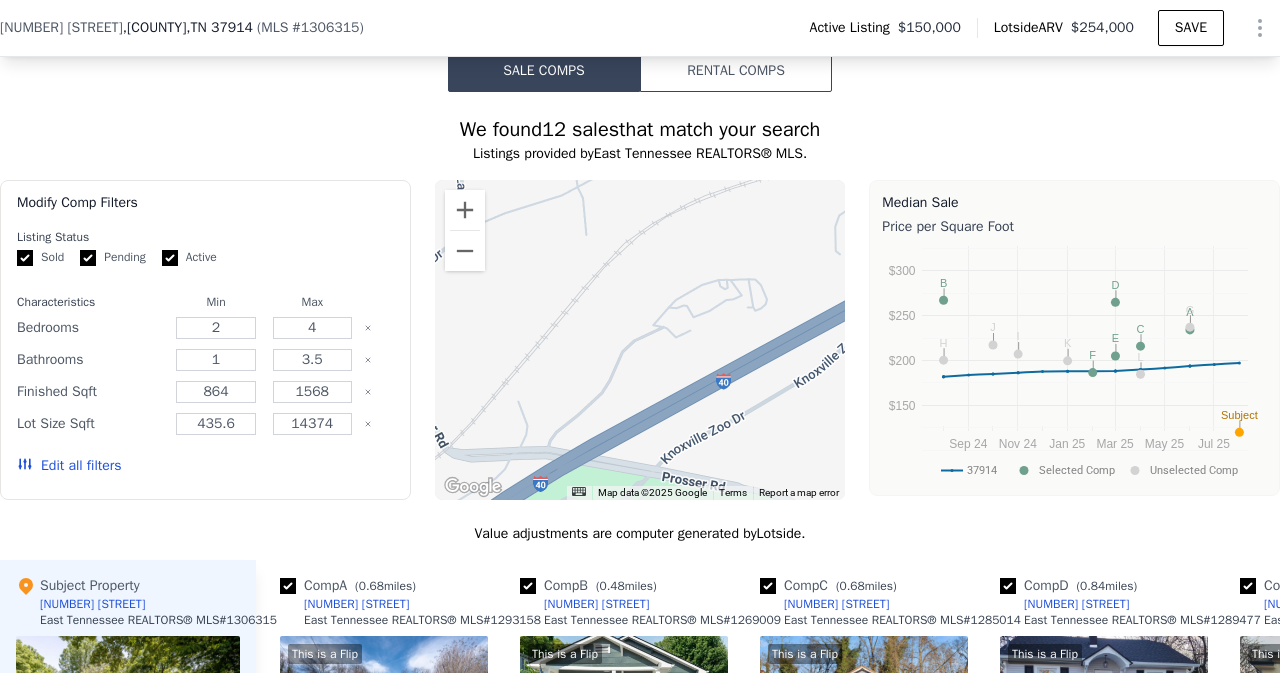 drag, startPoint x: 568, startPoint y: 425, endPoint x: 797, endPoint y: 297, distance: 262.34518 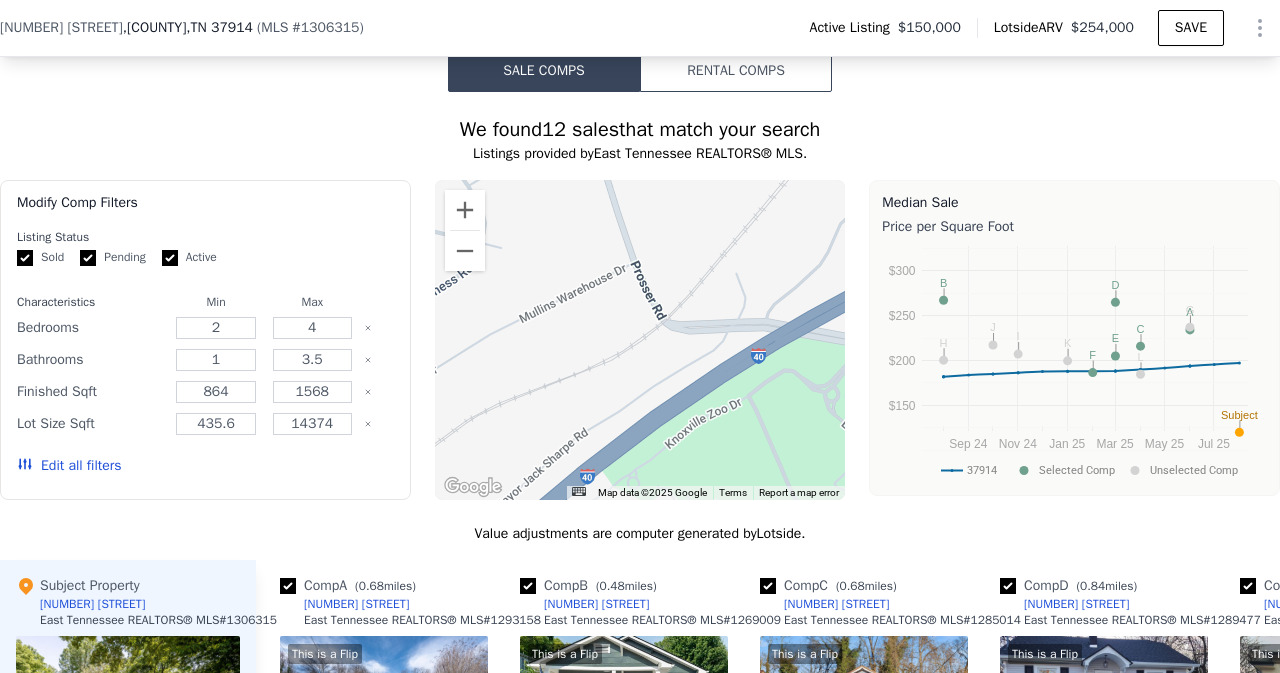 drag, startPoint x: 643, startPoint y: 414, endPoint x: 862, endPoint y: 281, distance: 256.22256 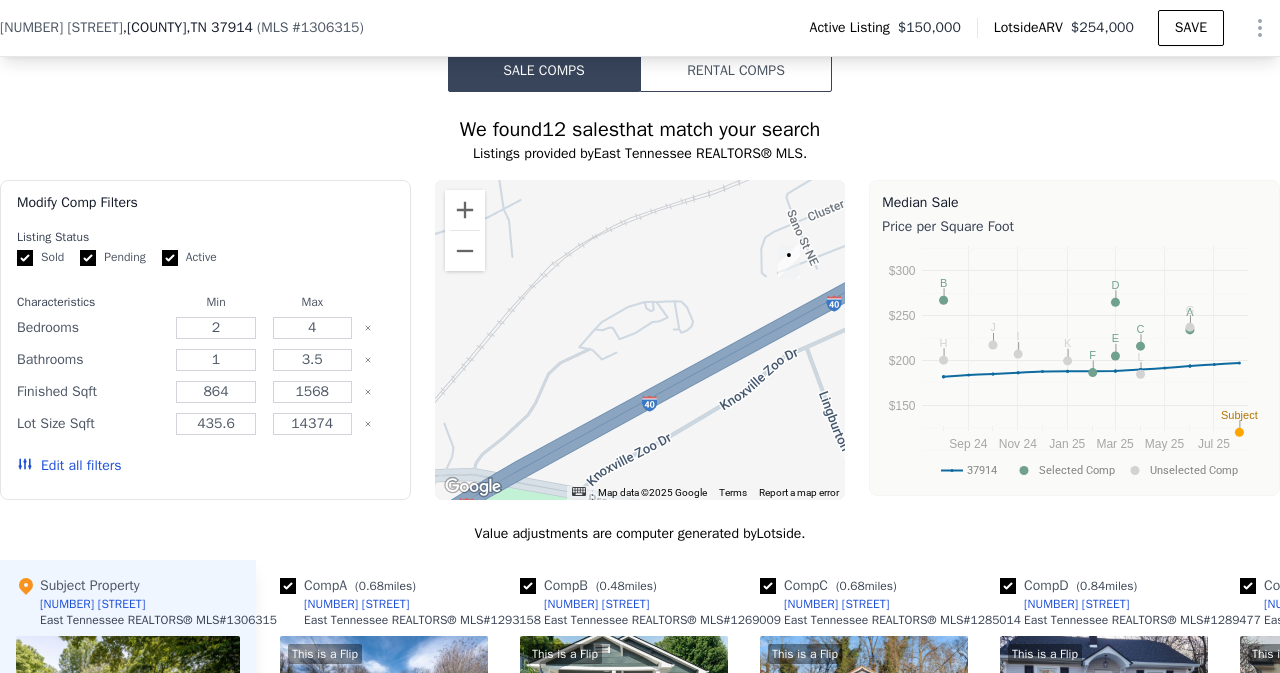 drag, startPoint x: 662, startPoint y: 375, endPoint x: 316, endPoint y: 561, distance: 392.82565 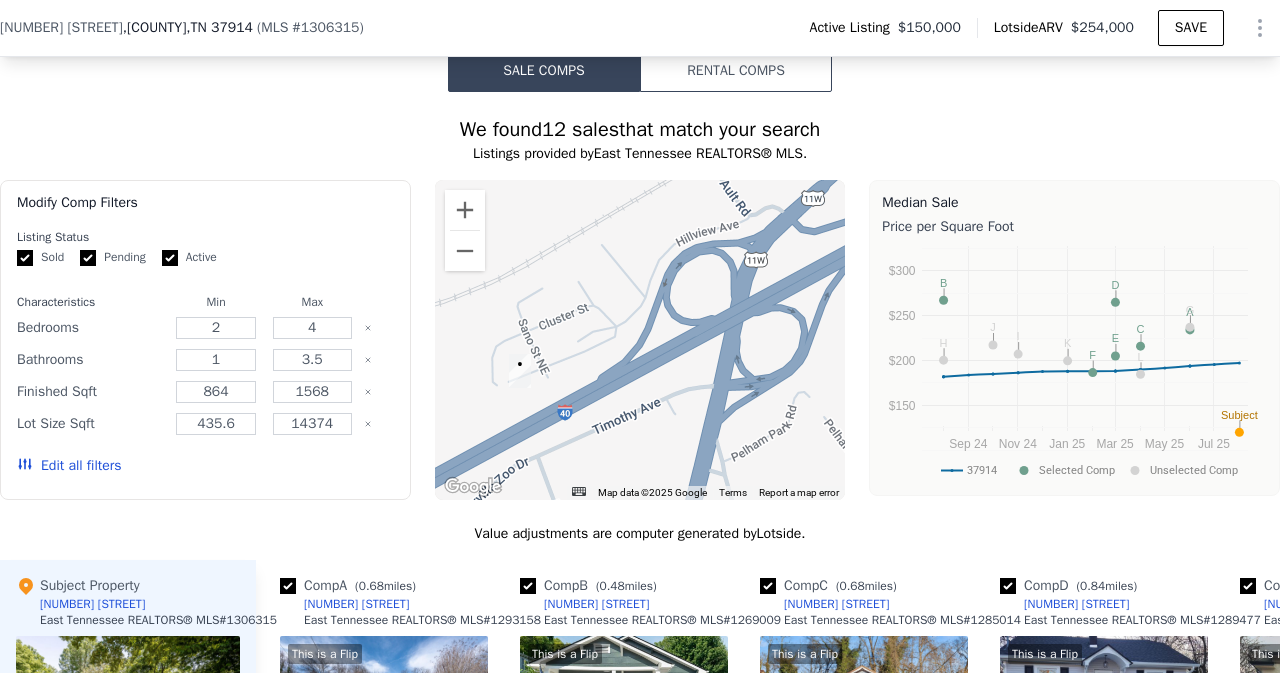 drag, startPoint x: 755, startPoint y: 311, endPoint x: 542, endPoint y: 382, distance: 224.52171 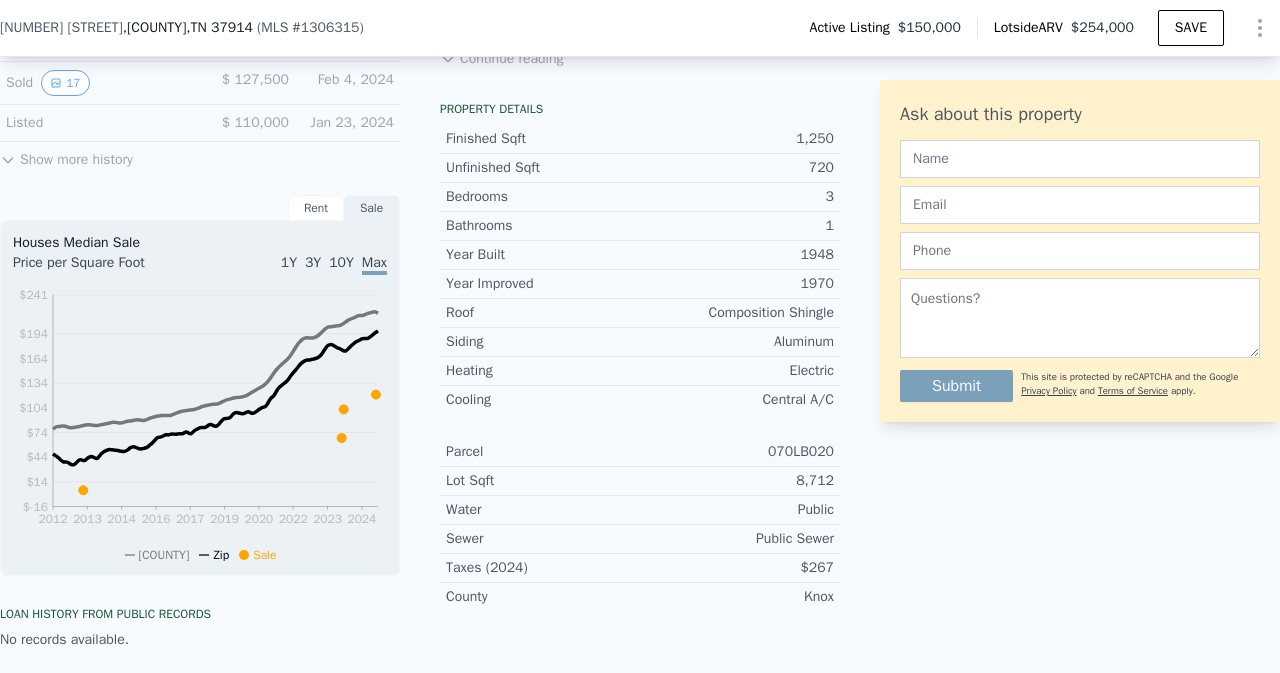 scroll, scrollTop: 650, scrollLeft: 0, axis: vertical 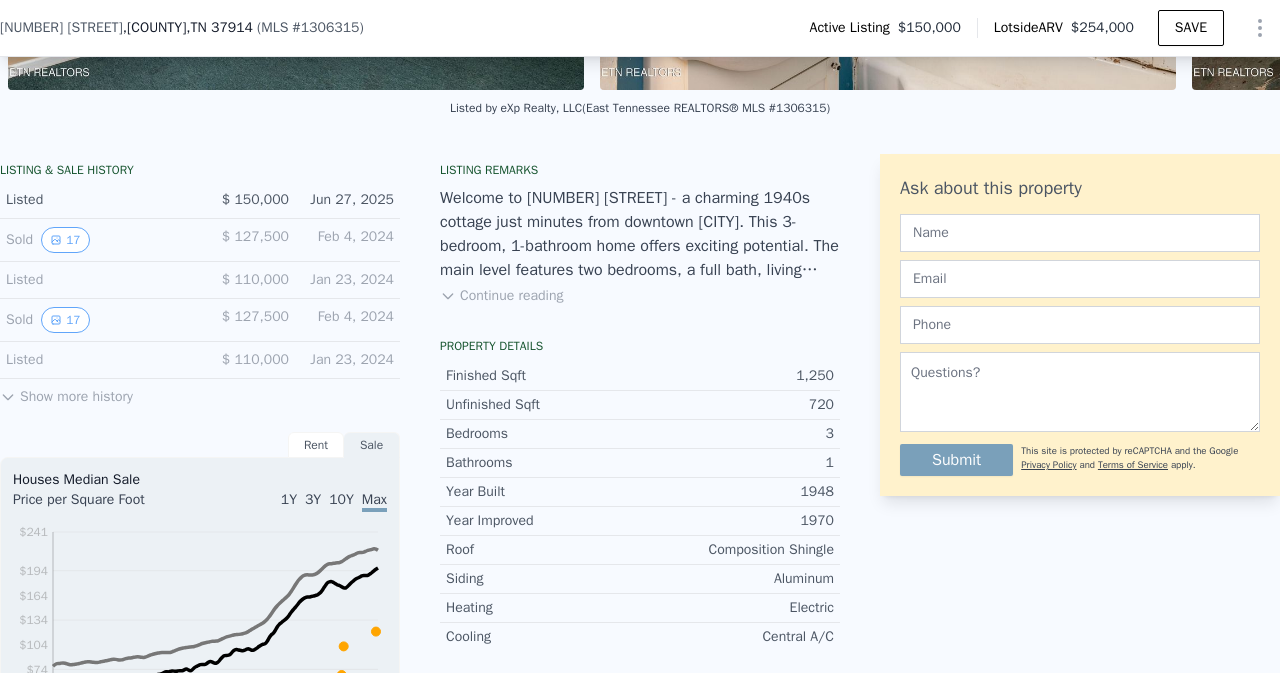 click on "Listed $ 110,000 Jan 23, 2024" at bounding box center (200, 280) 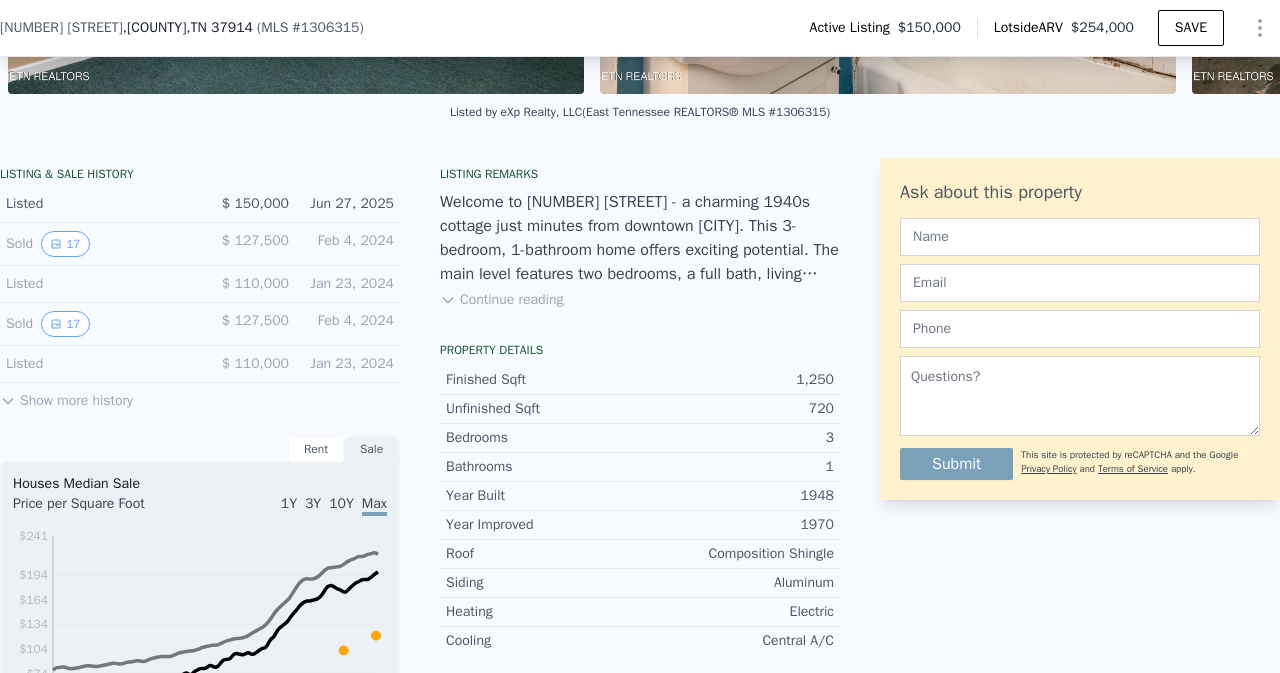 scroll, scrollTop: 397, scrollLeft: 0, axis: vertical 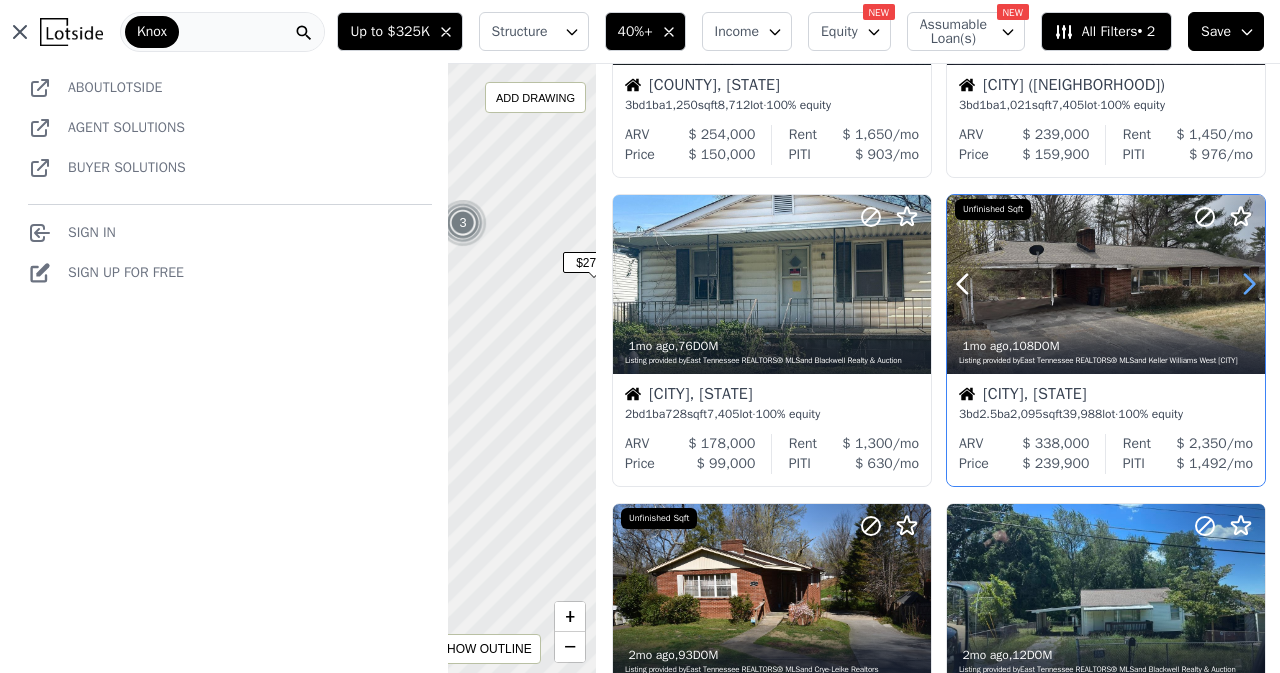 click 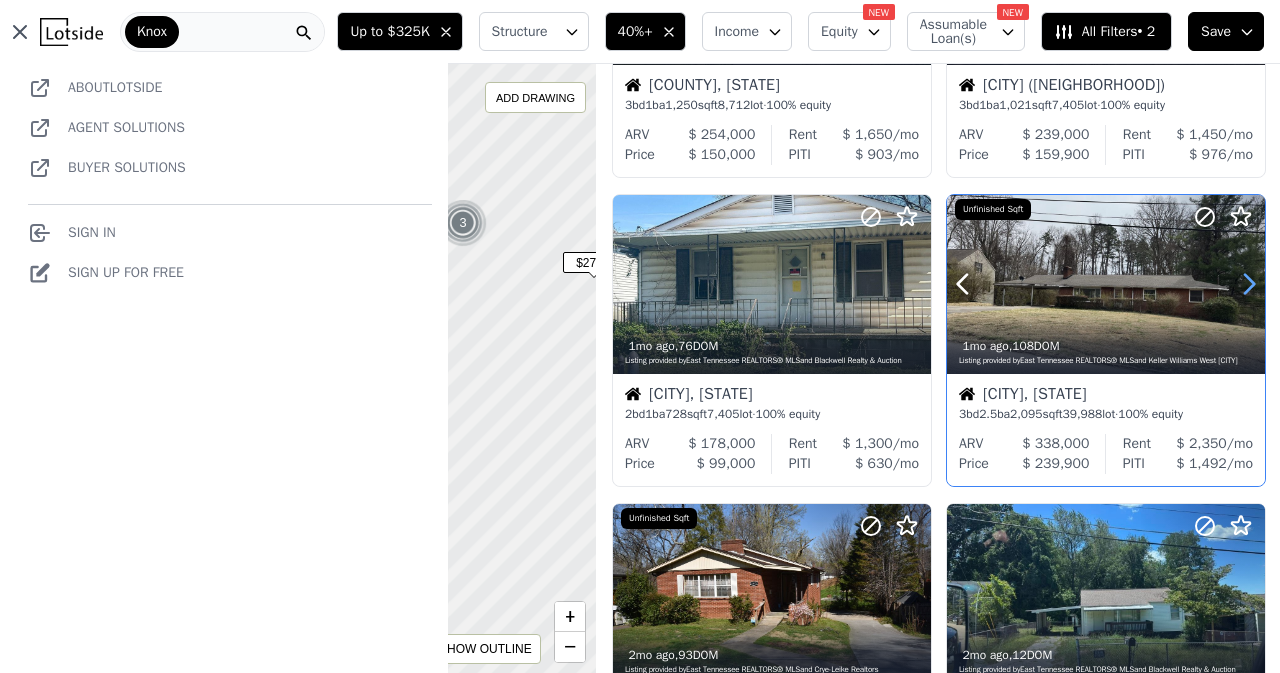 click 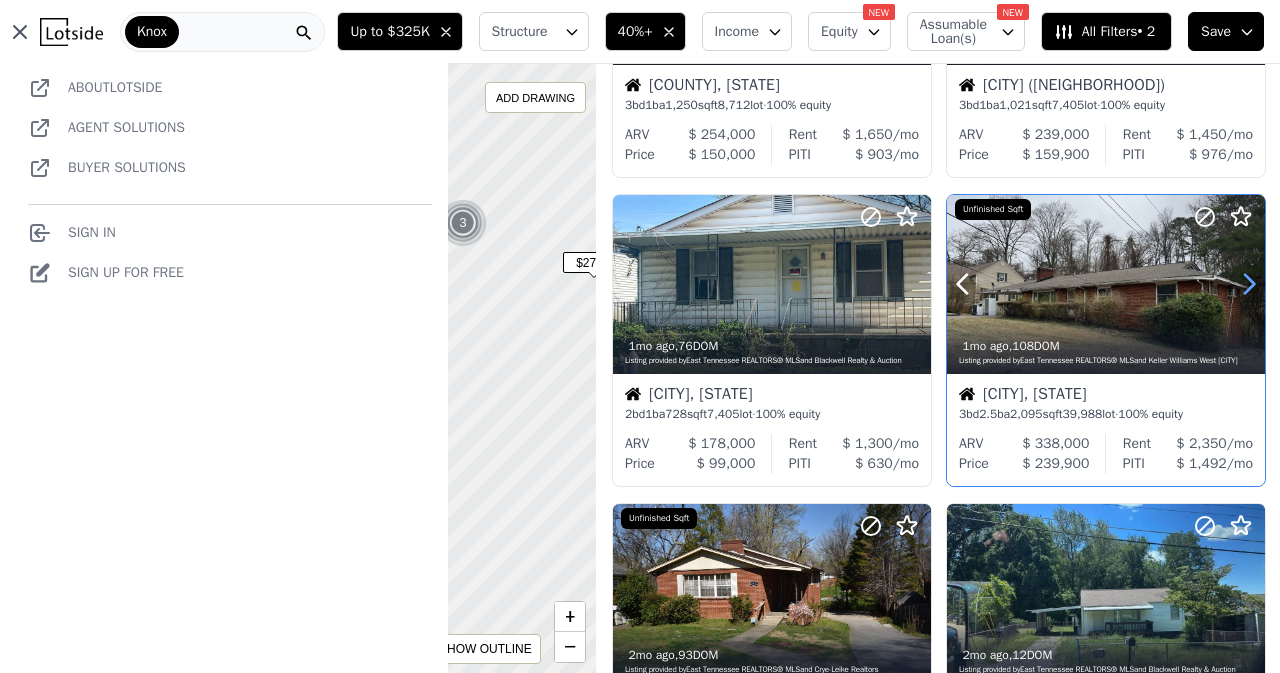 click 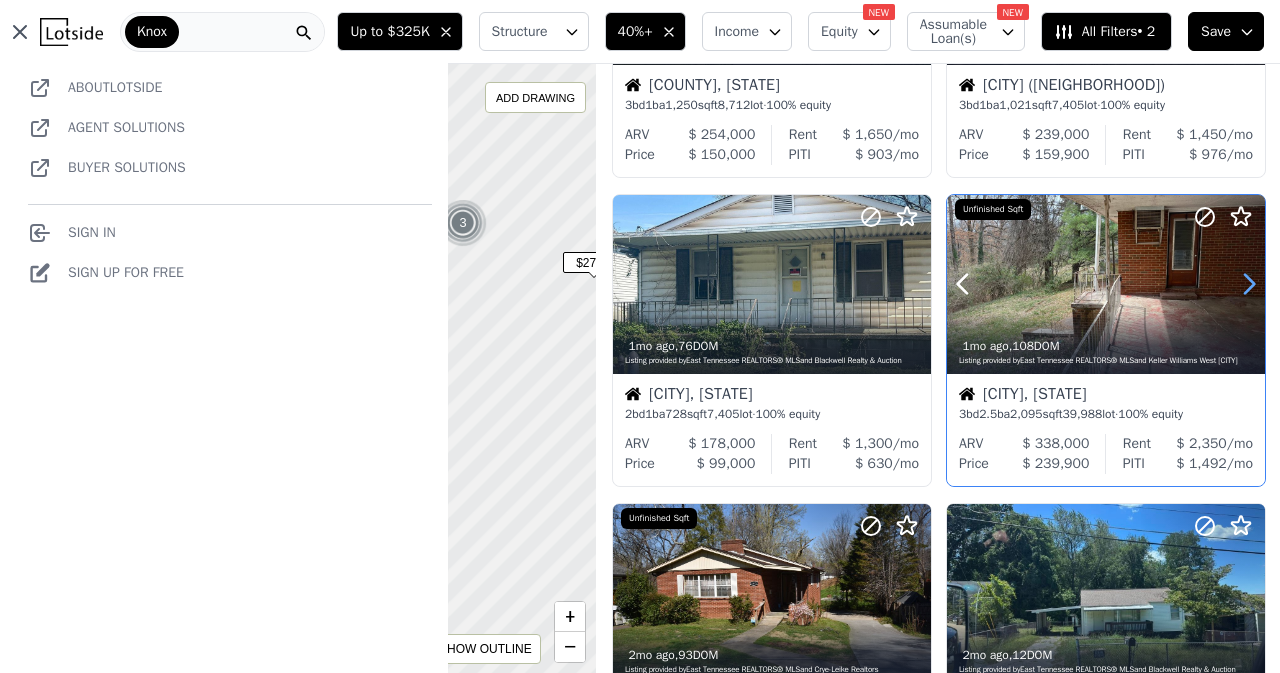 click 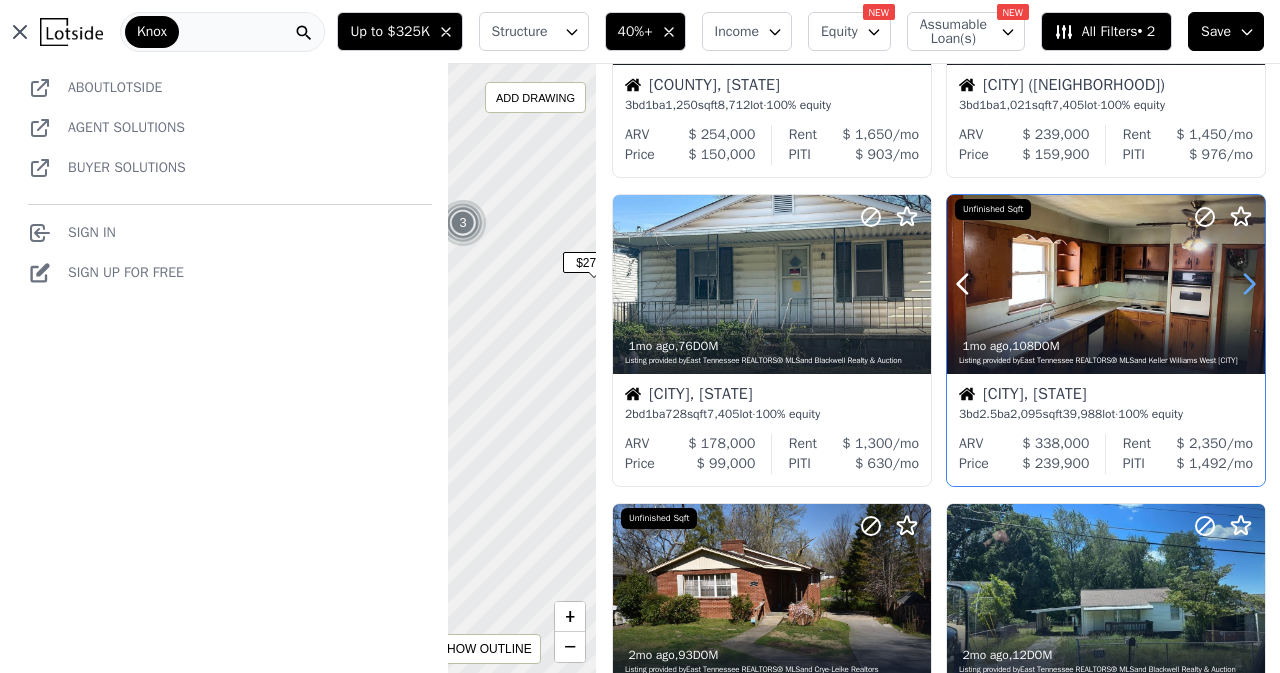 click 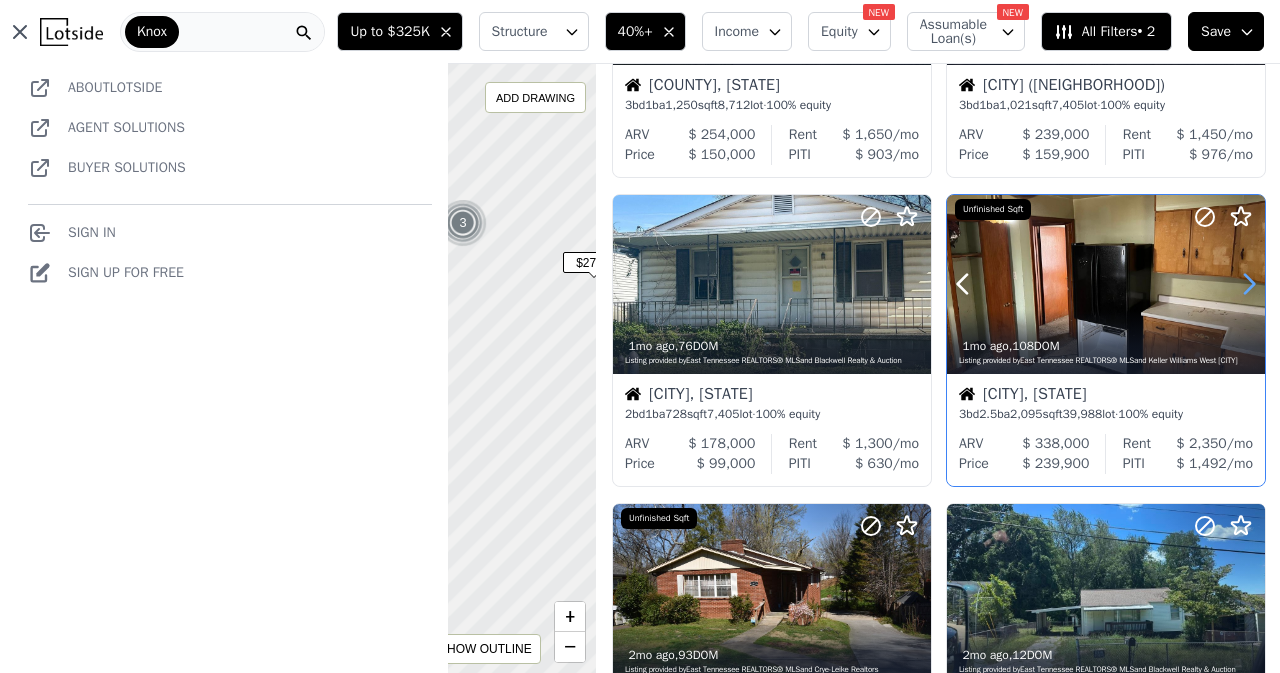 click 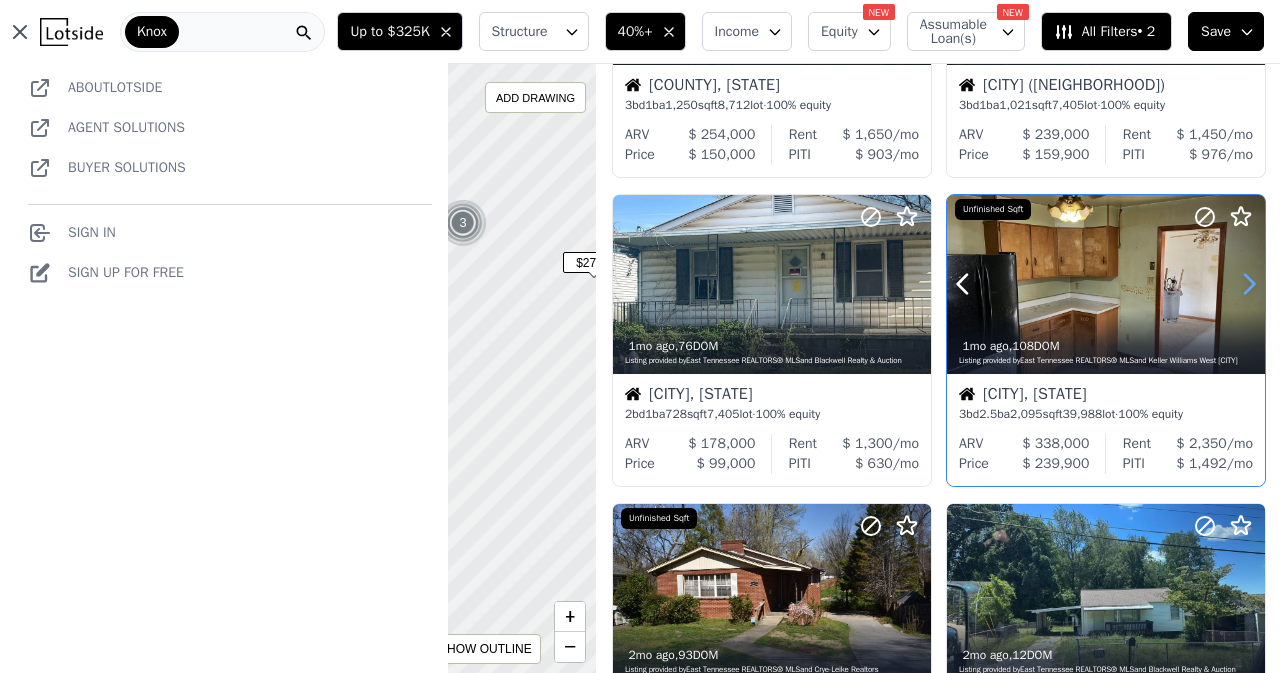 click 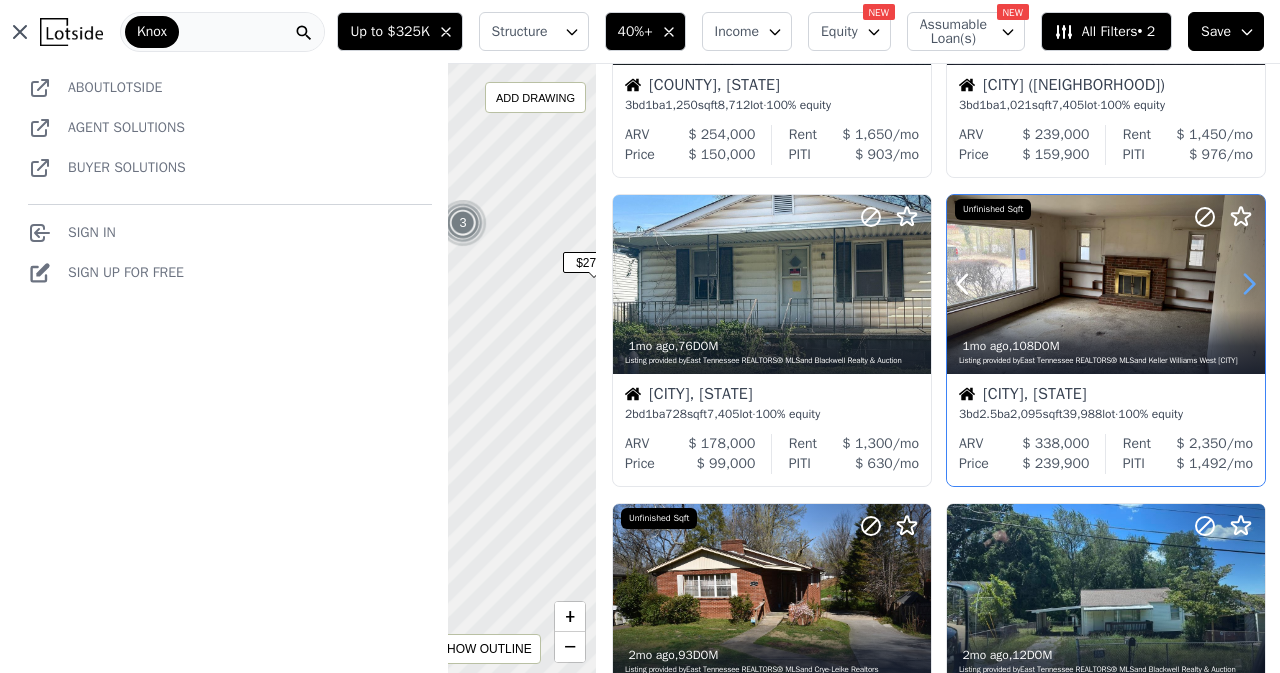 click 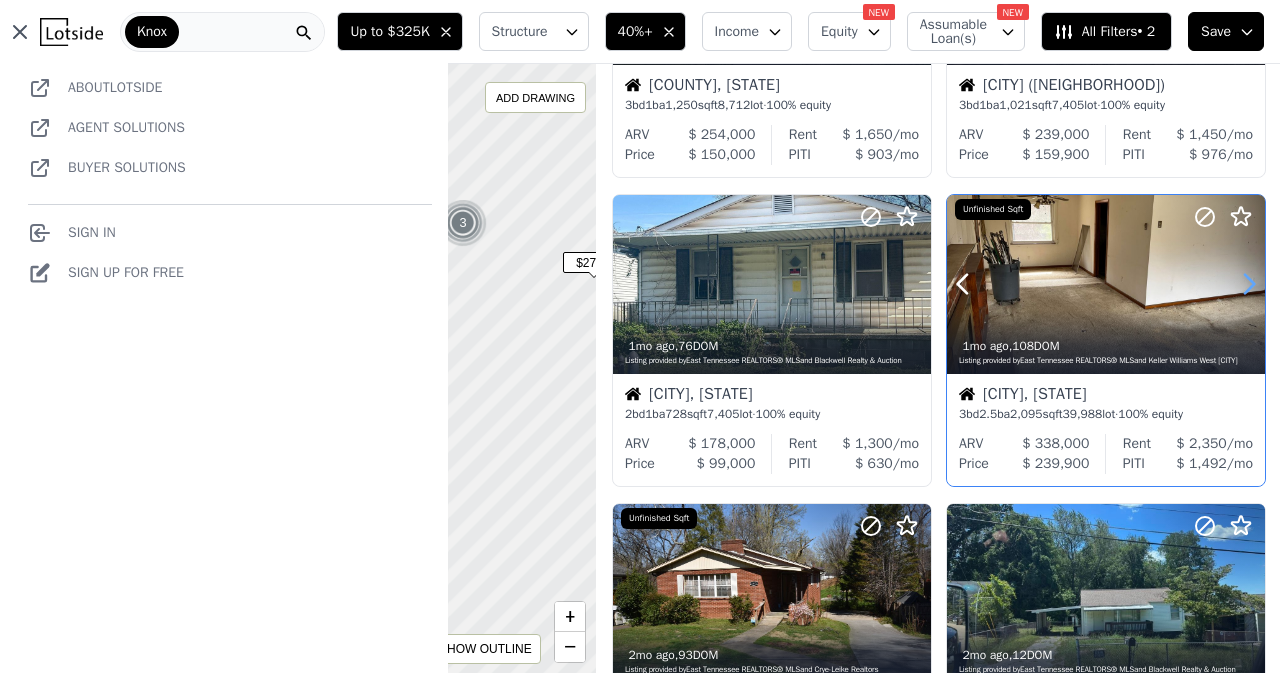 click 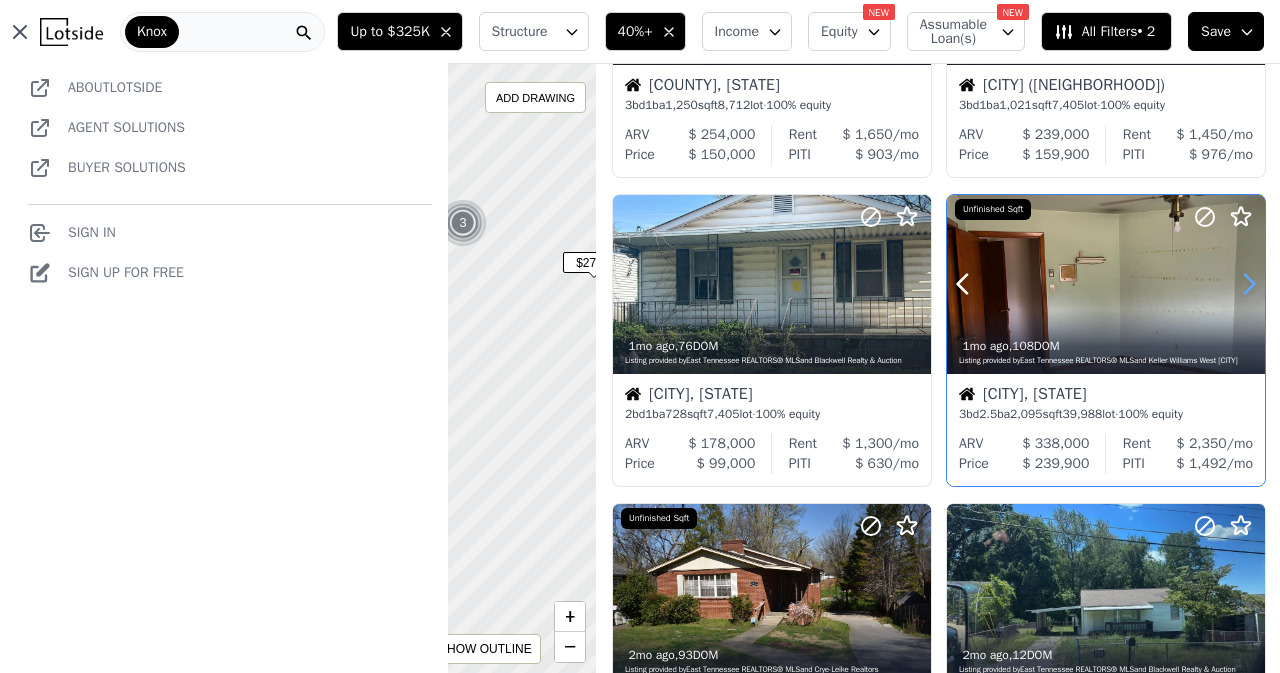 click 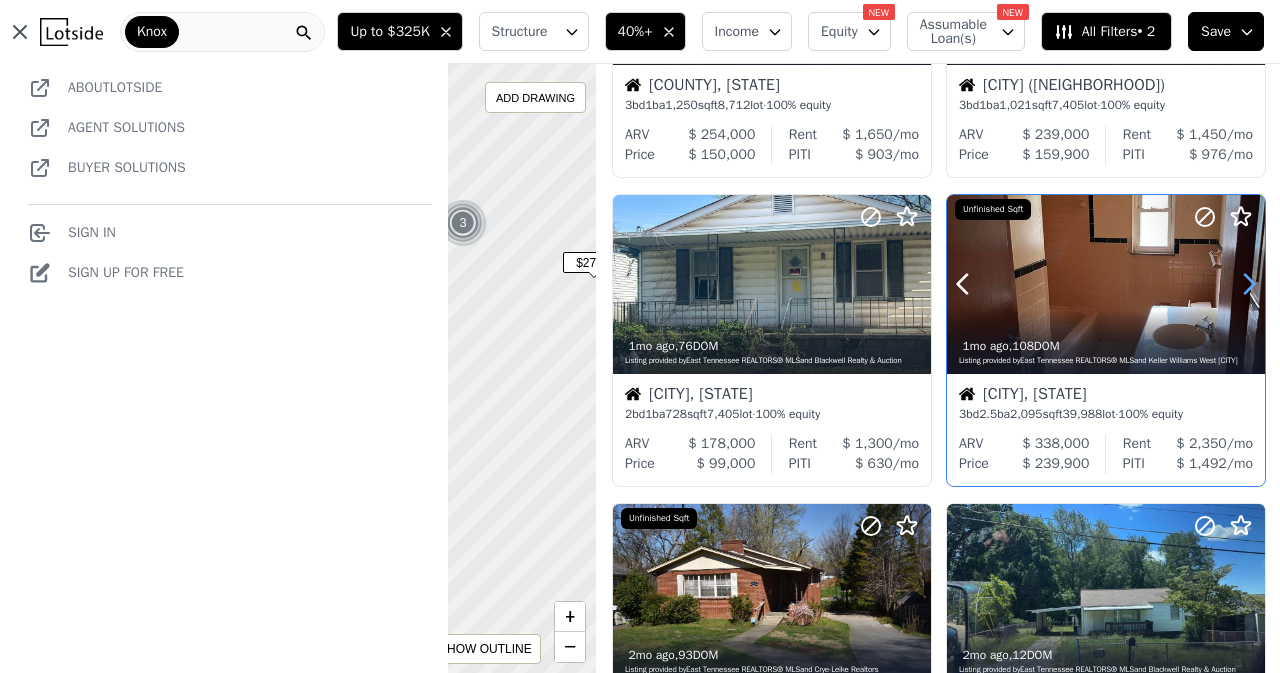 click 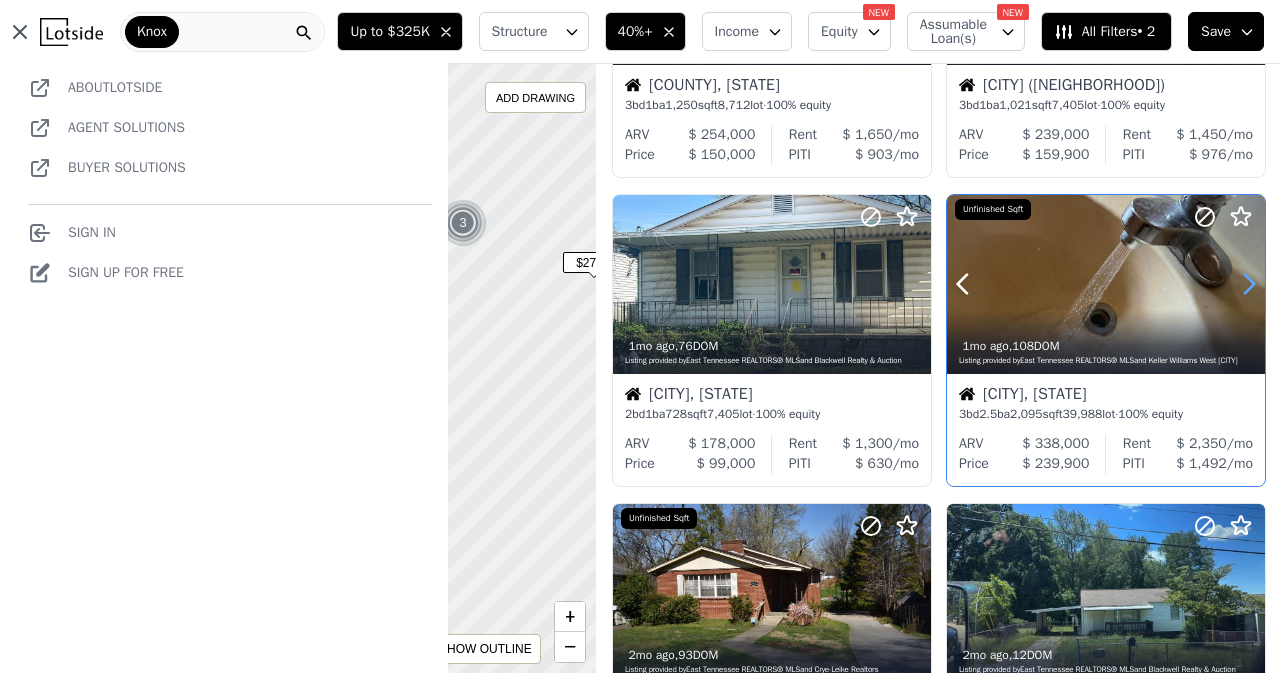 click 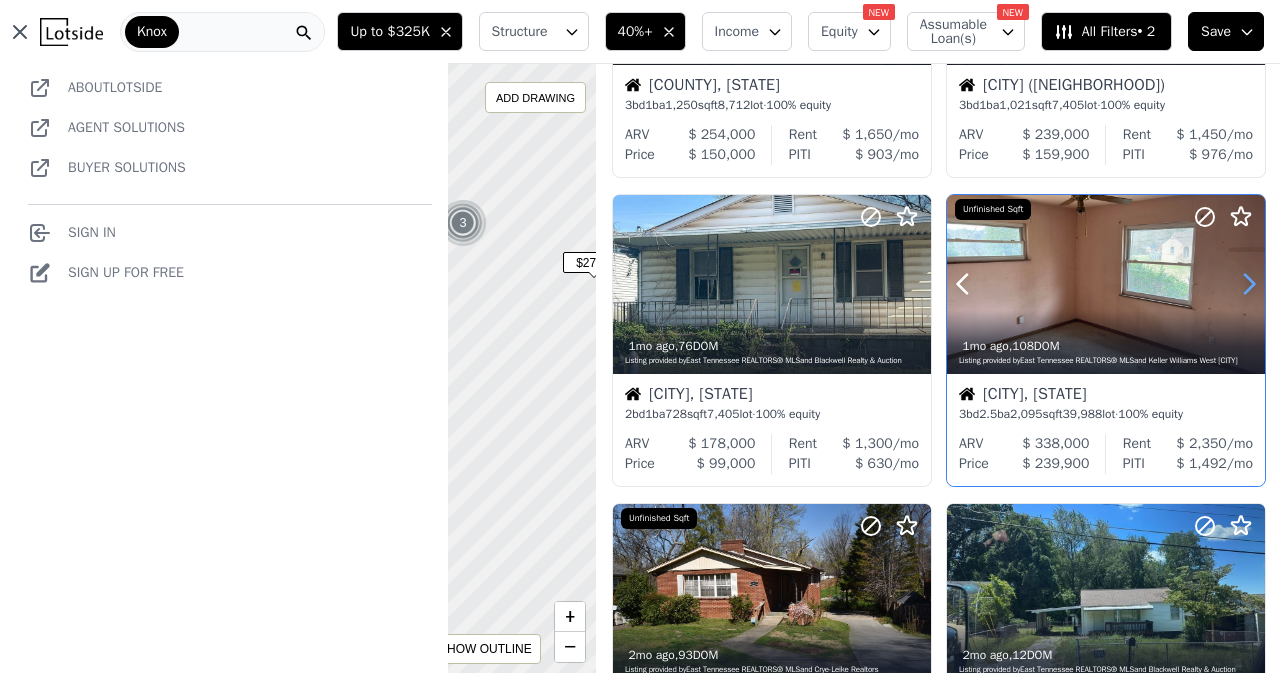 click 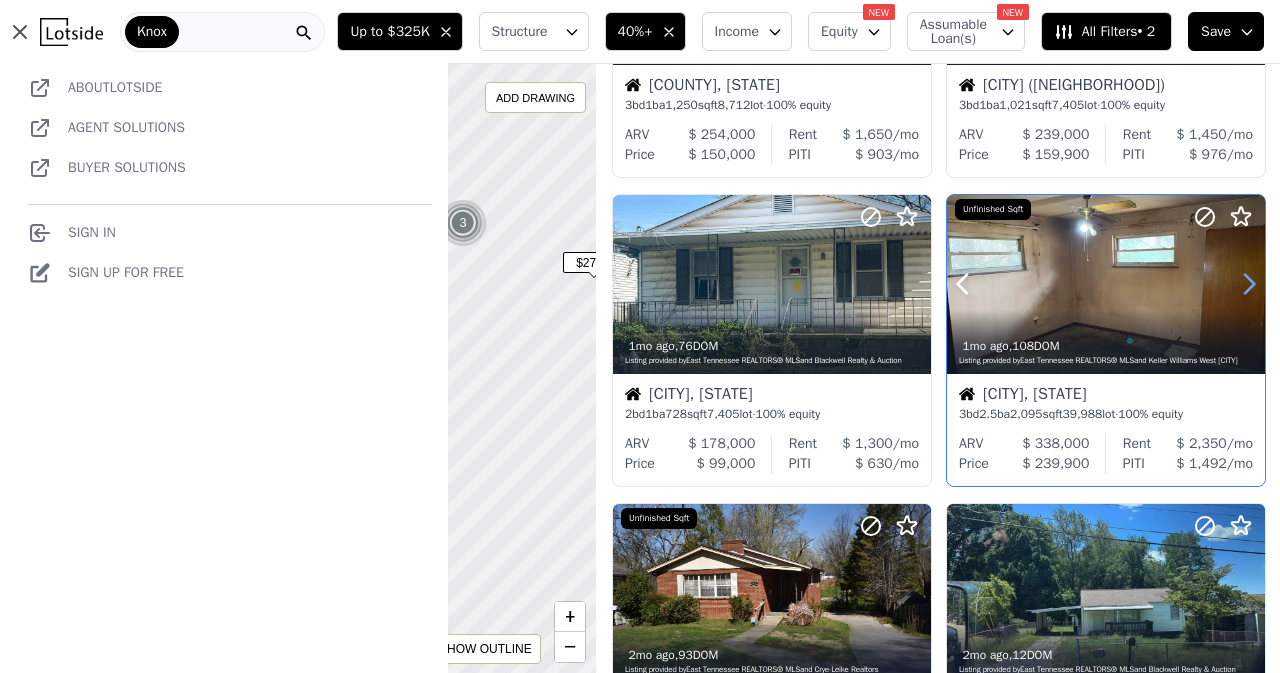 click 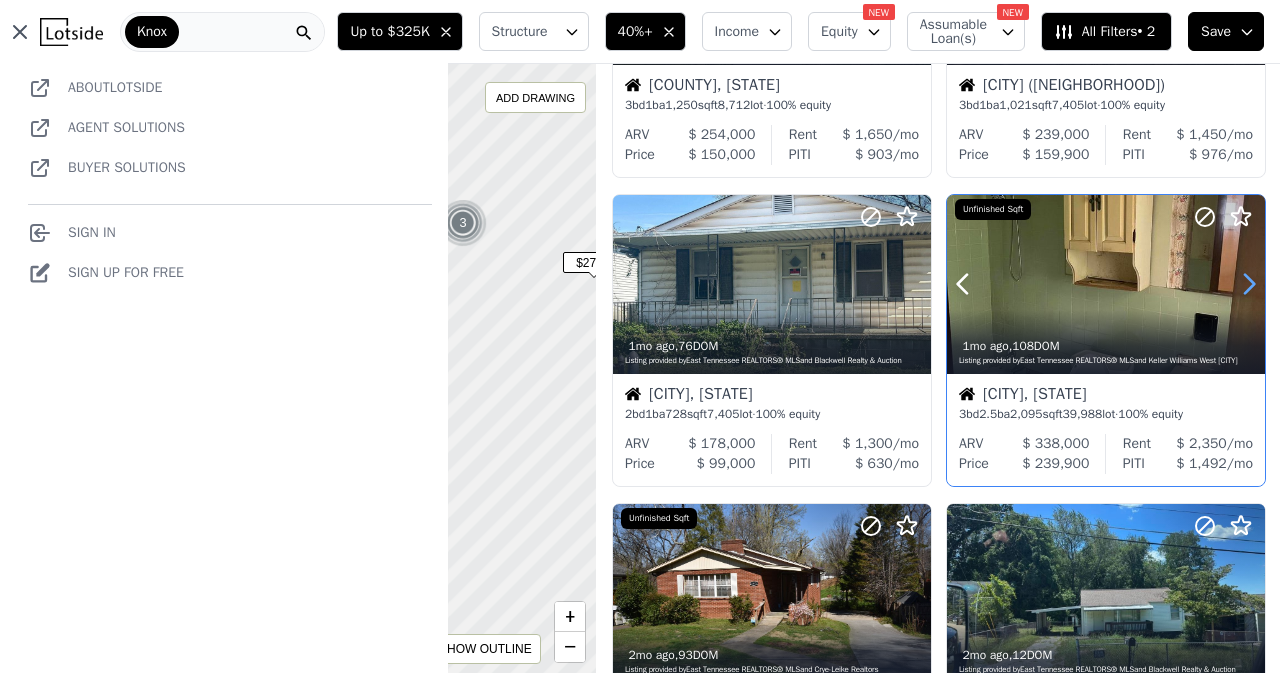 click 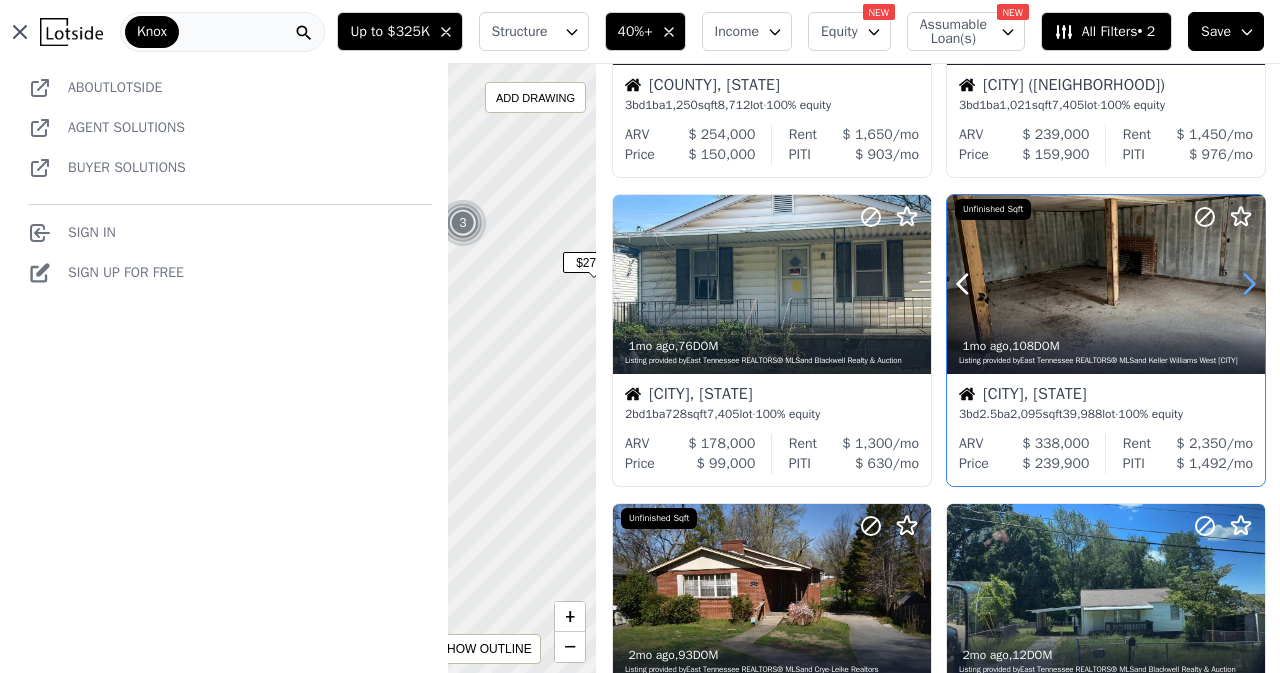 click 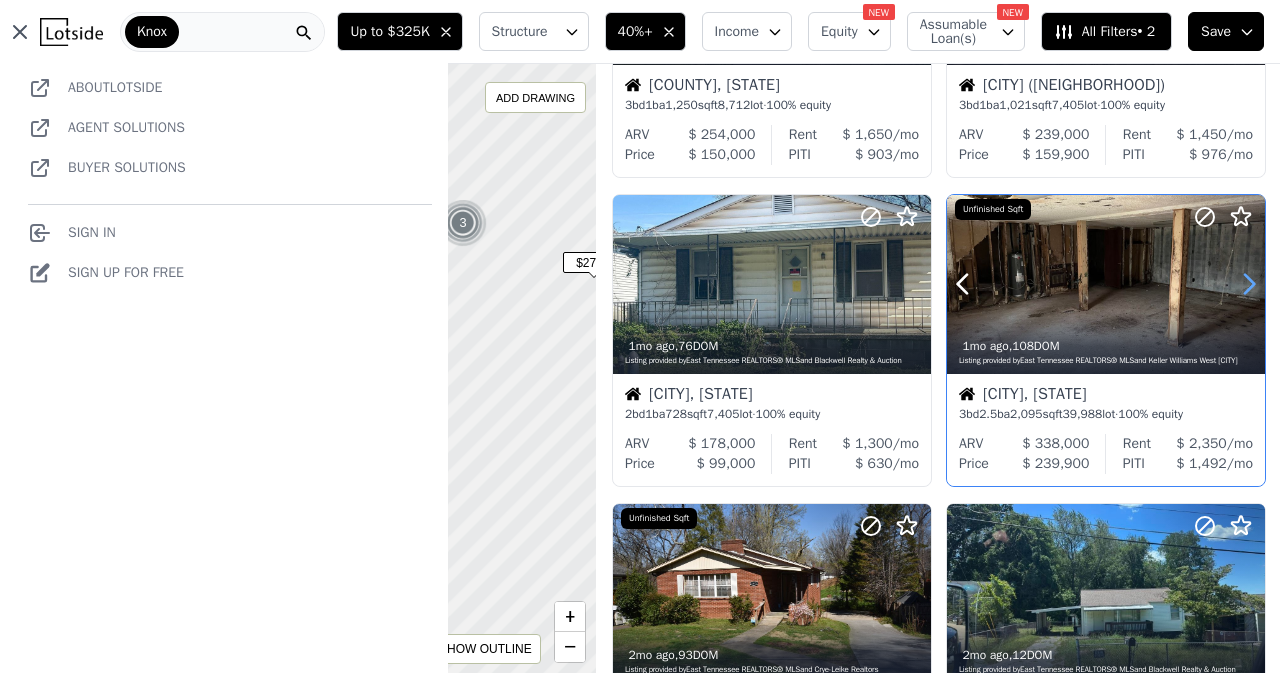 click 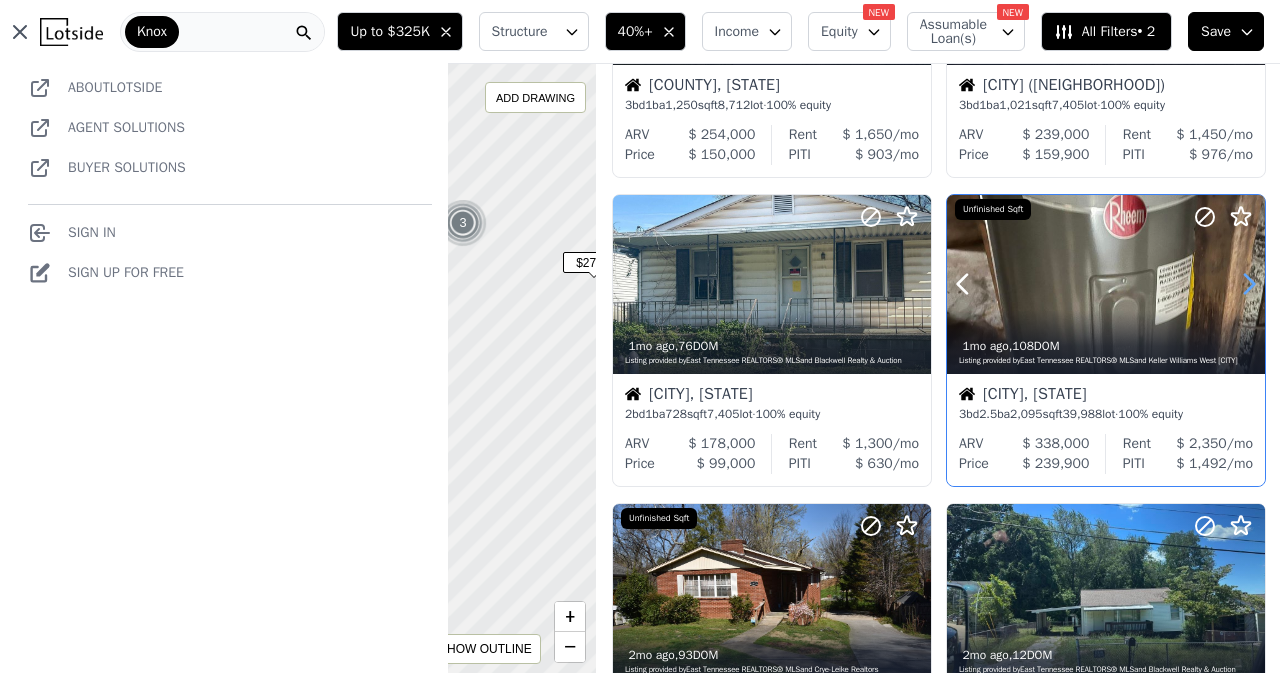 click 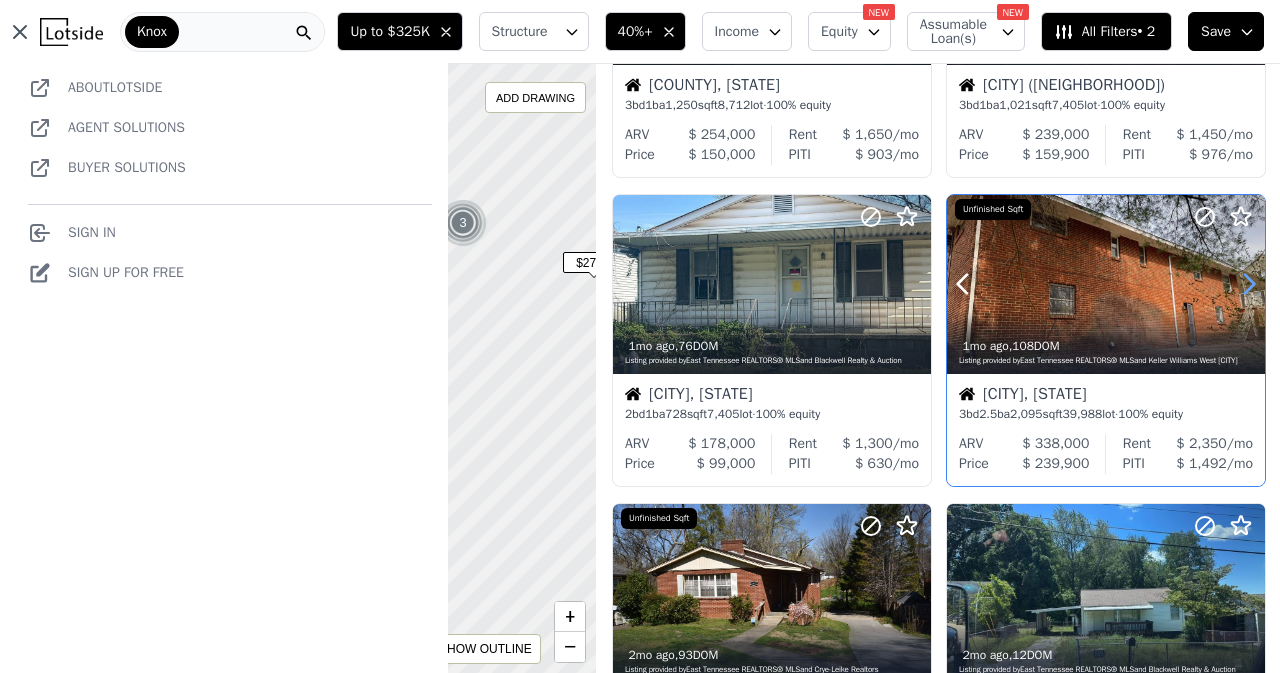 click 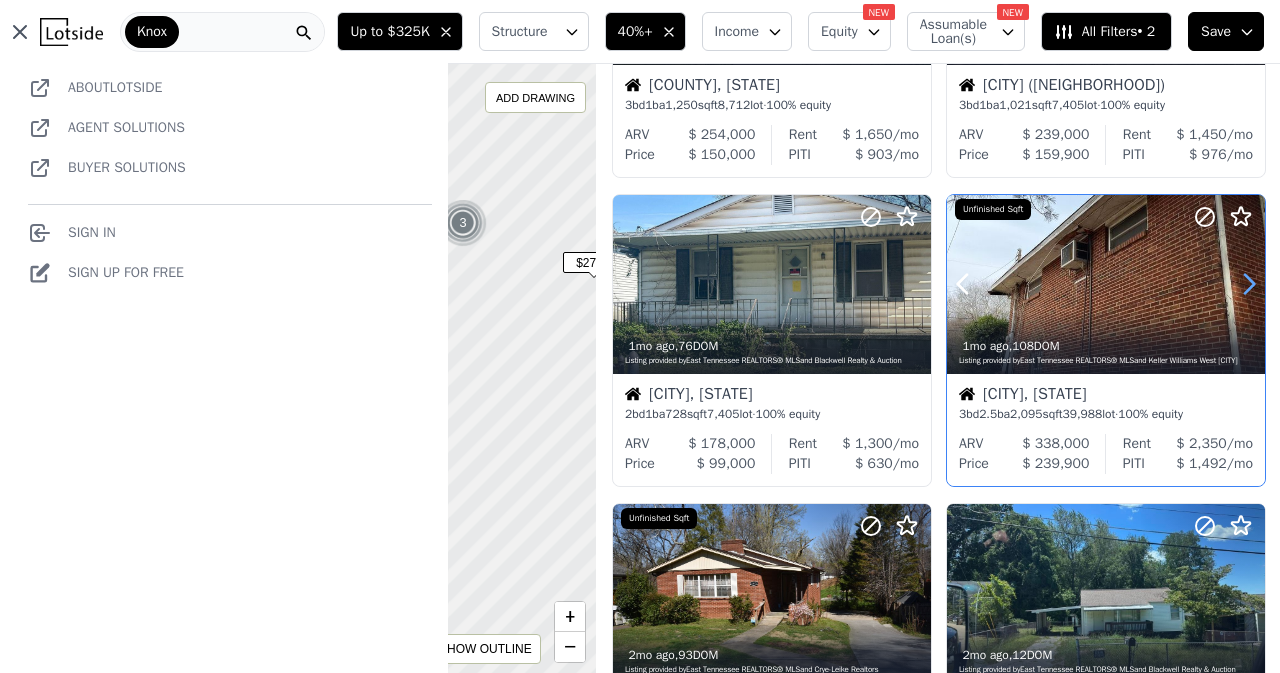 click 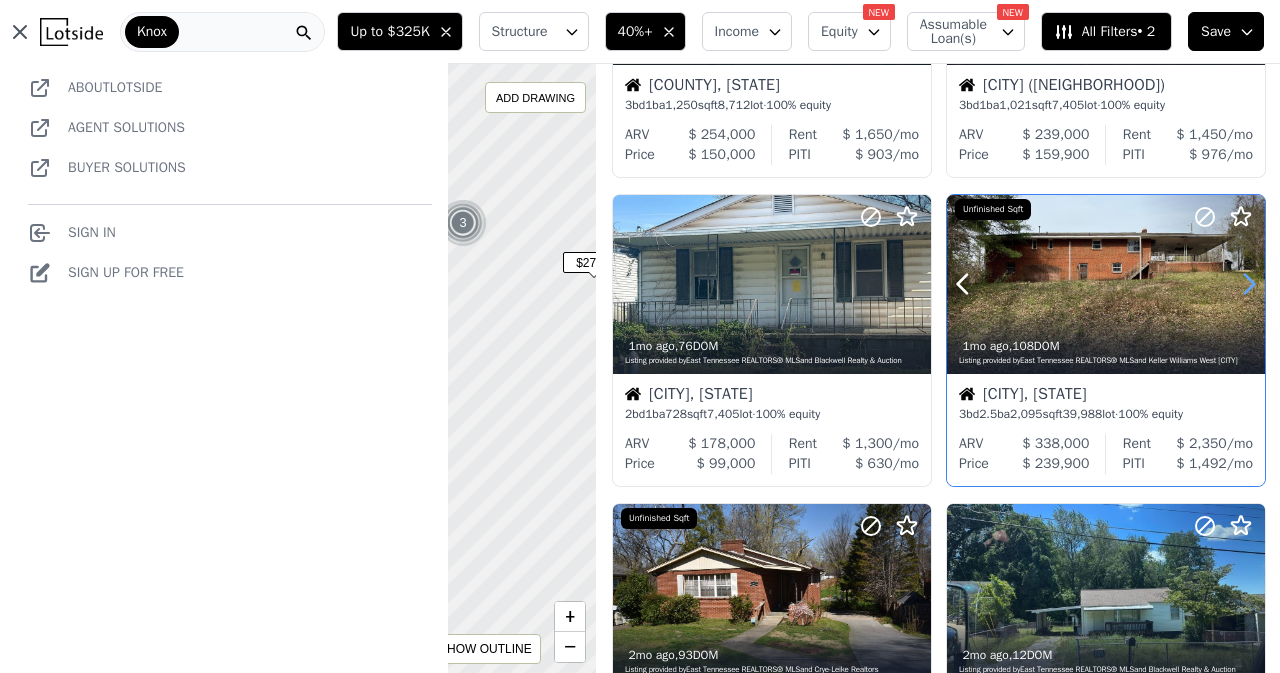 click 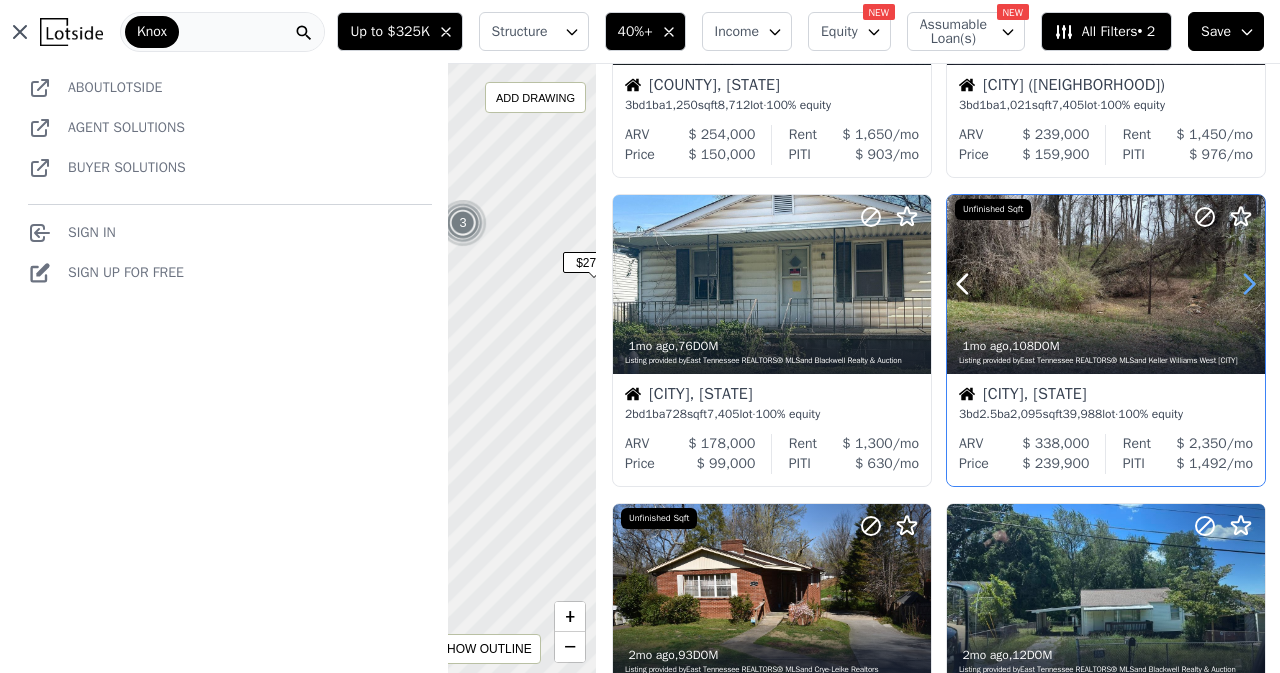 click 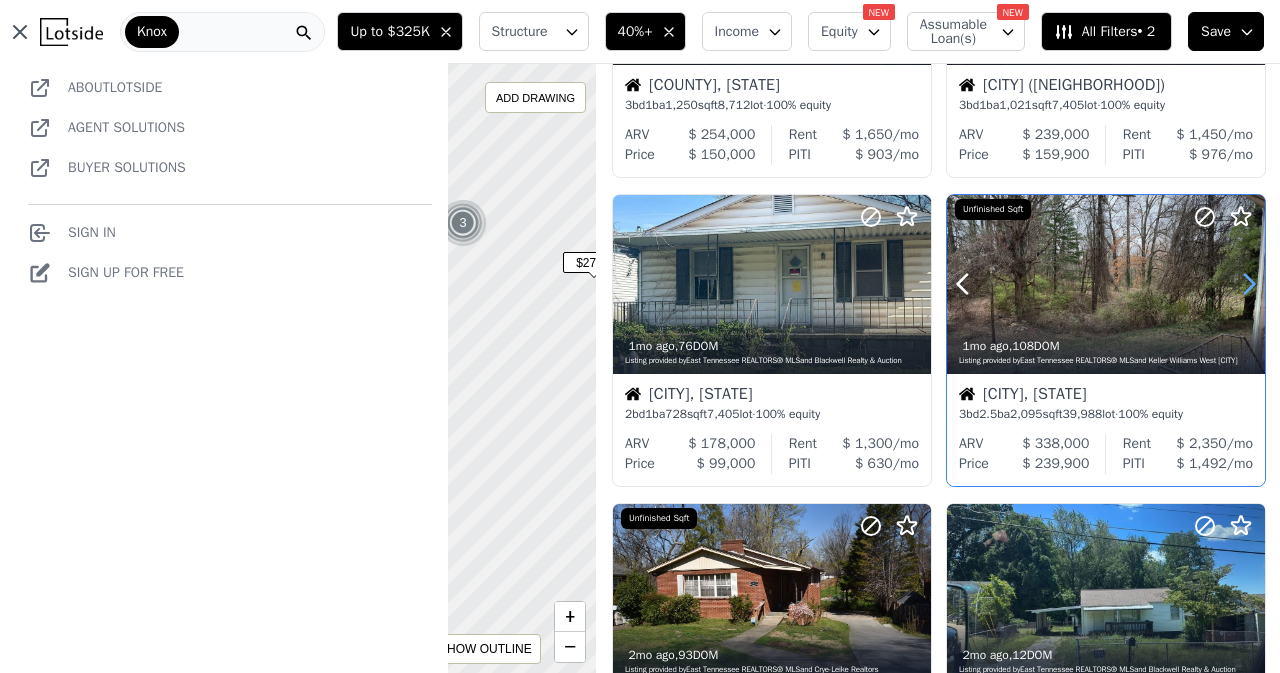 click 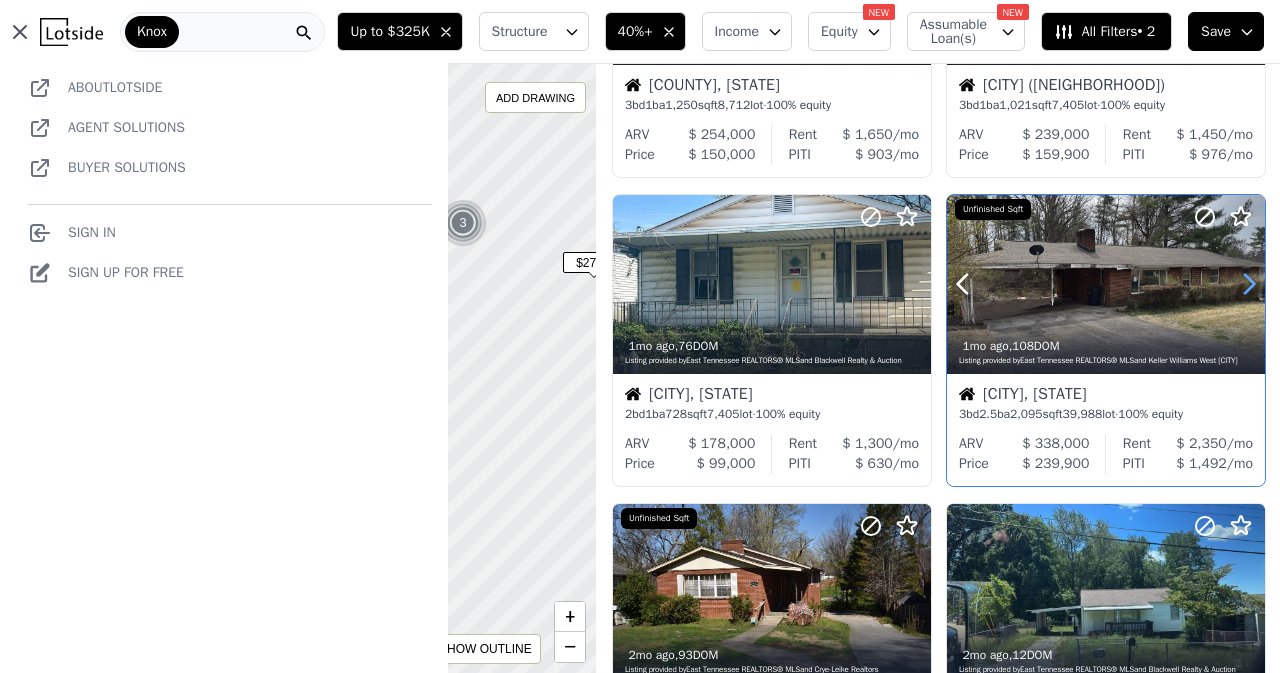 click 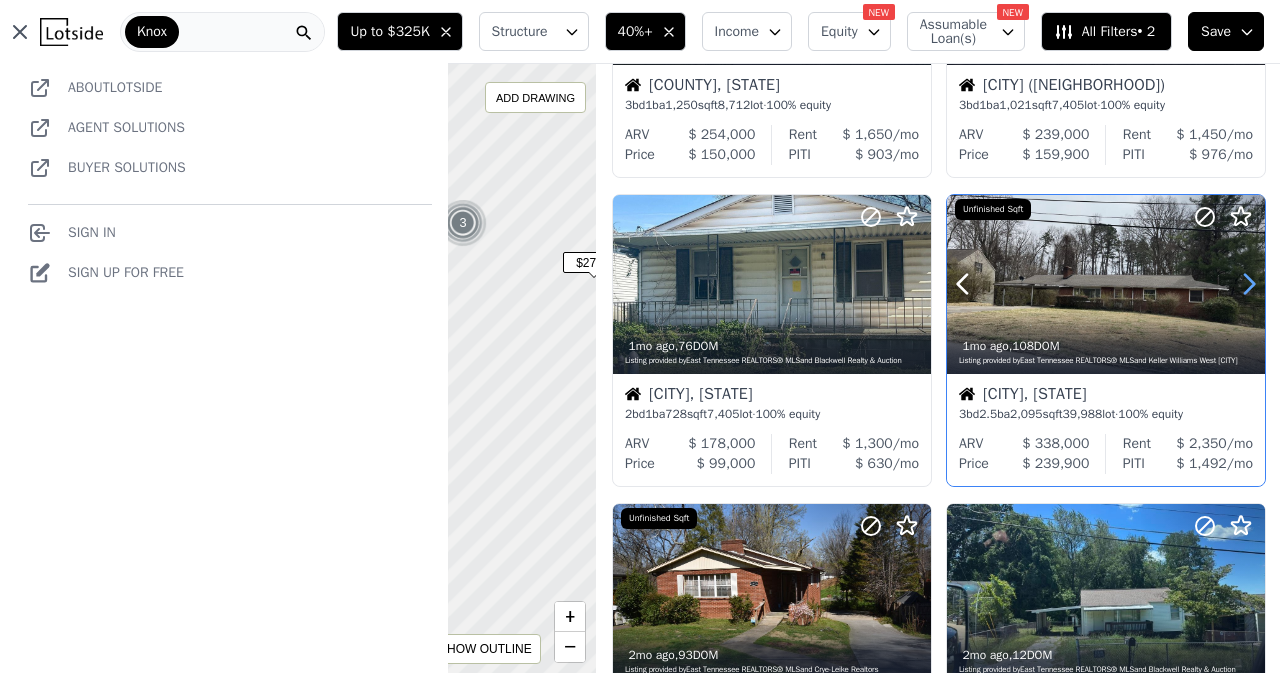 click 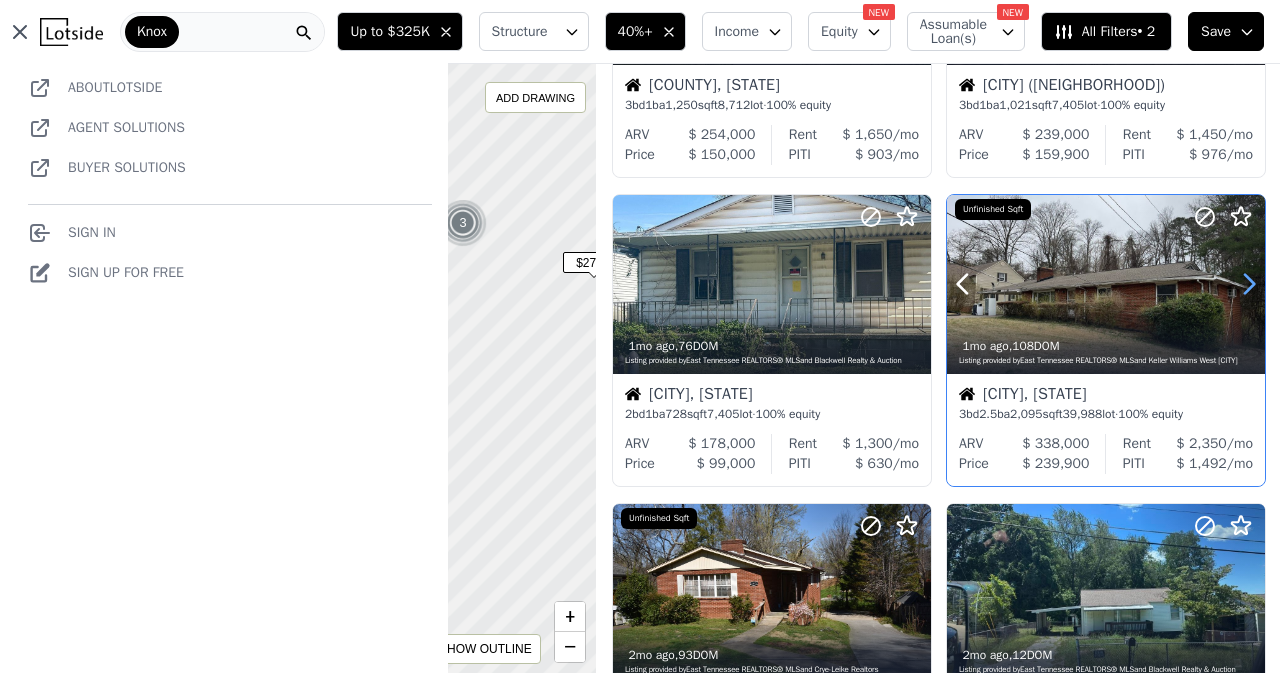 click 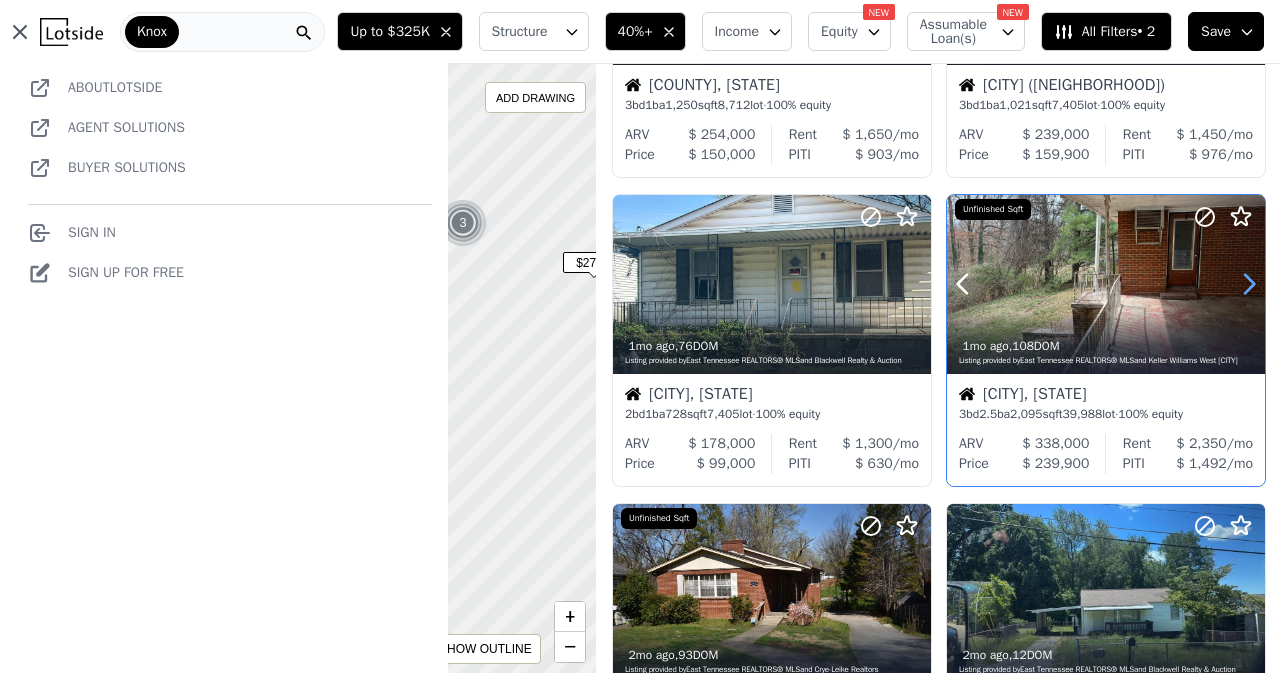 click 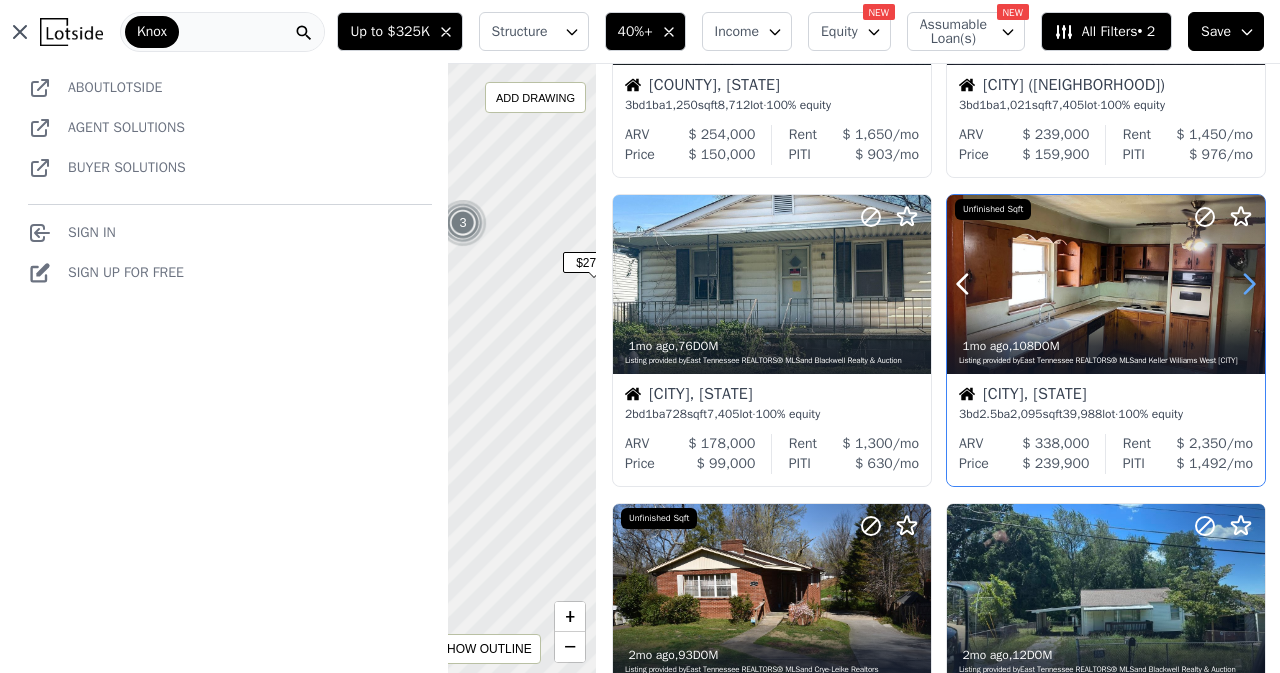 click 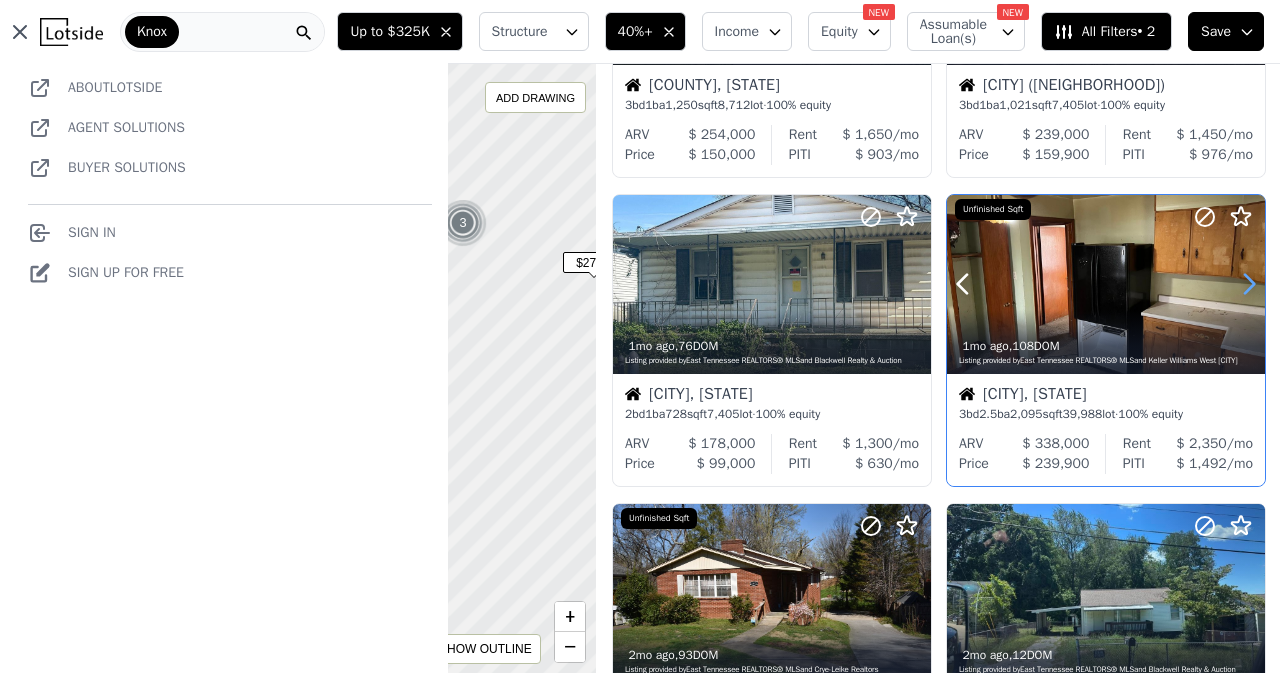 click 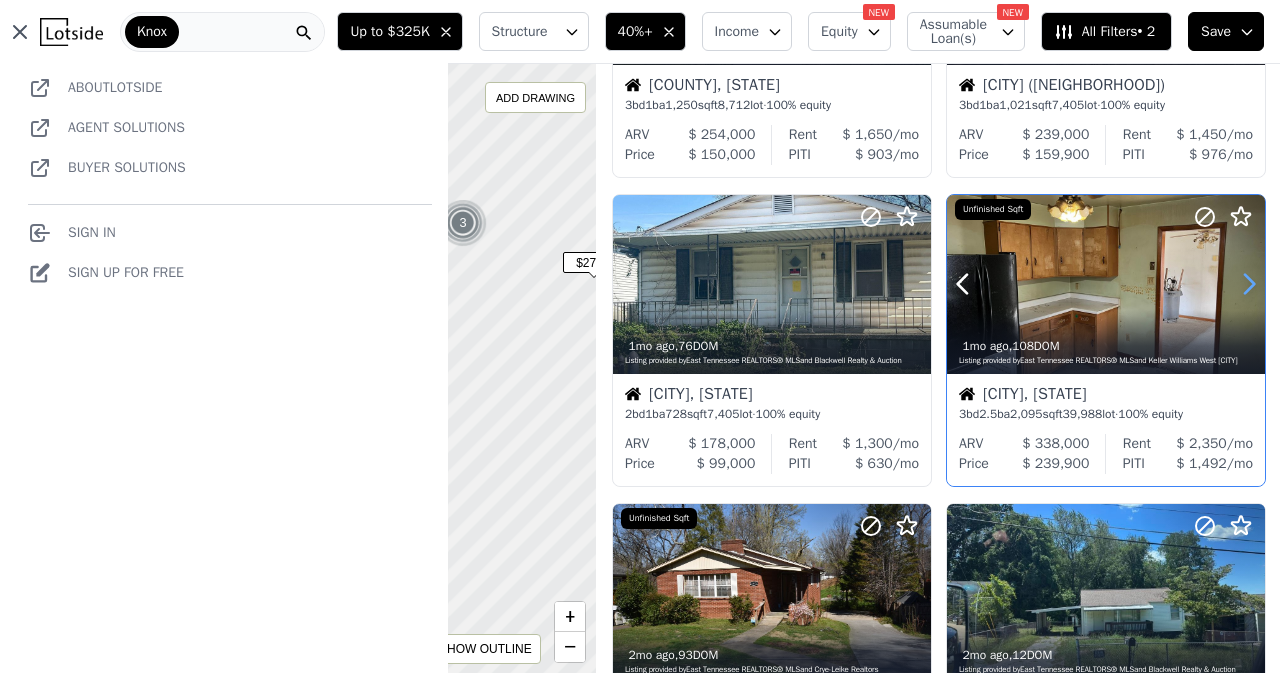 click 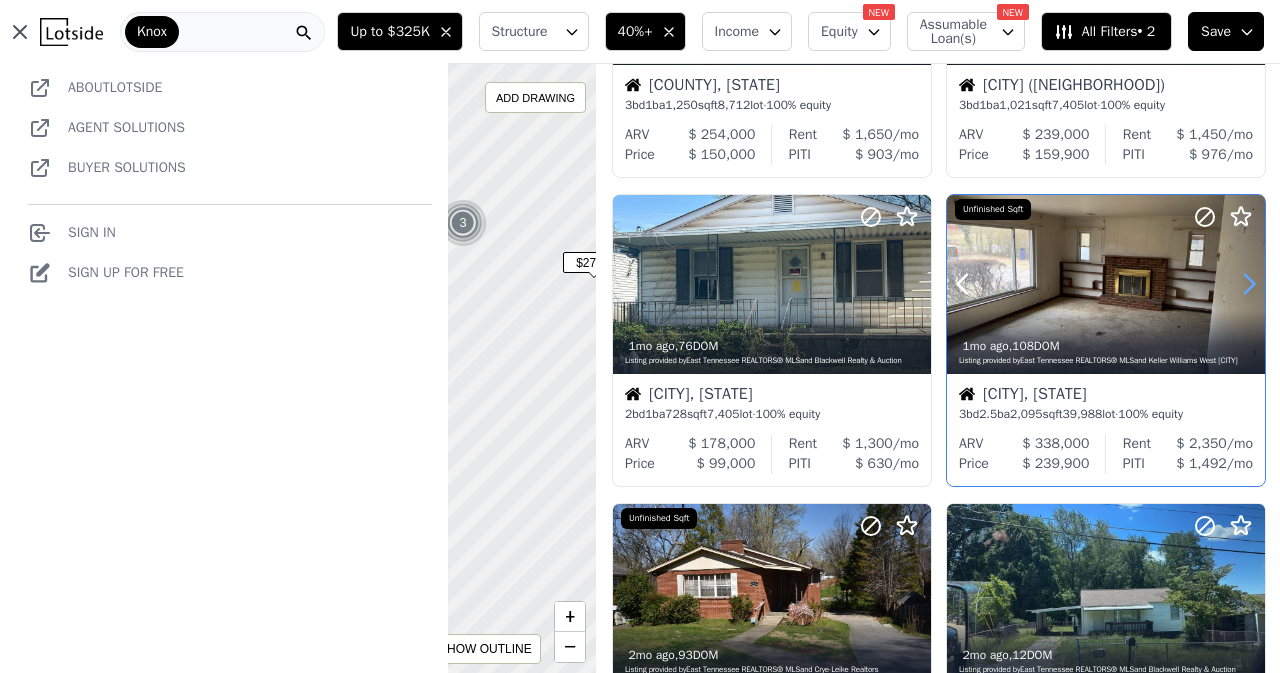 click 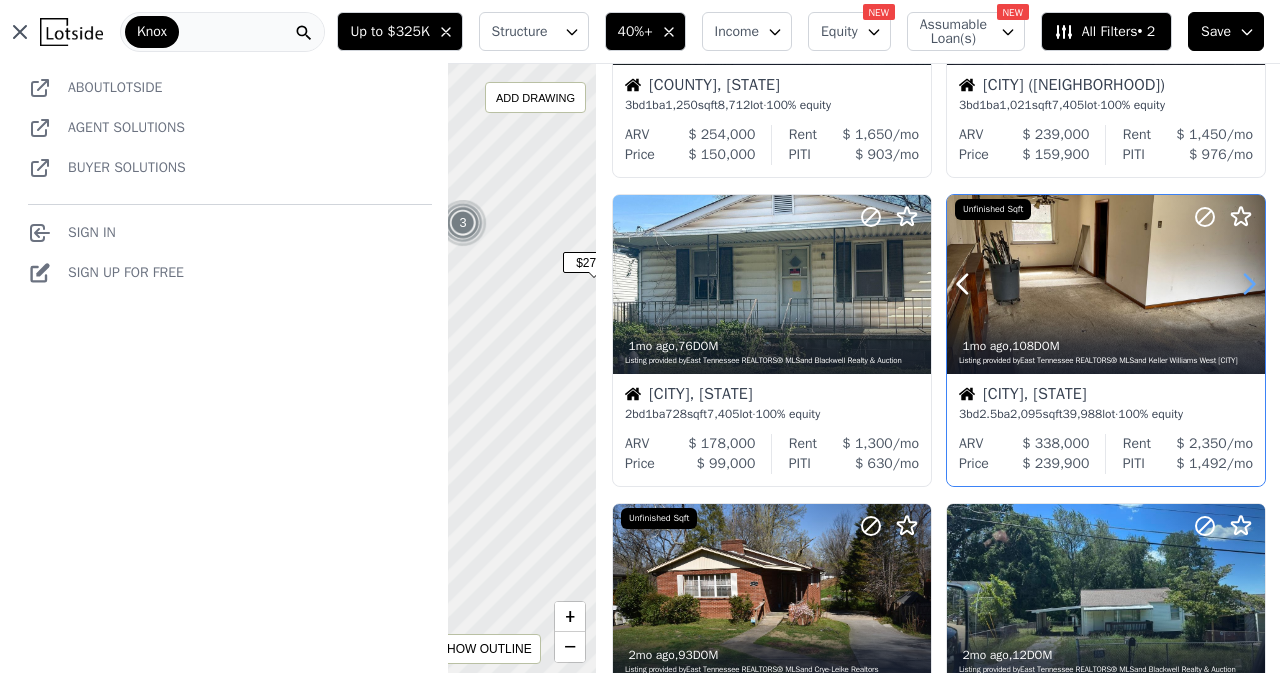 click 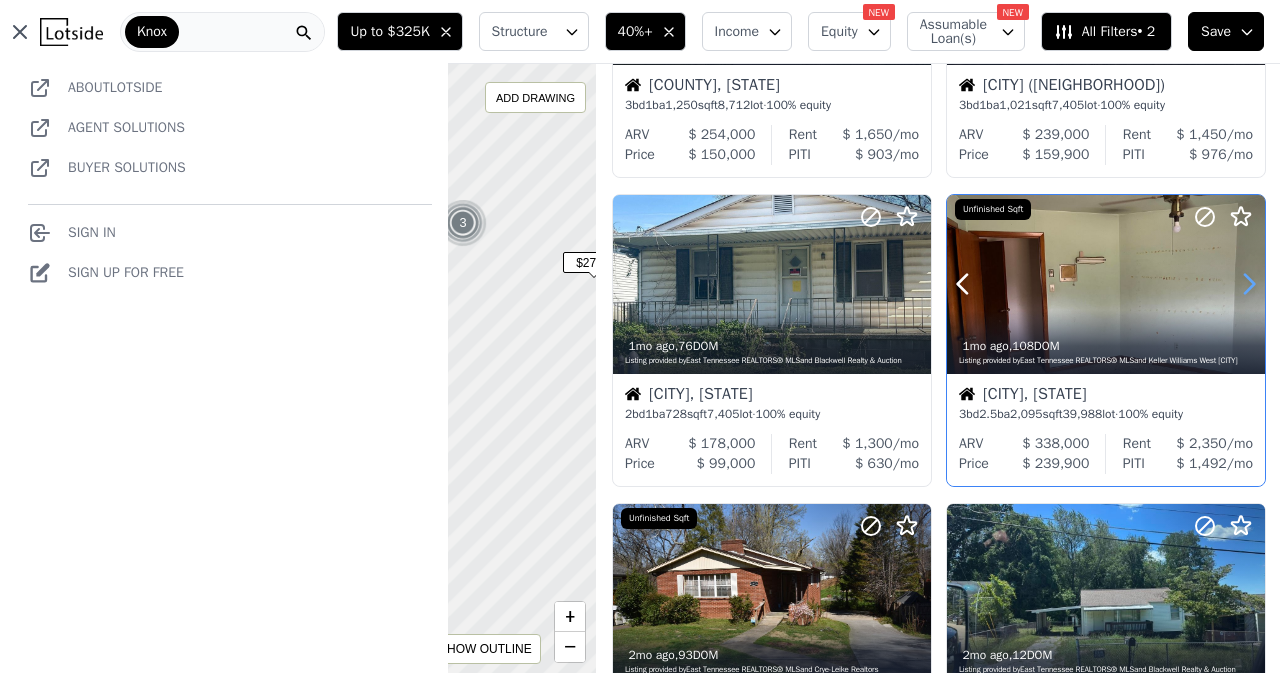 click 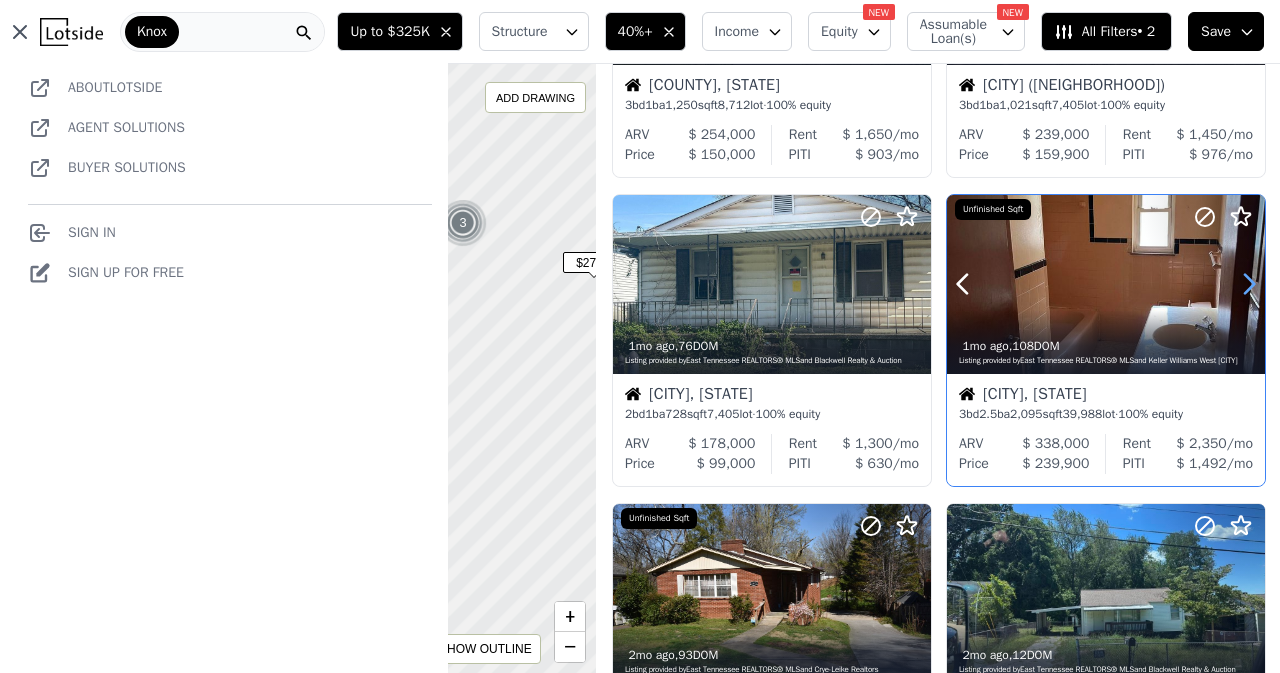 click 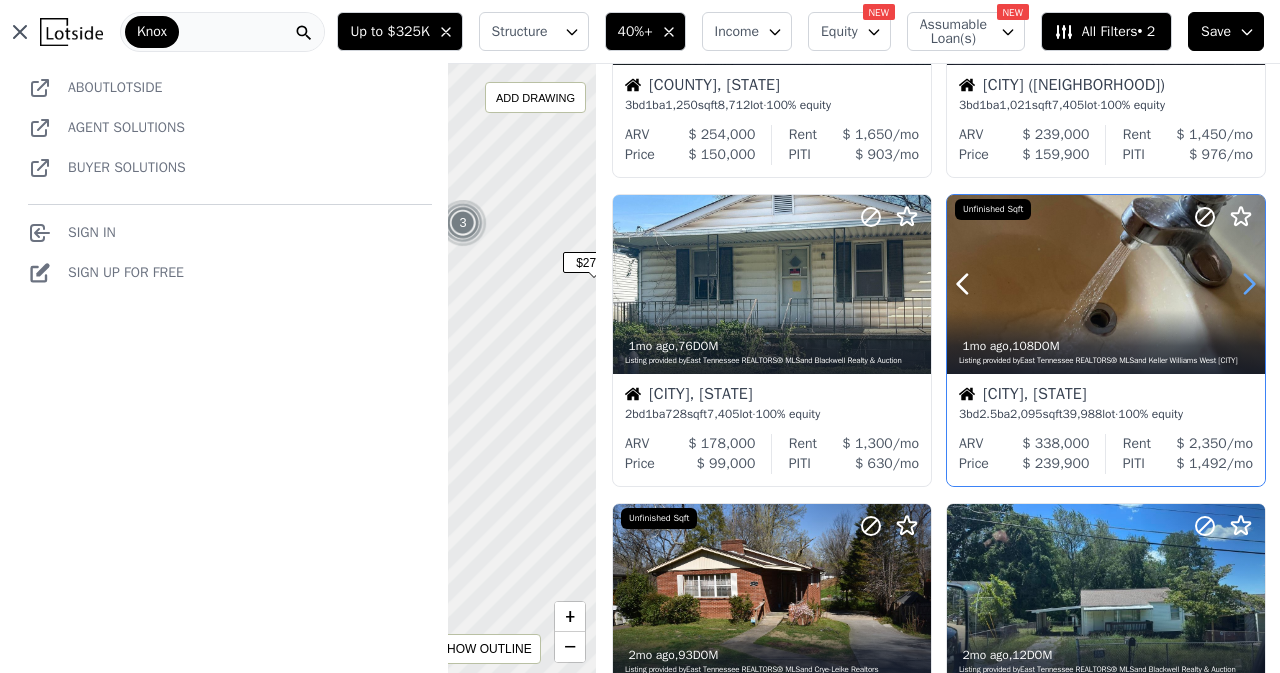 click 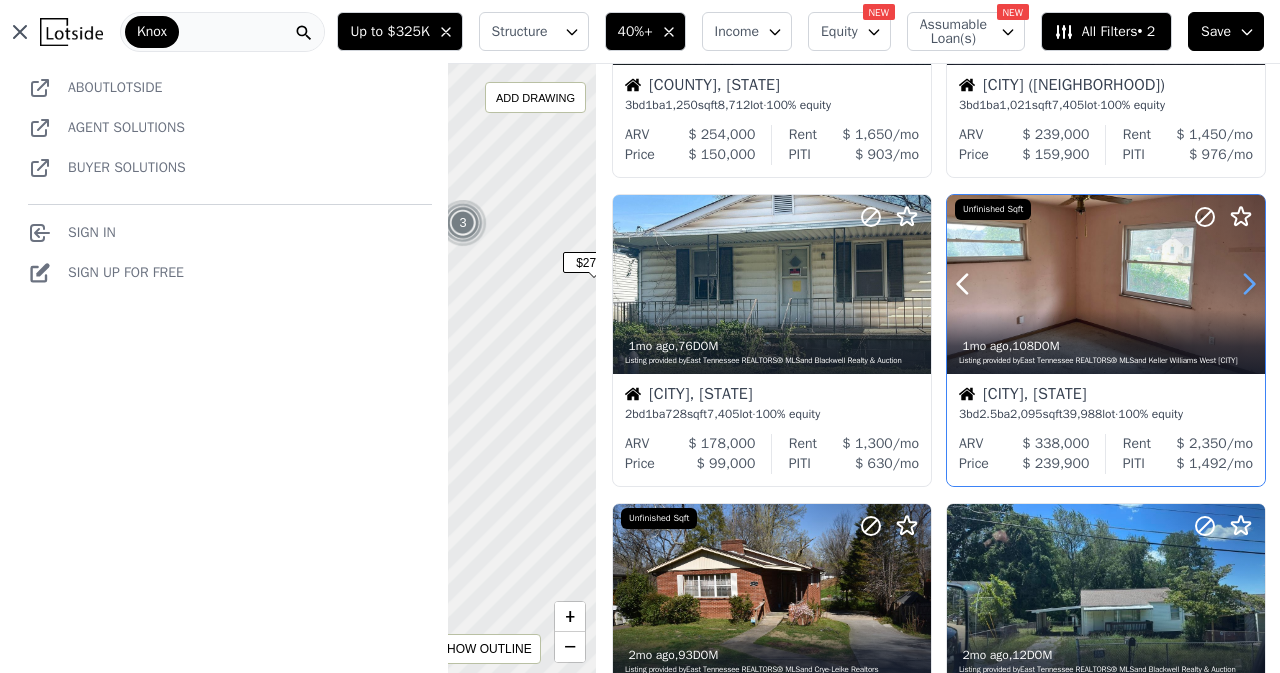 click 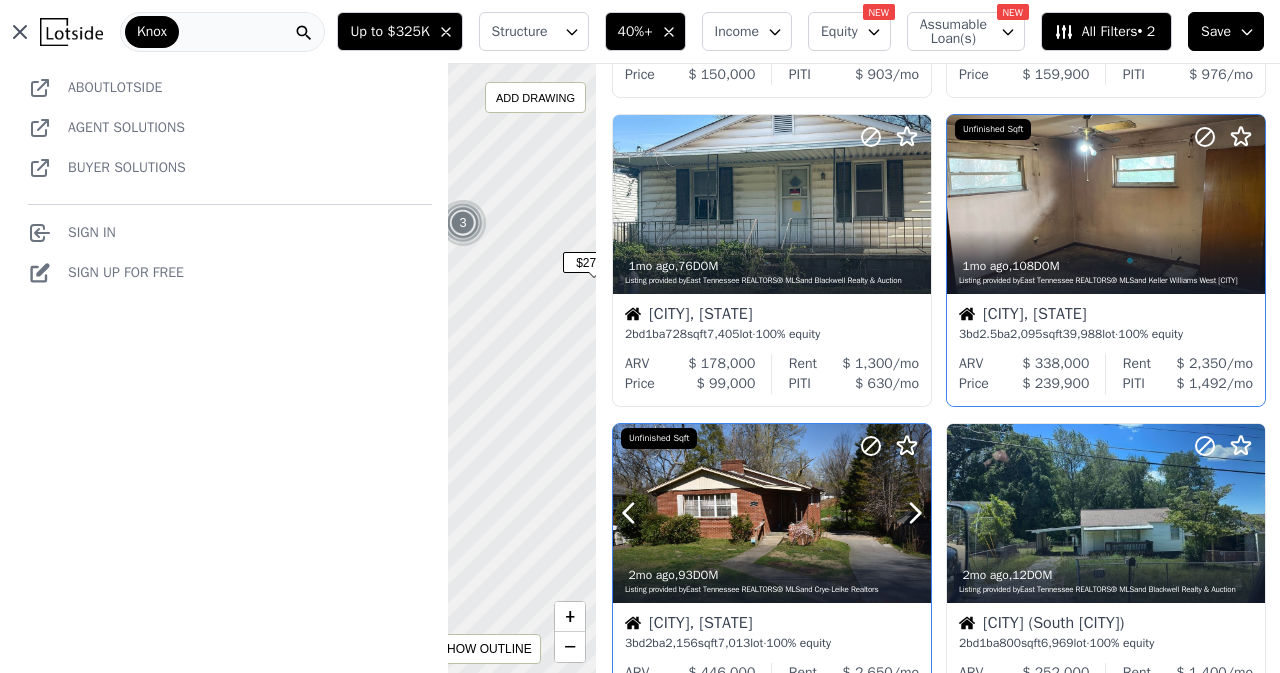 scroll, scrollTop: 708, scrollLeft: 0, axis: vertical 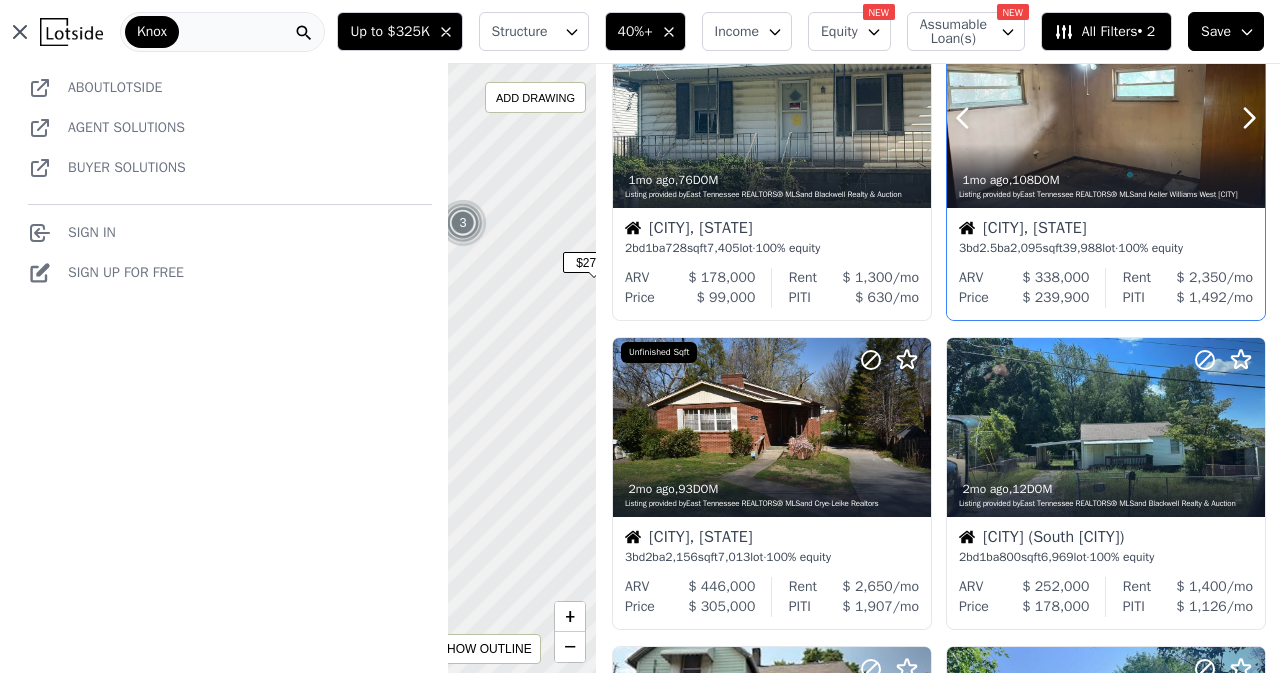 click at bounding box center [1106, 118] 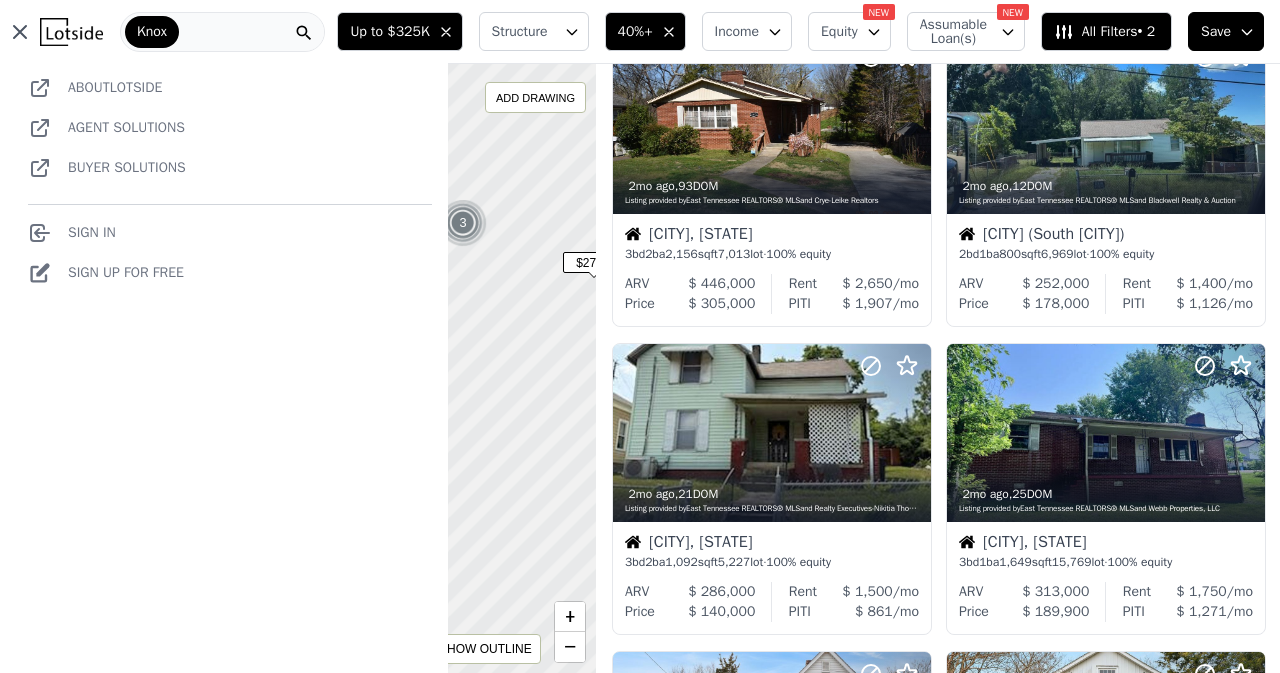 scroll, scrollTop: 1017, scrollLeft: 0, axis: vertical 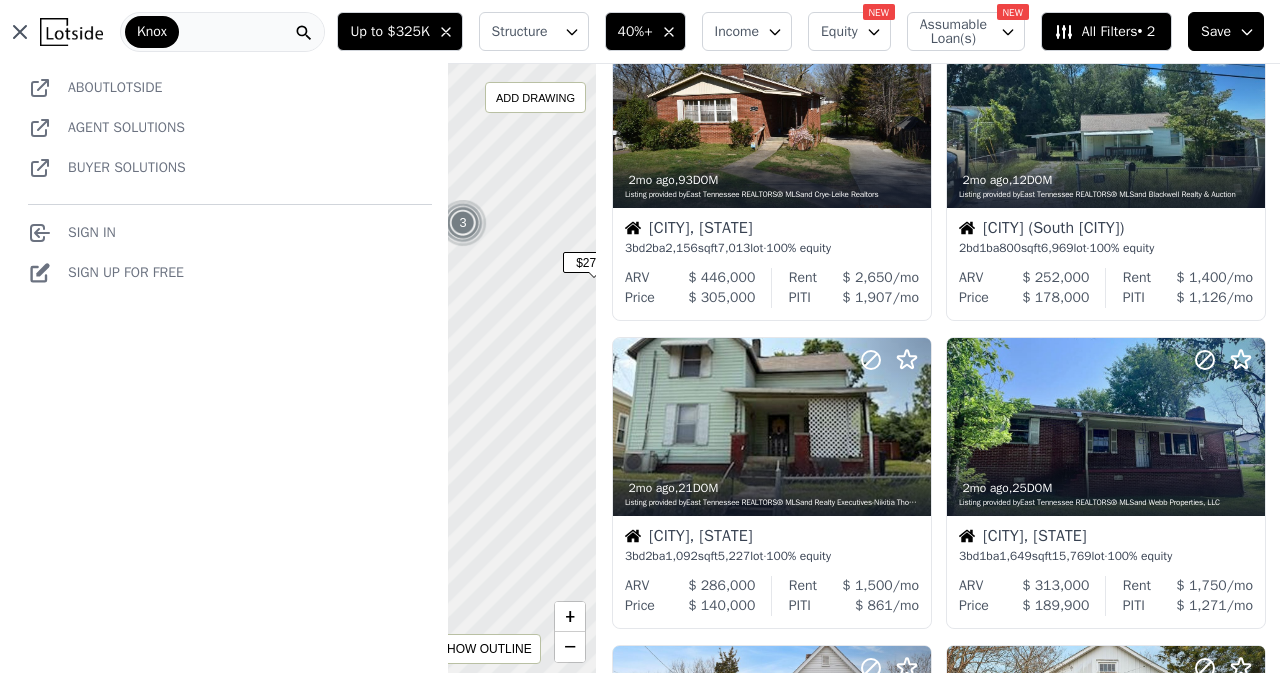 click on "$ 2,650" at bounding box center [867, 277] 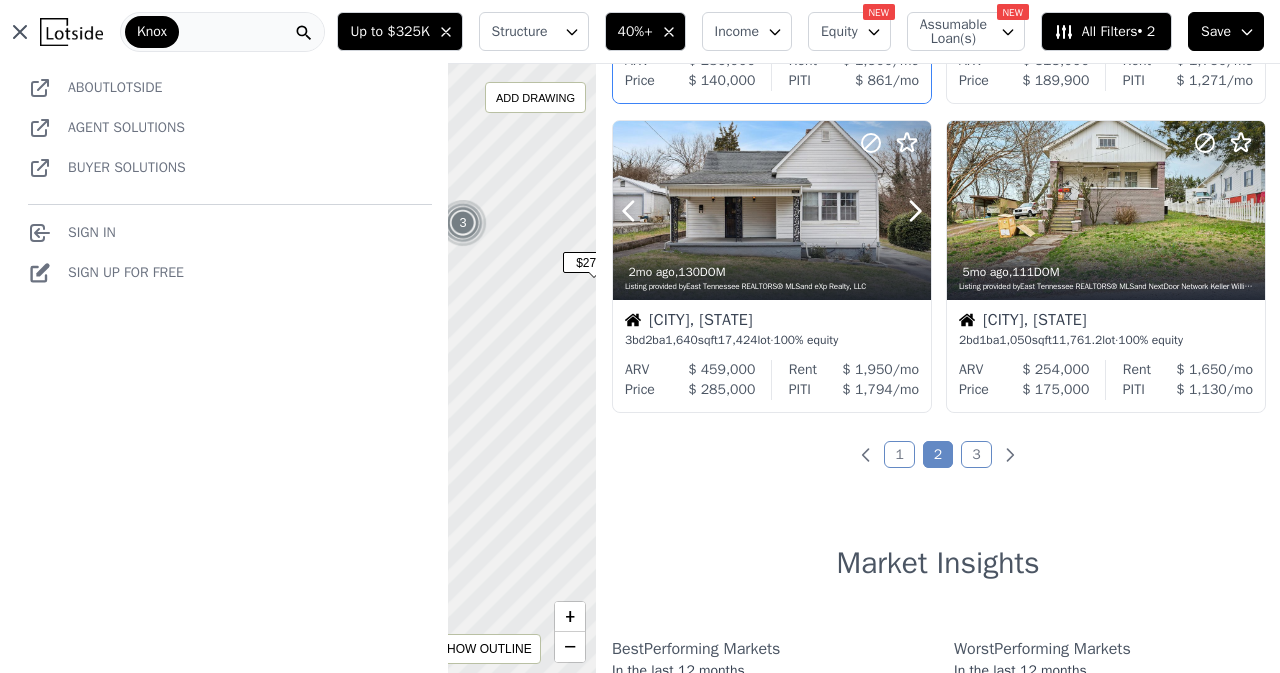 scroll, scrollTop: 1543, scrollLeft: 0, axis: vertical 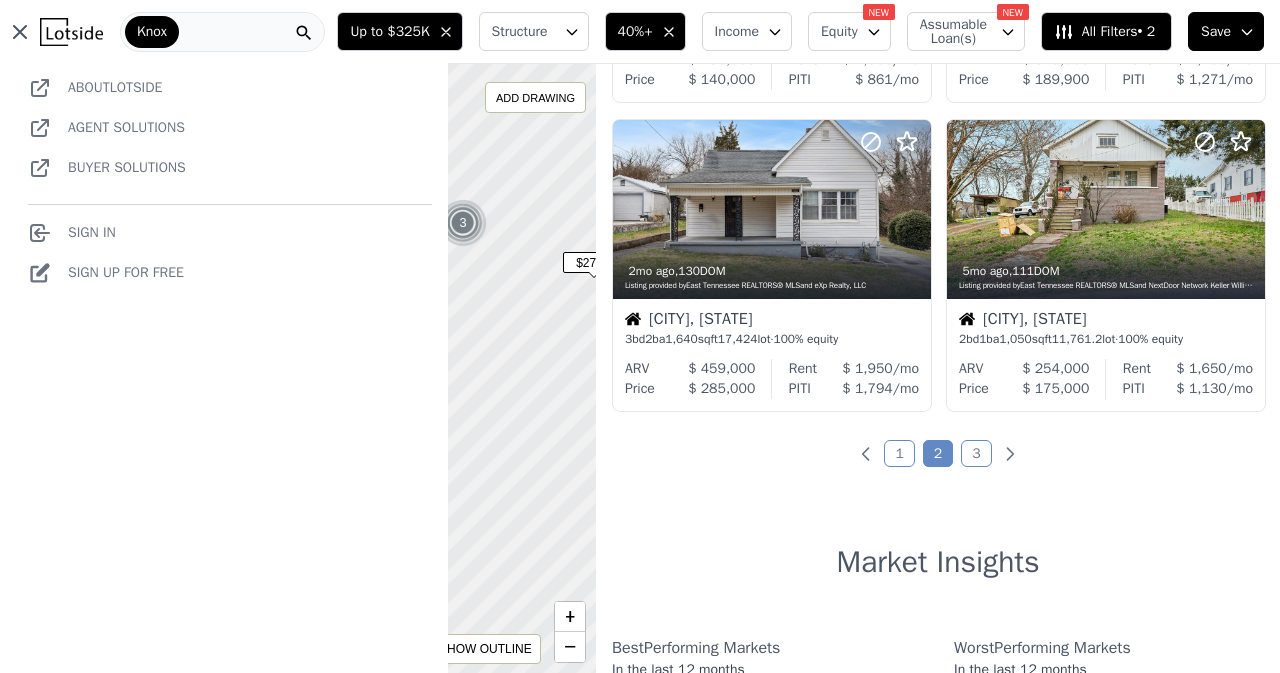 click on "1" at bounding box center [899, 453] 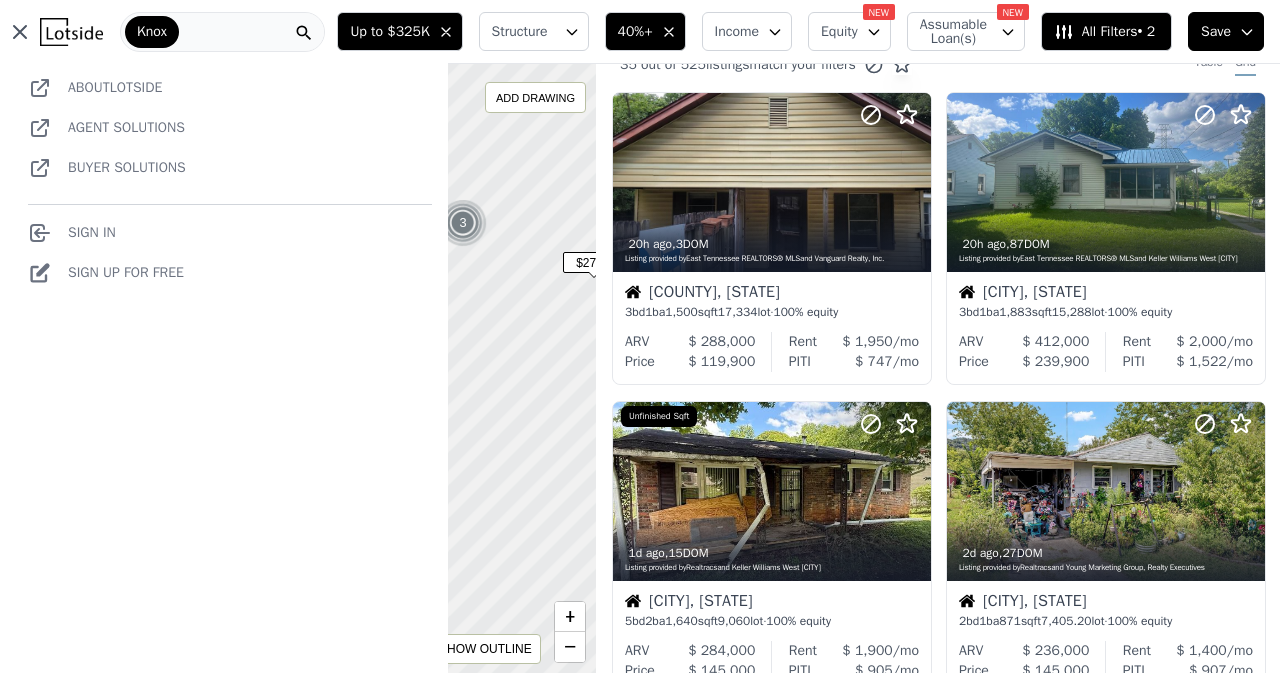 scroll, scrollTop: 0, scrollLeft: 0, axis: both 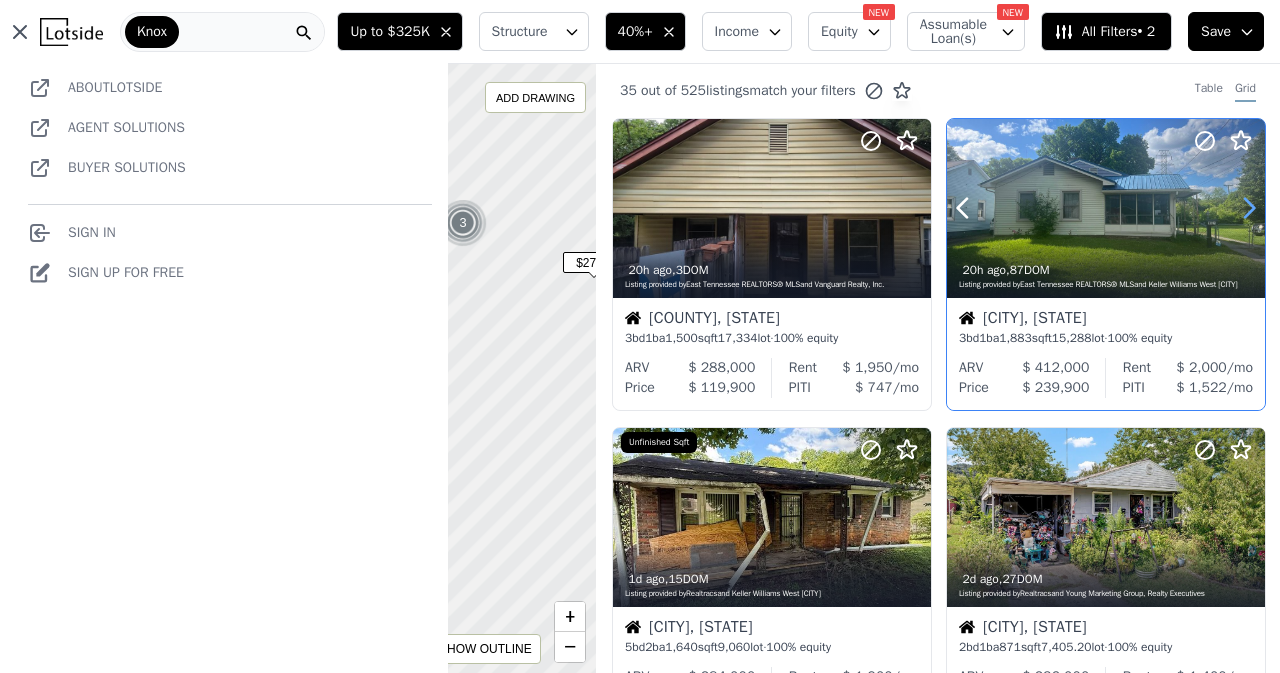 click 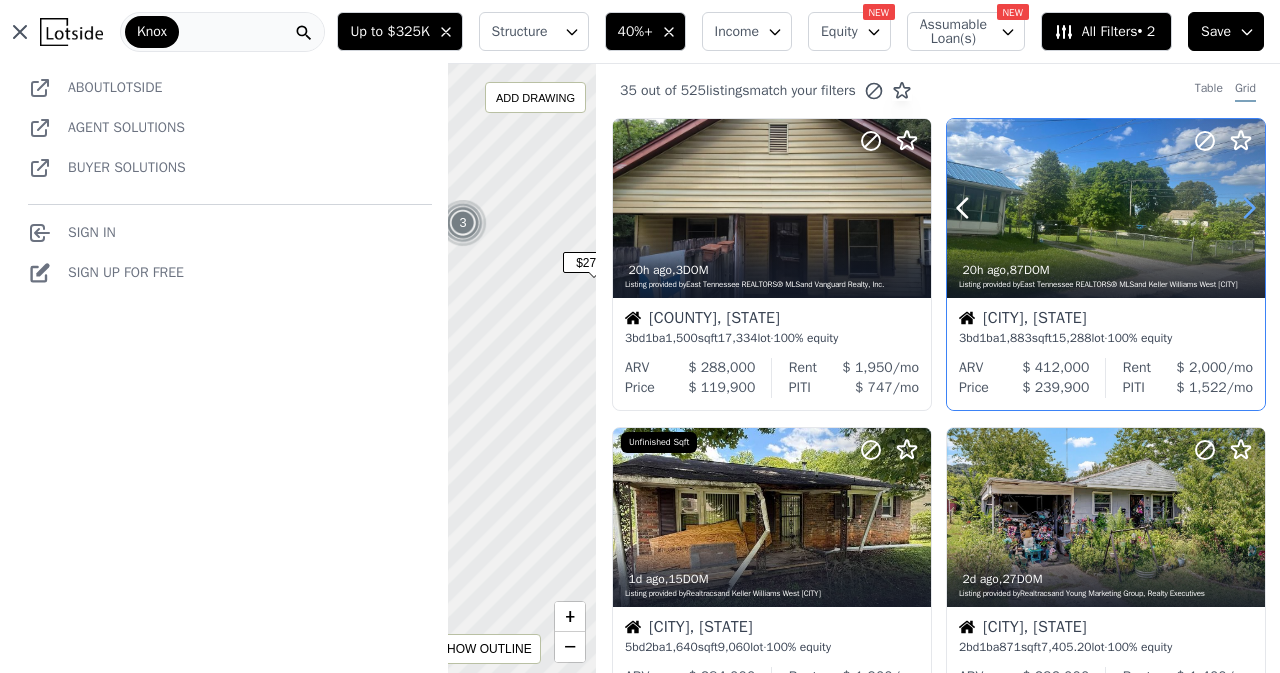 click 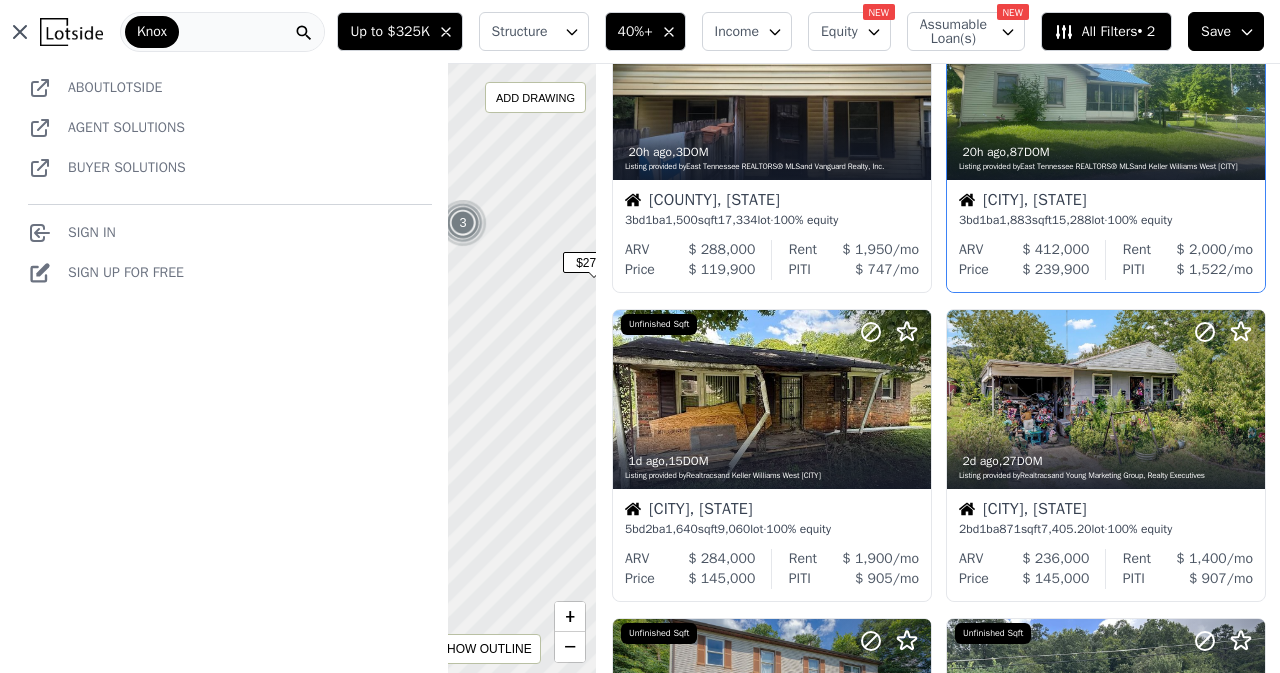scroll, scrollTop: 124, scrollLeft: 0, axis: vertical 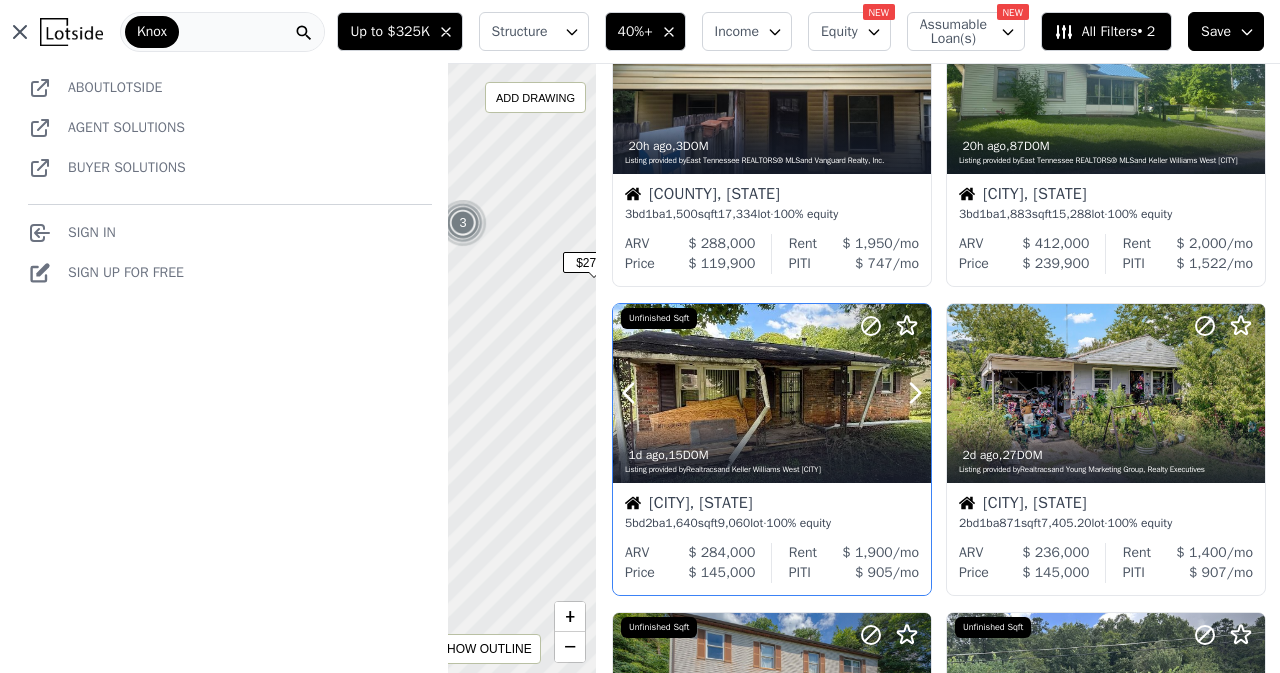 click at bounding box center [867, 368] 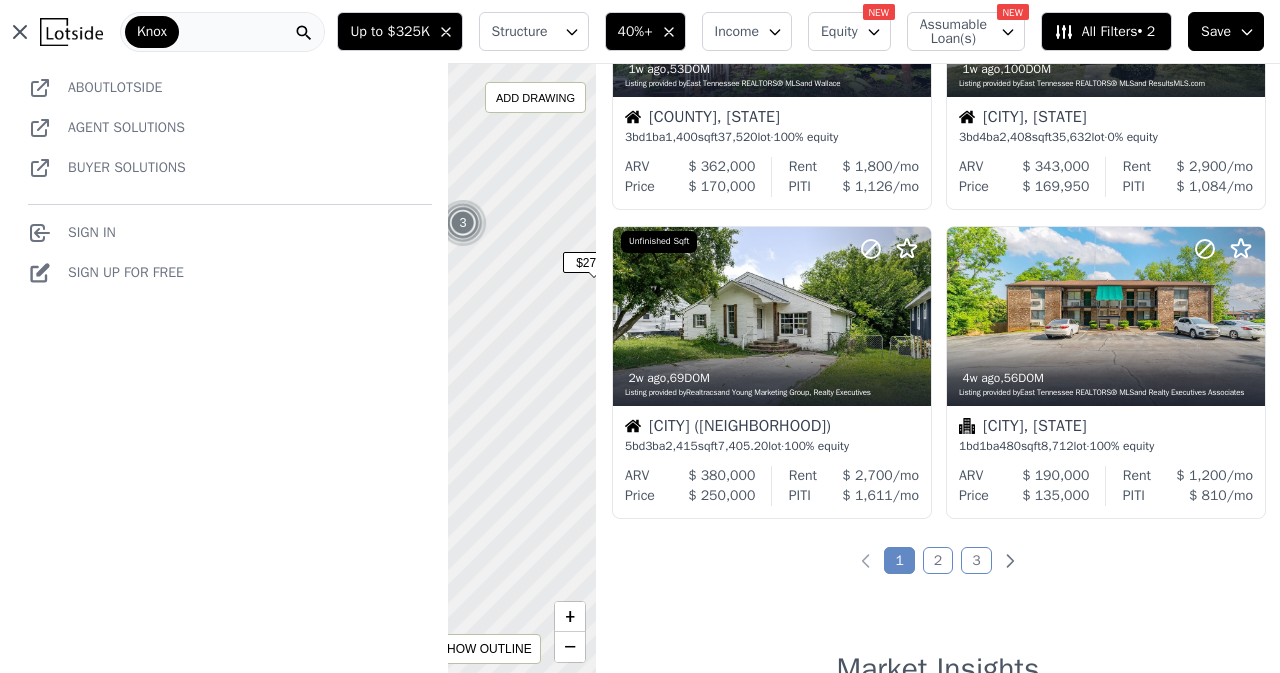 scroll, scrollTop: 1467, scrollLeft: 0, axis: vertical 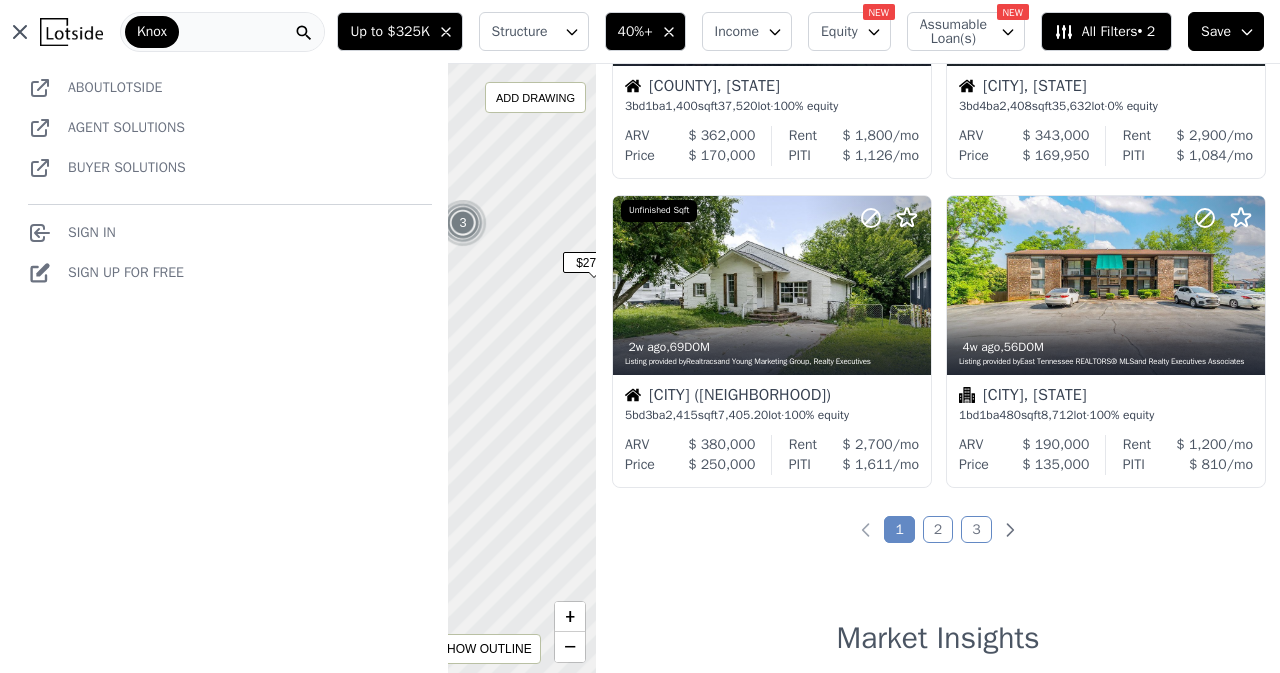 click on "2" at bounding box center [938, 529] 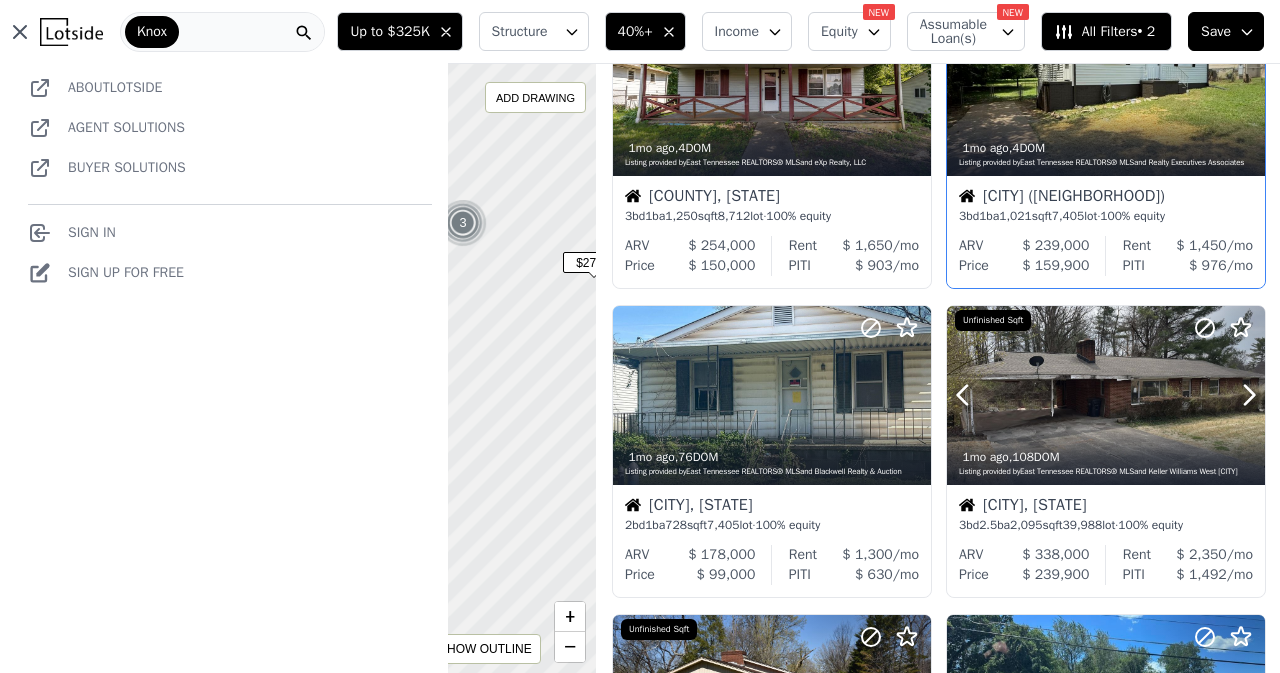 scroll, scrollTop: 442, scrollLeft: 0, axis: vertical 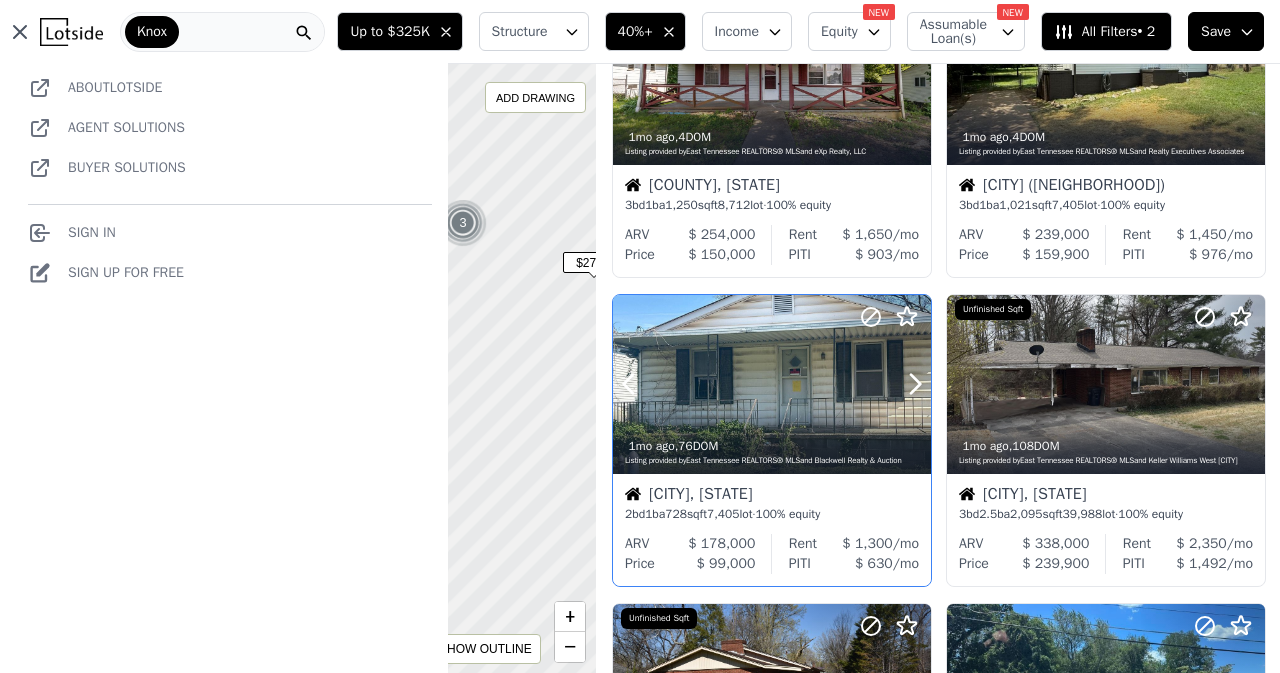 click at bounding box center [772, 428] 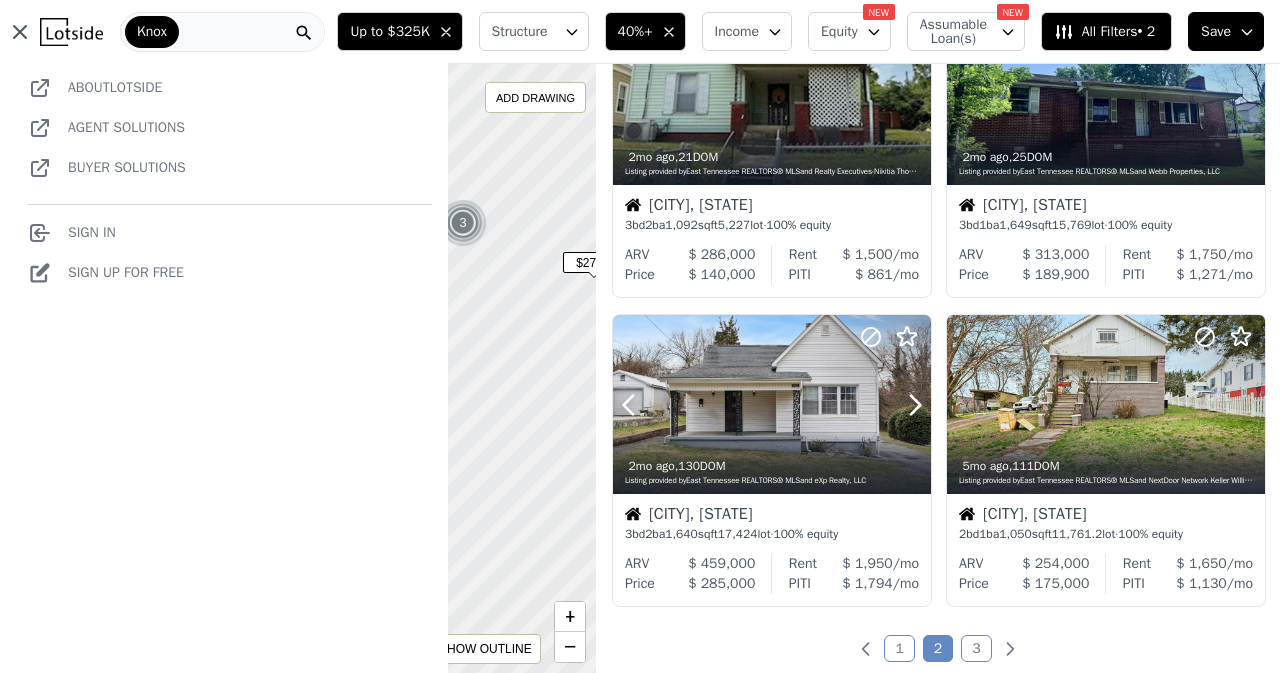 scroll, scrollTop: 1438, scrollLeft: 0, axis: vertical 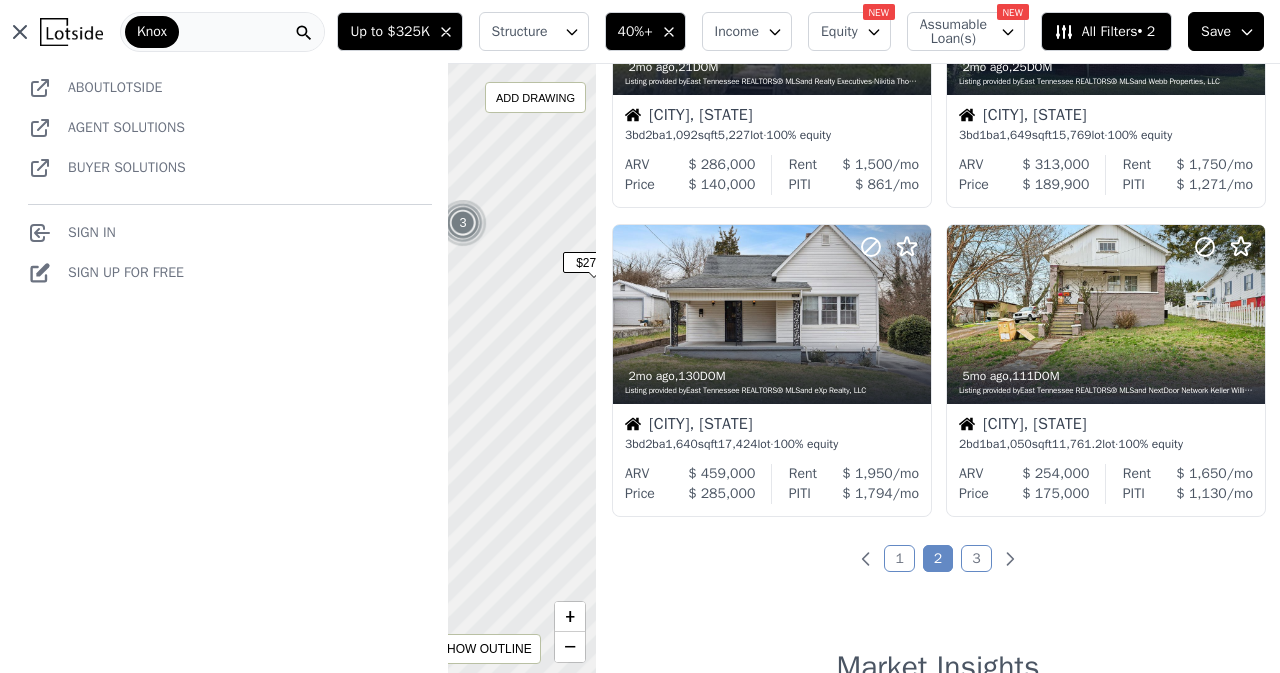 click on "3" at bounding box center [976, 558] 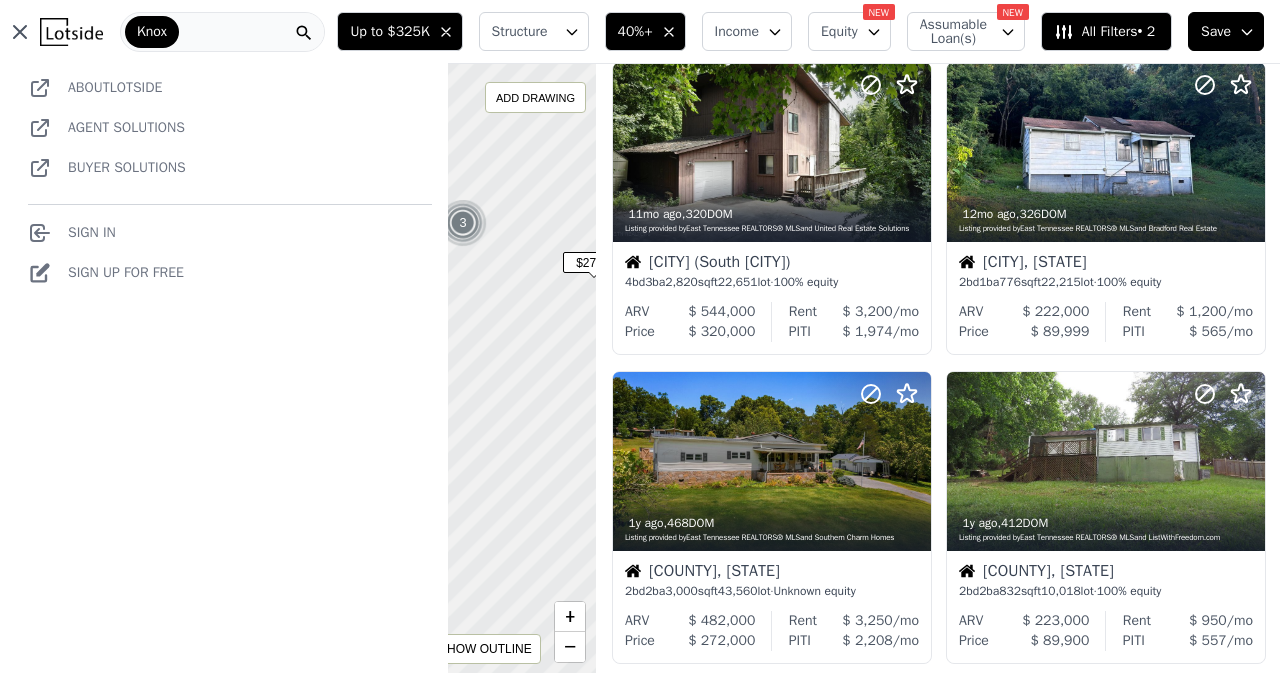 scroll, scrollTop: 0, scrollLeft: 0, axis: both 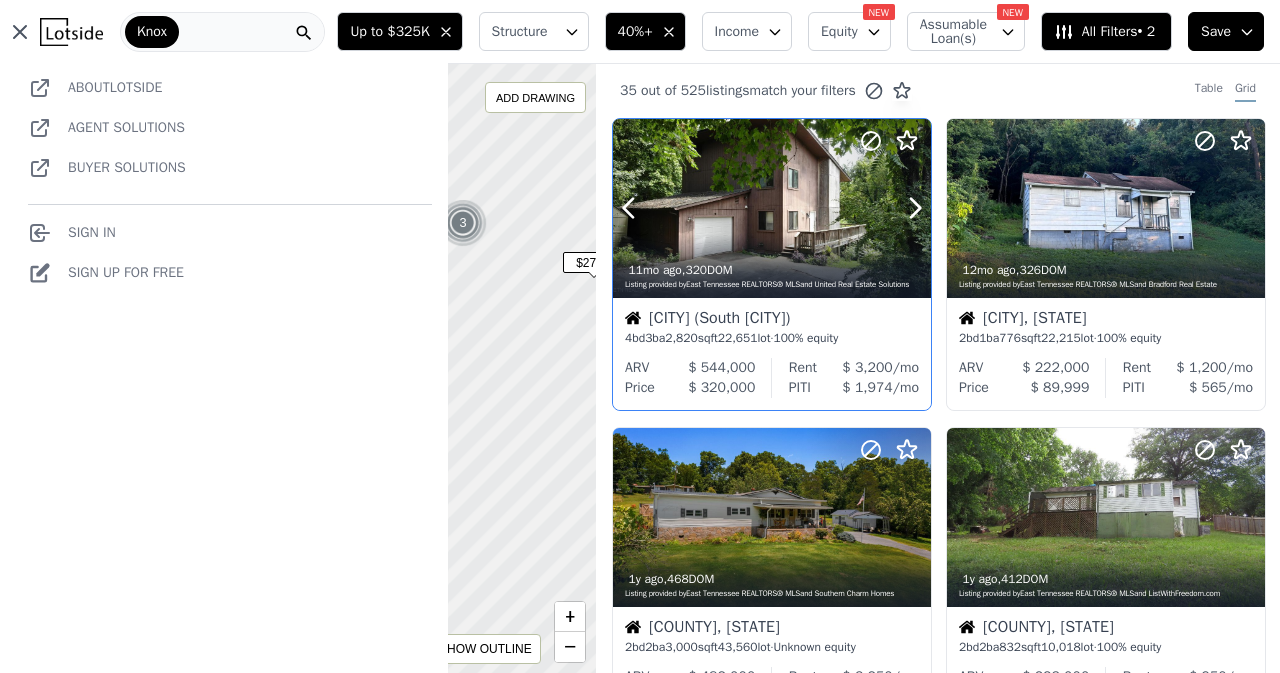 click at bounding box center (772, 252) 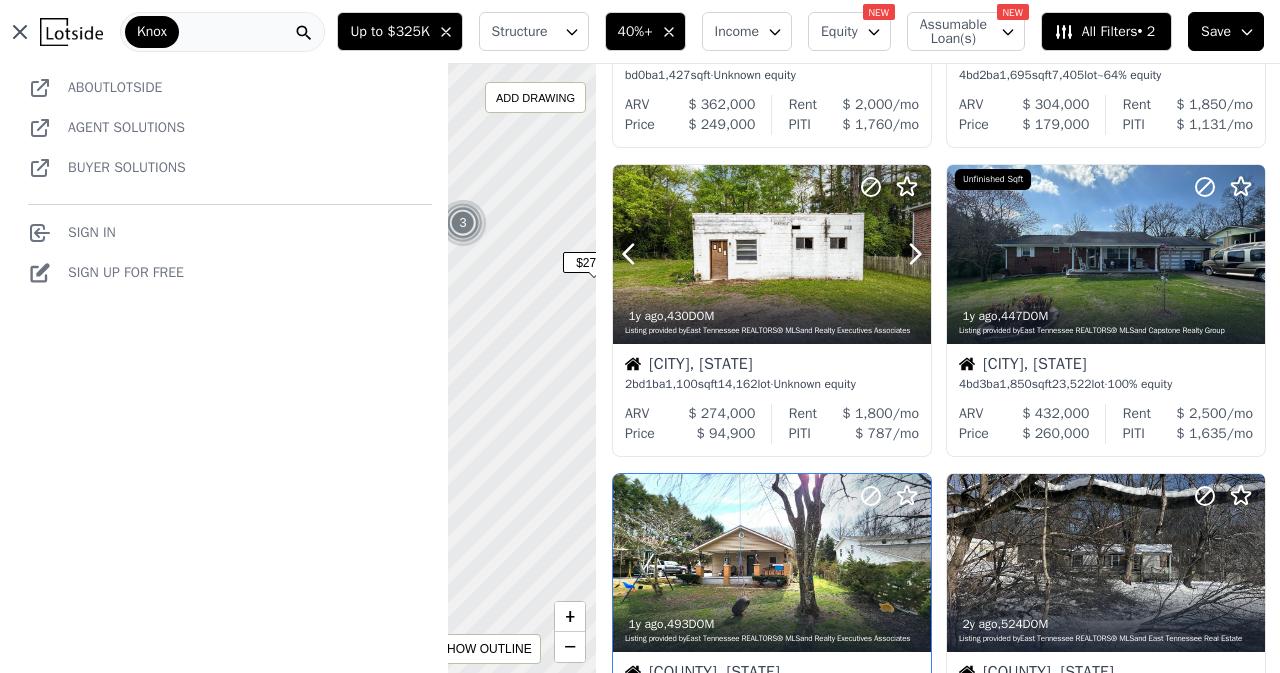 scroll, scrollTop: 880, scrollLeft: 0, axis: vertical 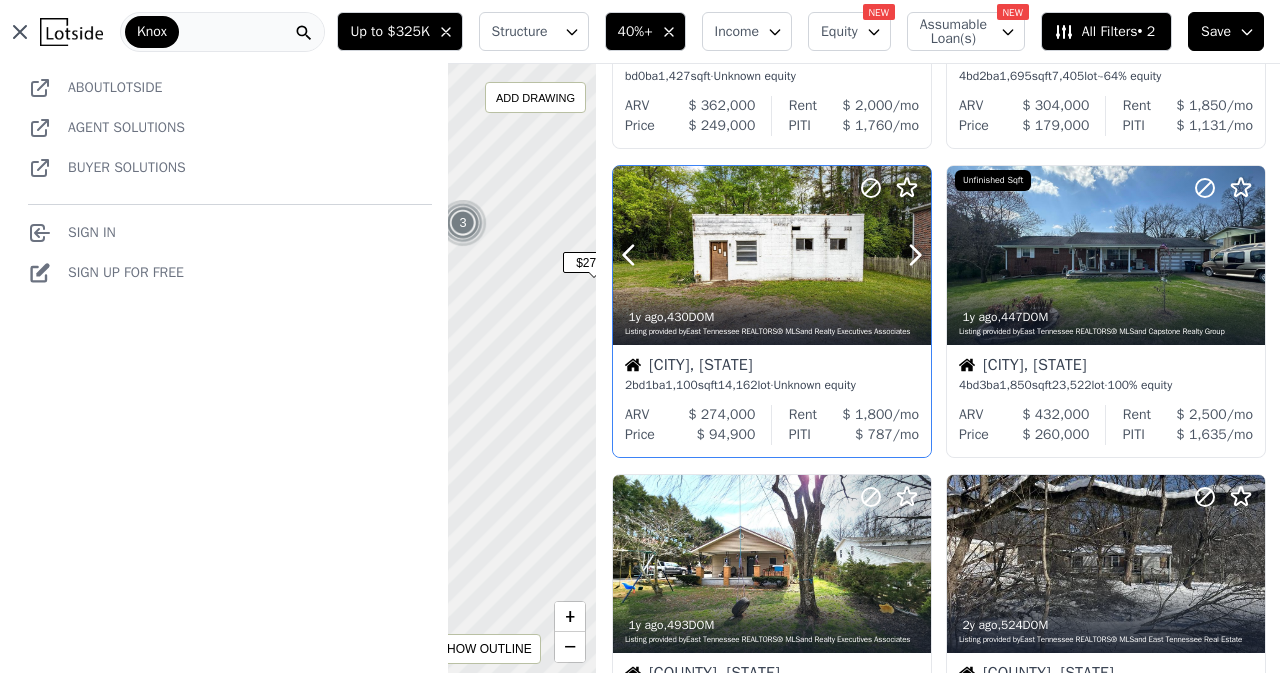 drag, startPoint x: 806, startPoint y: 299, endPoint x: 740, endPoint y: 243, distance: 86.55634 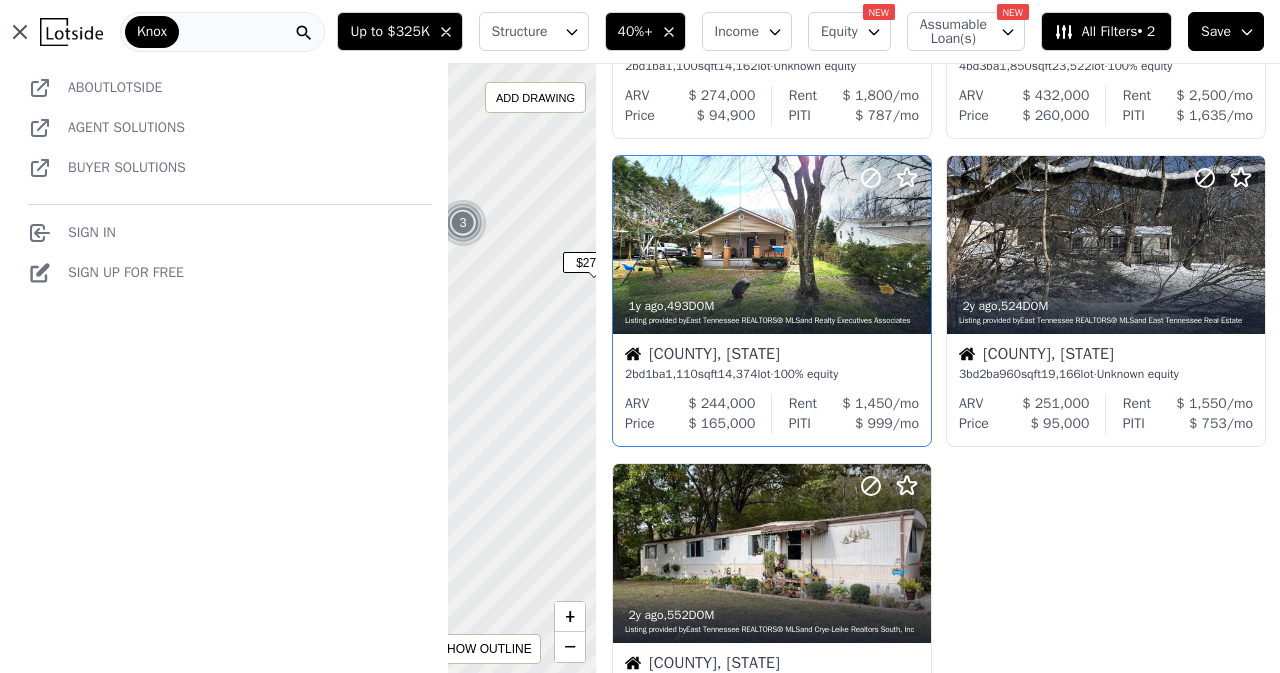 scroll, scrollTop: 1200, scrollLeft: 0, axis: vertical 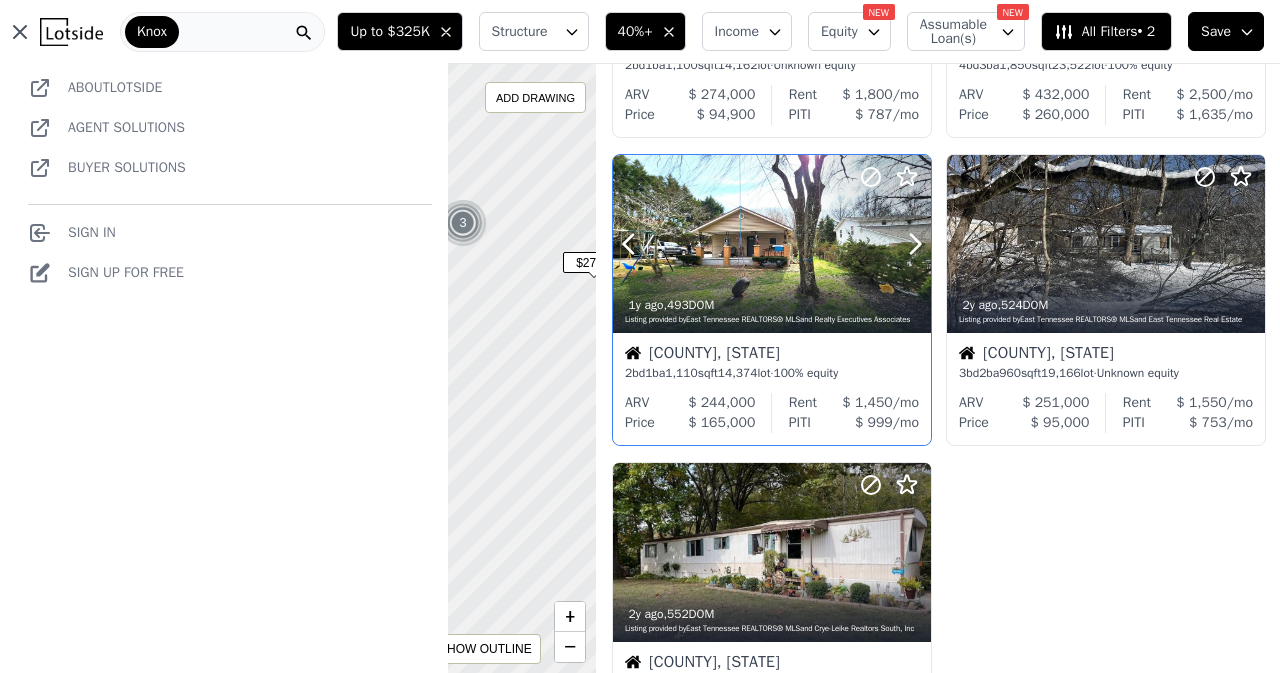 click 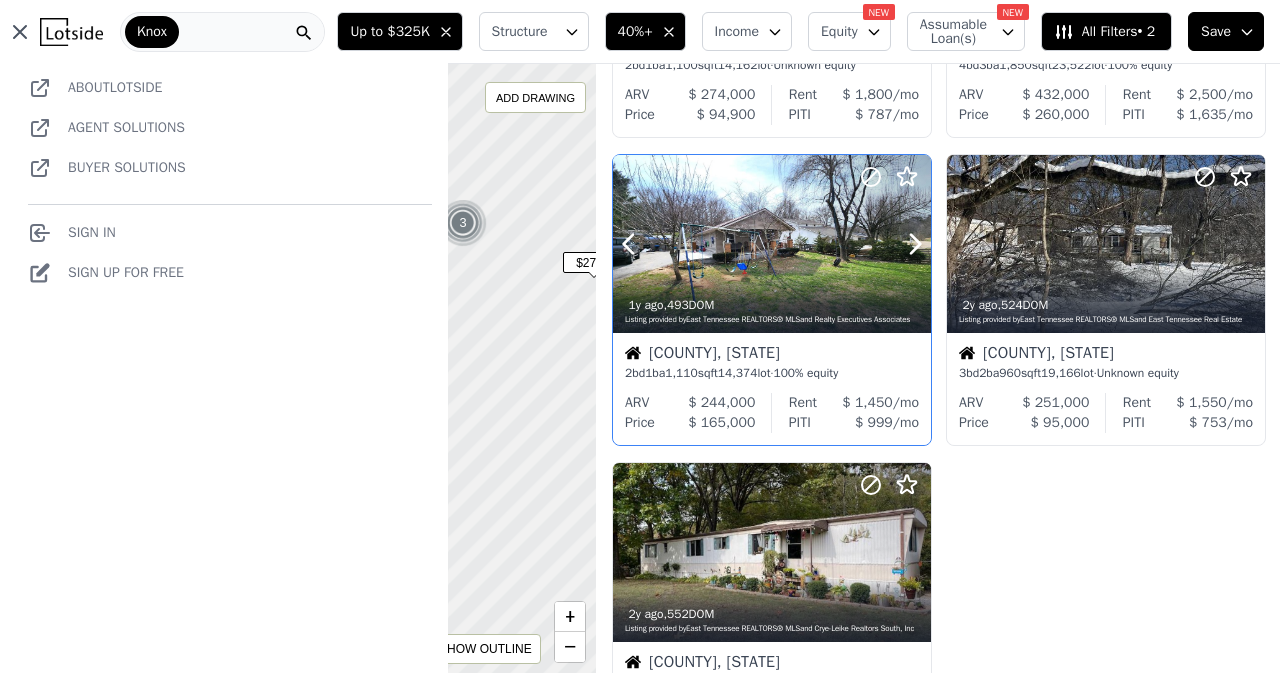 click 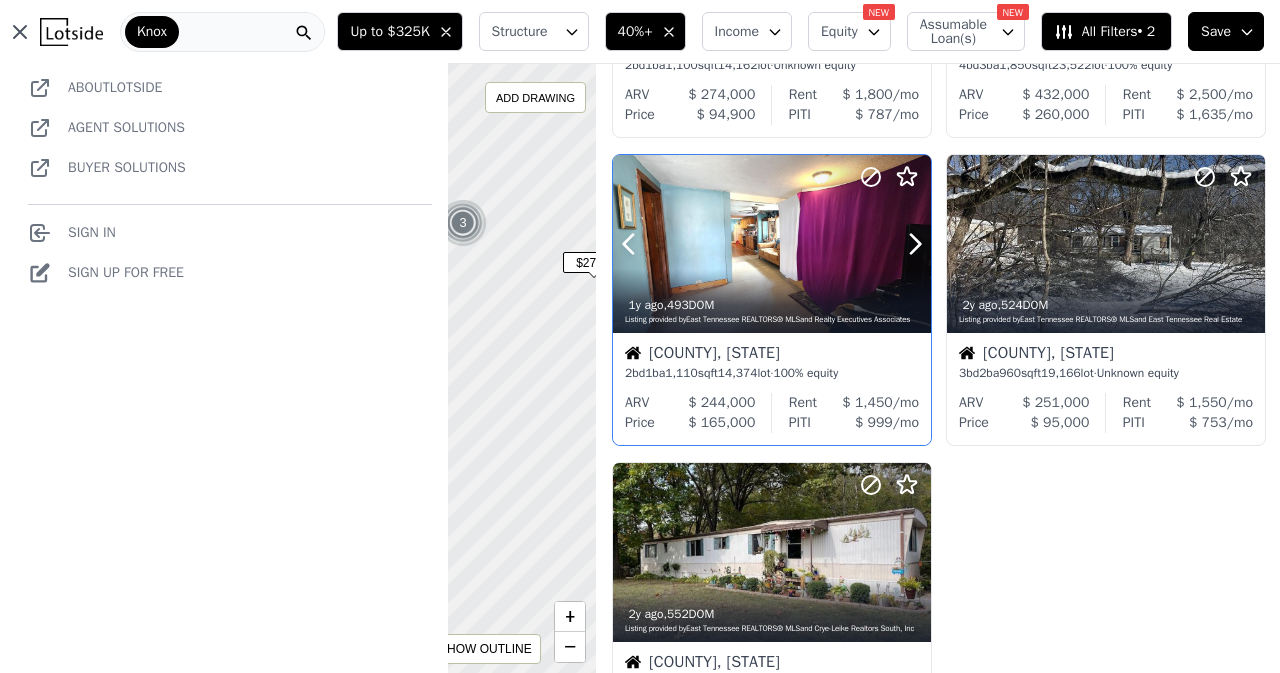 click 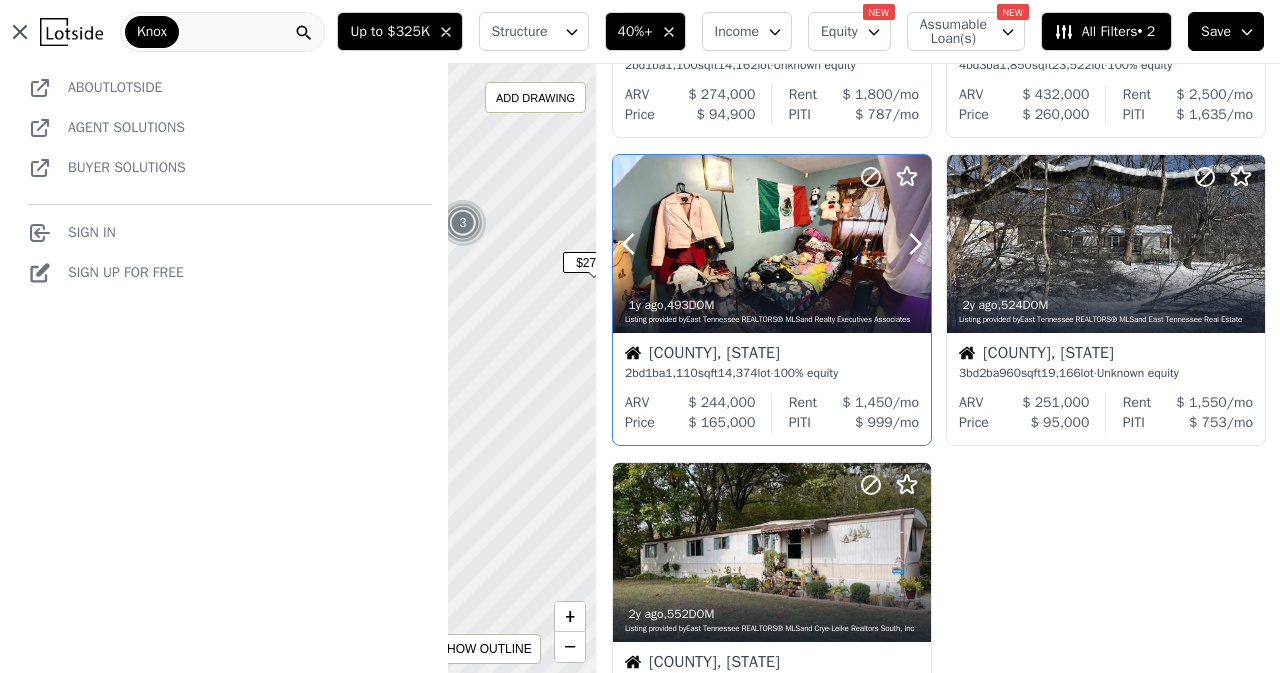 click 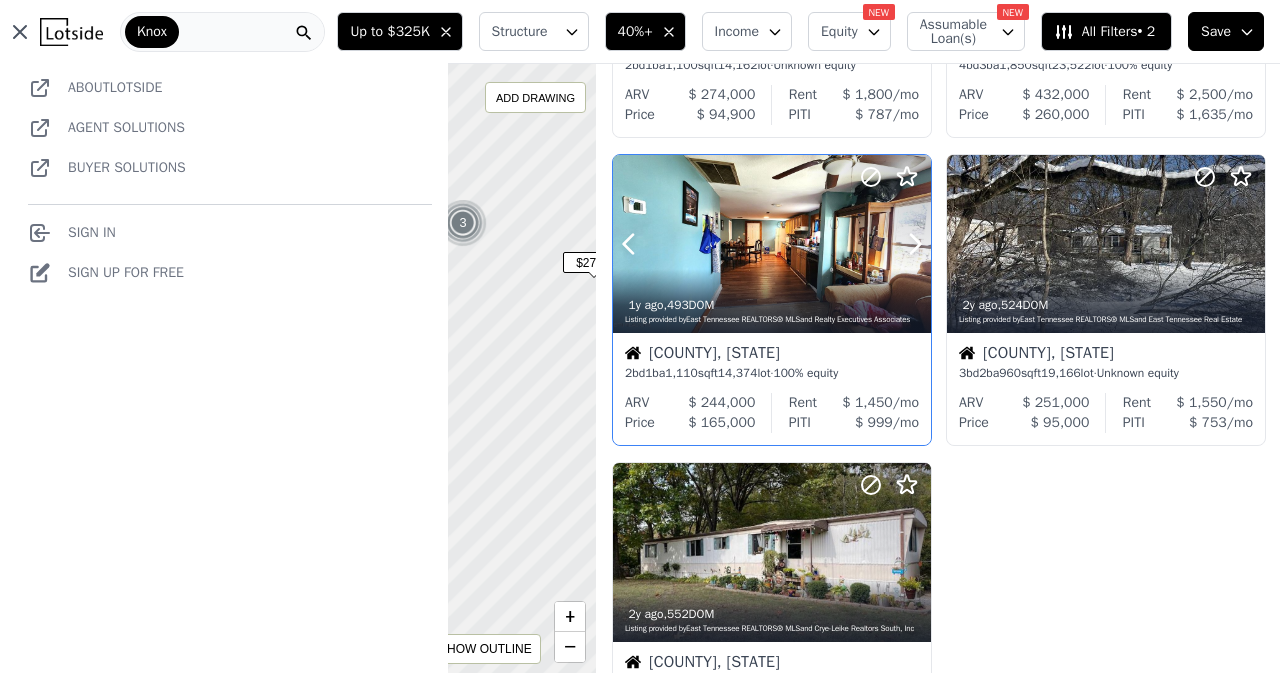 click 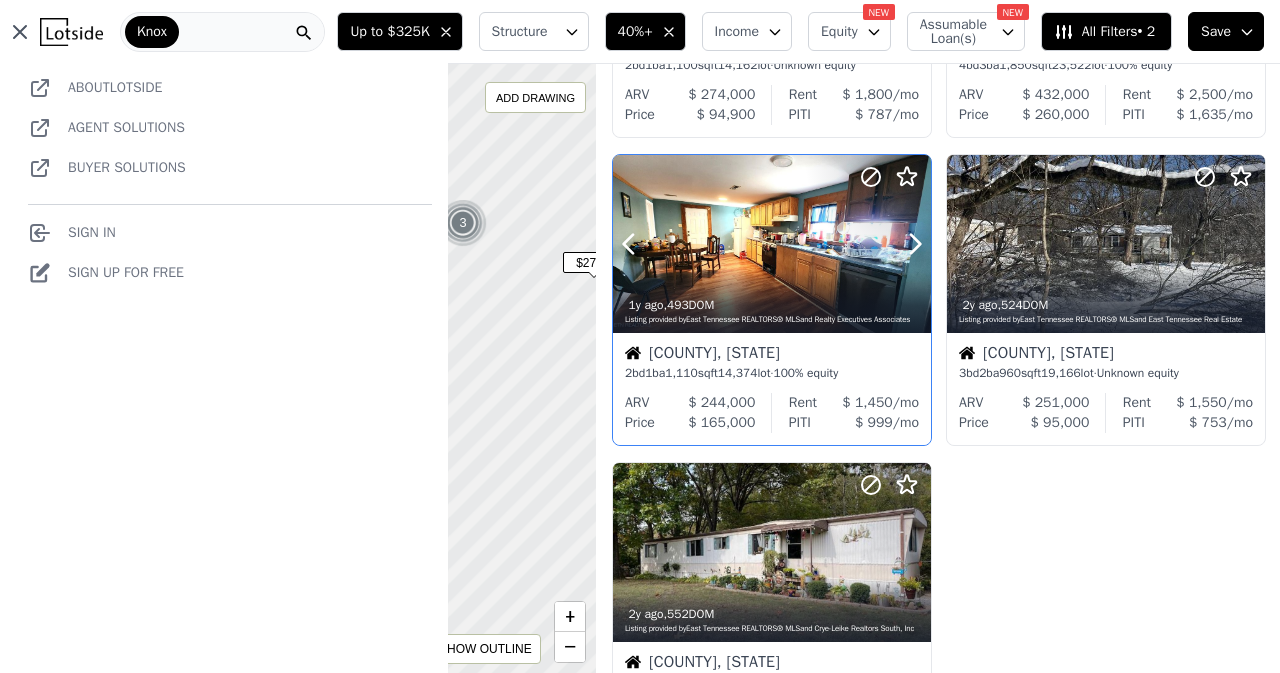 click 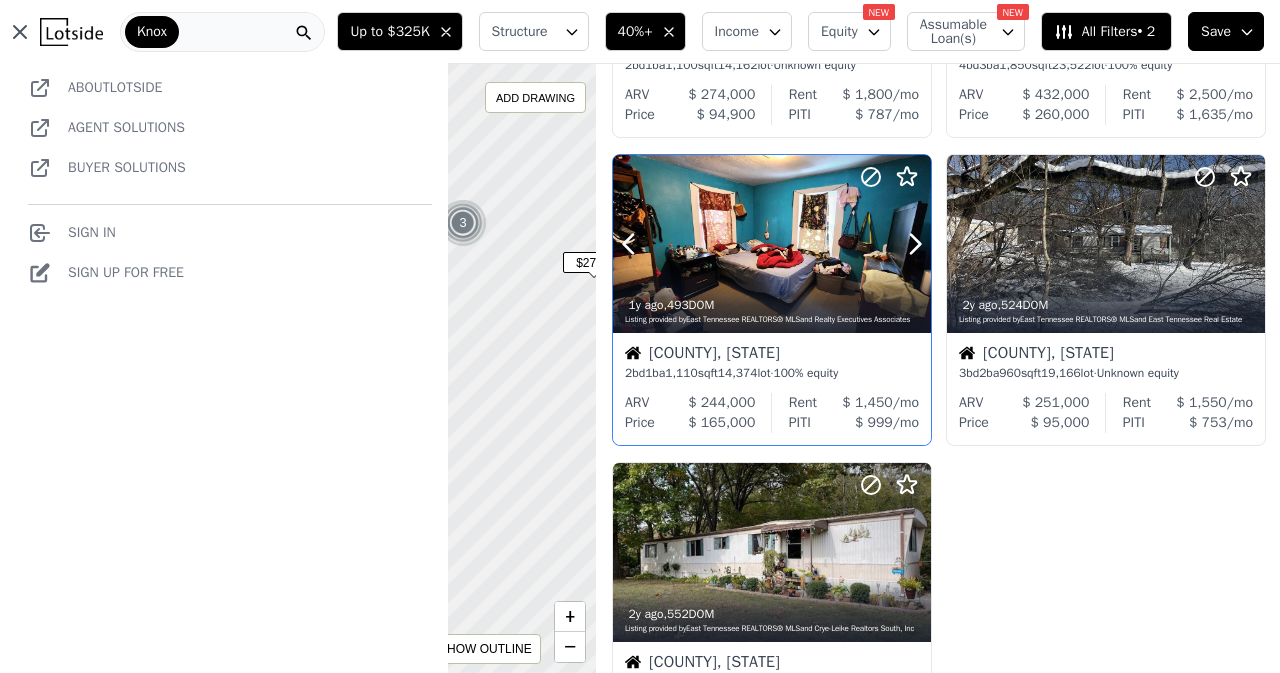 click 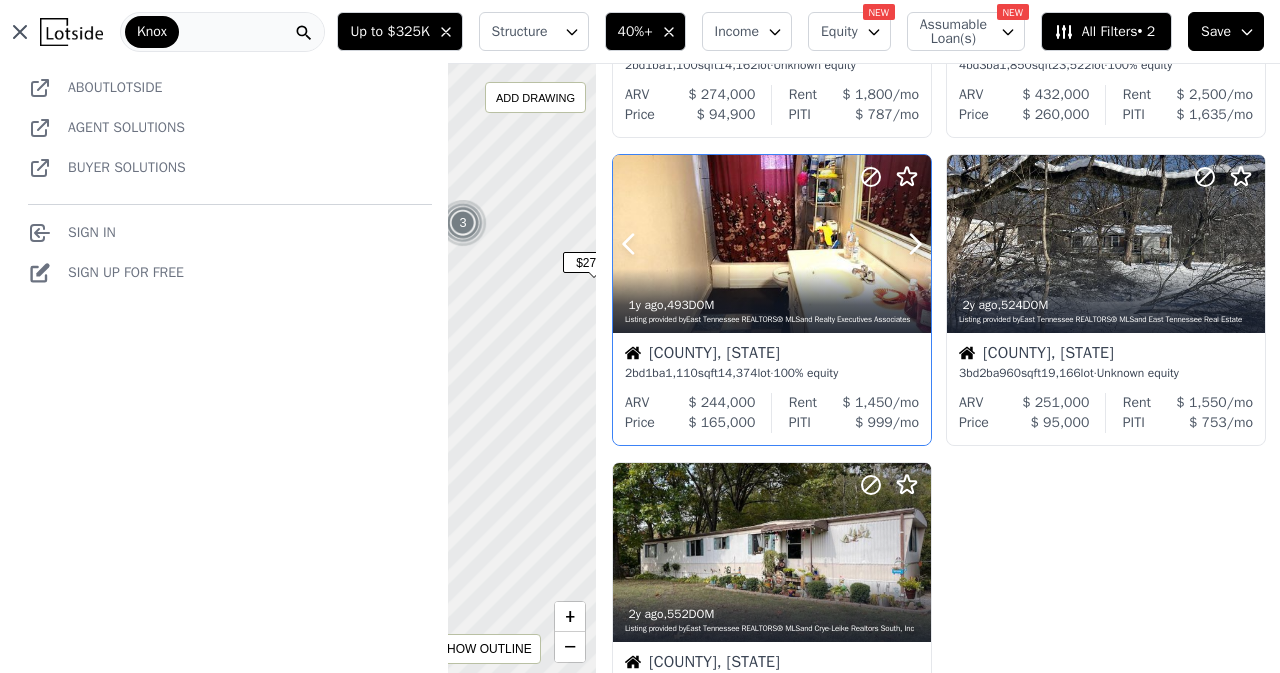 click 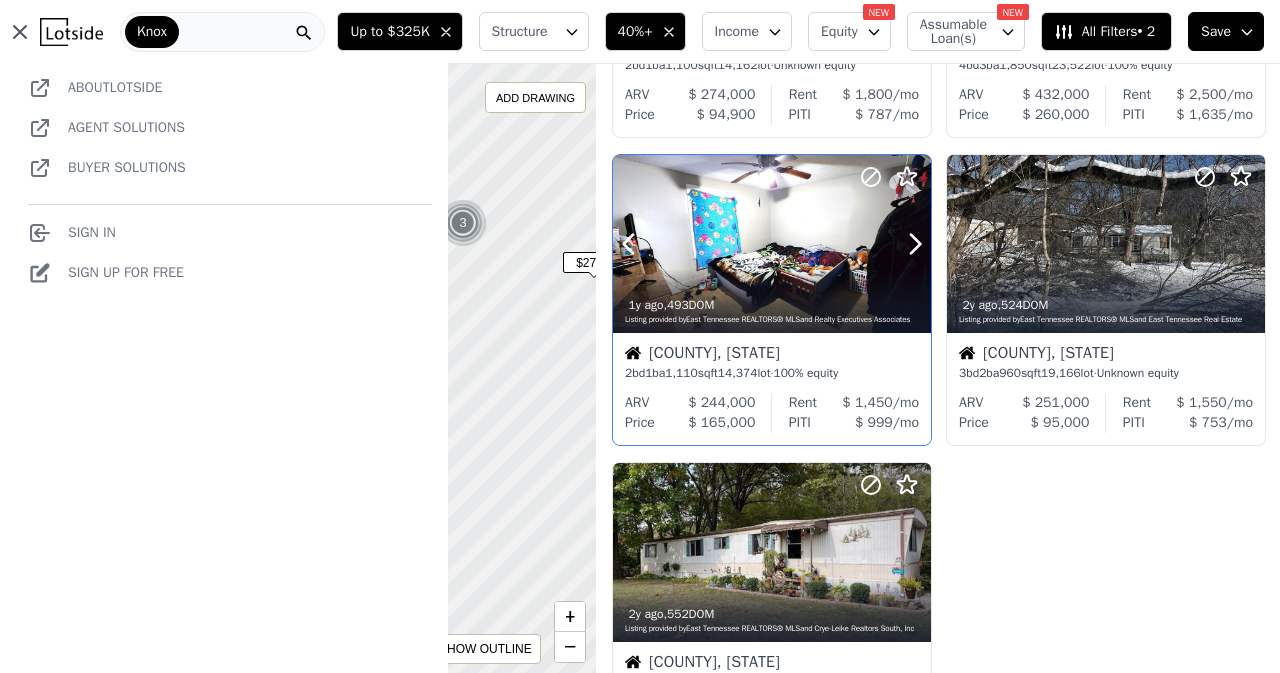 click 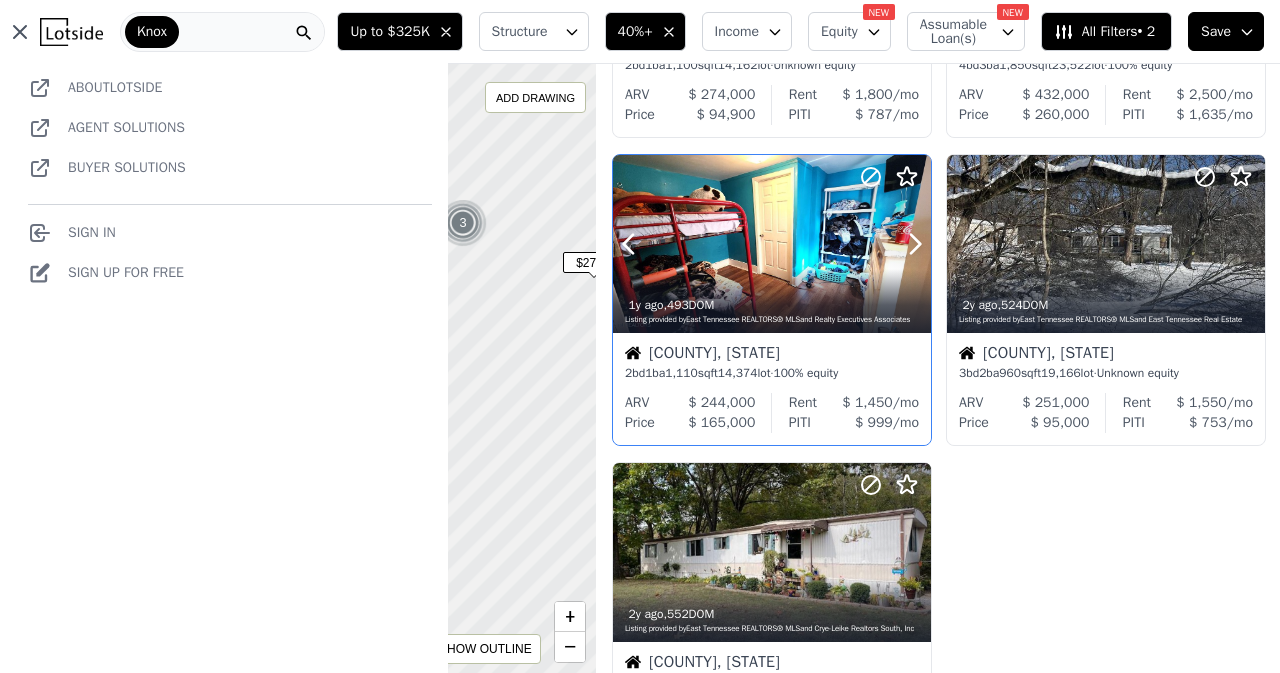 click 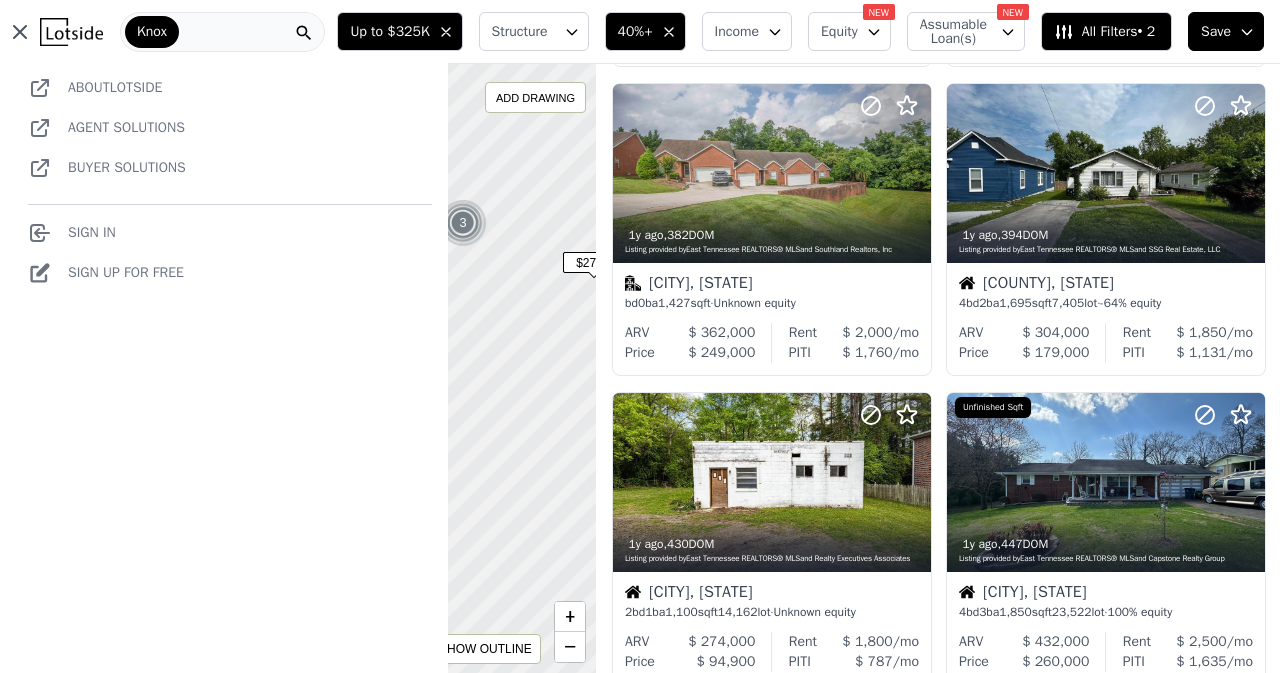 scroll, scrollTop: 657, scrollLeft: 0, axis: vertical 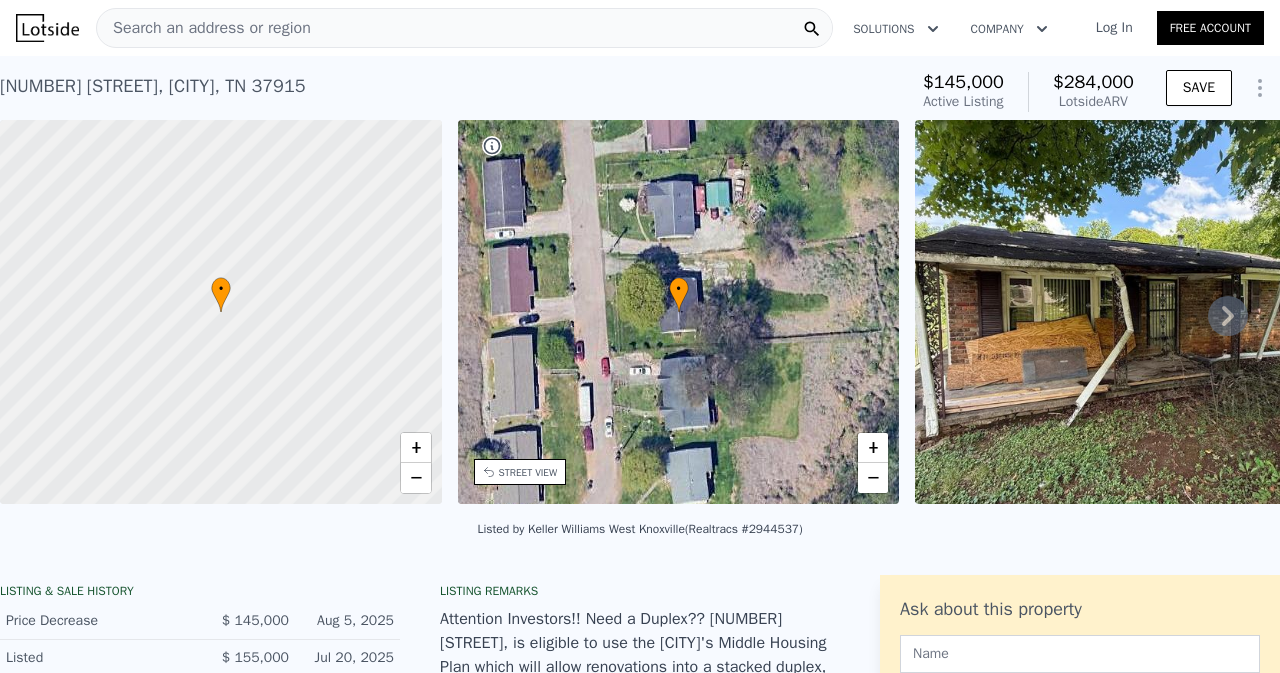 click 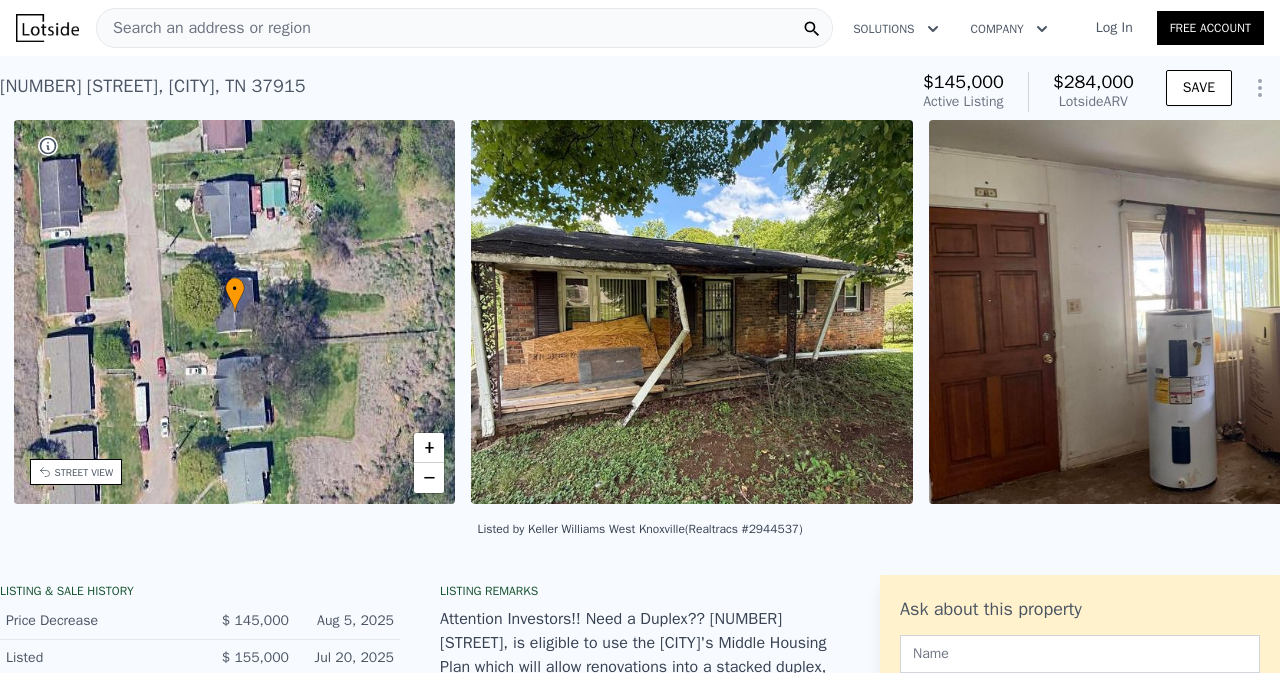 click at bounding box center (1150, 312) 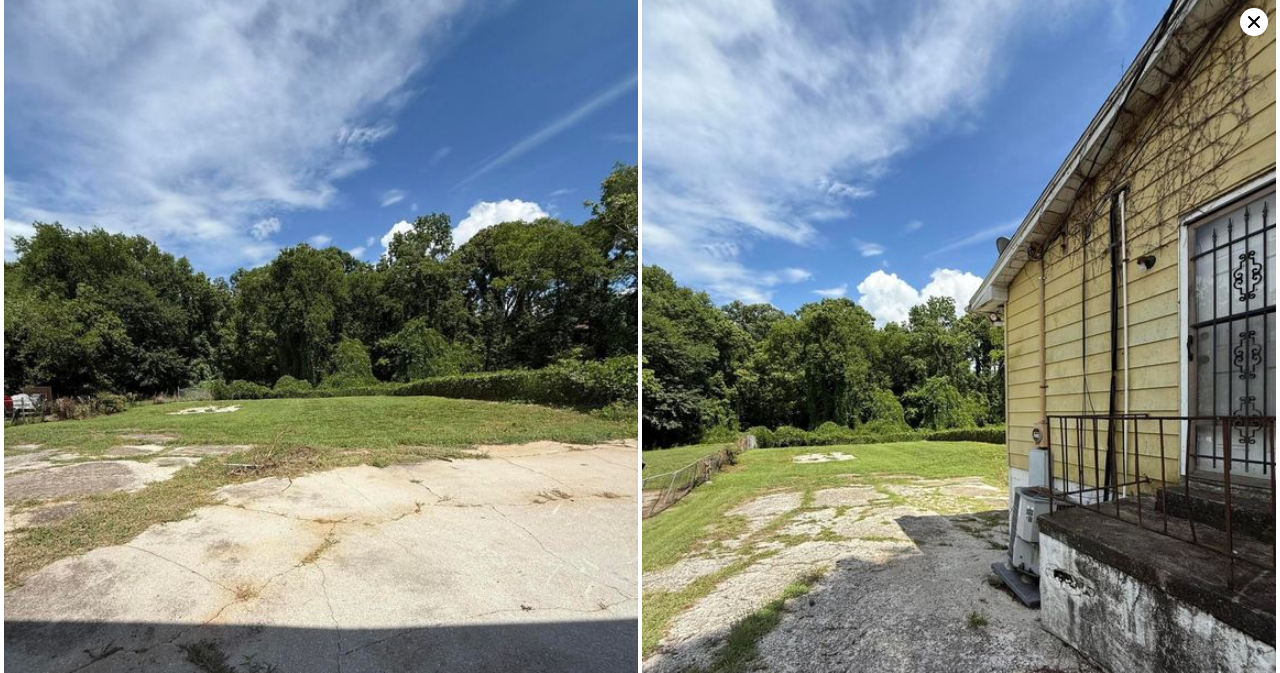 scroll, scrollTop: 6176, scrollLeft: 0, axis: vertical 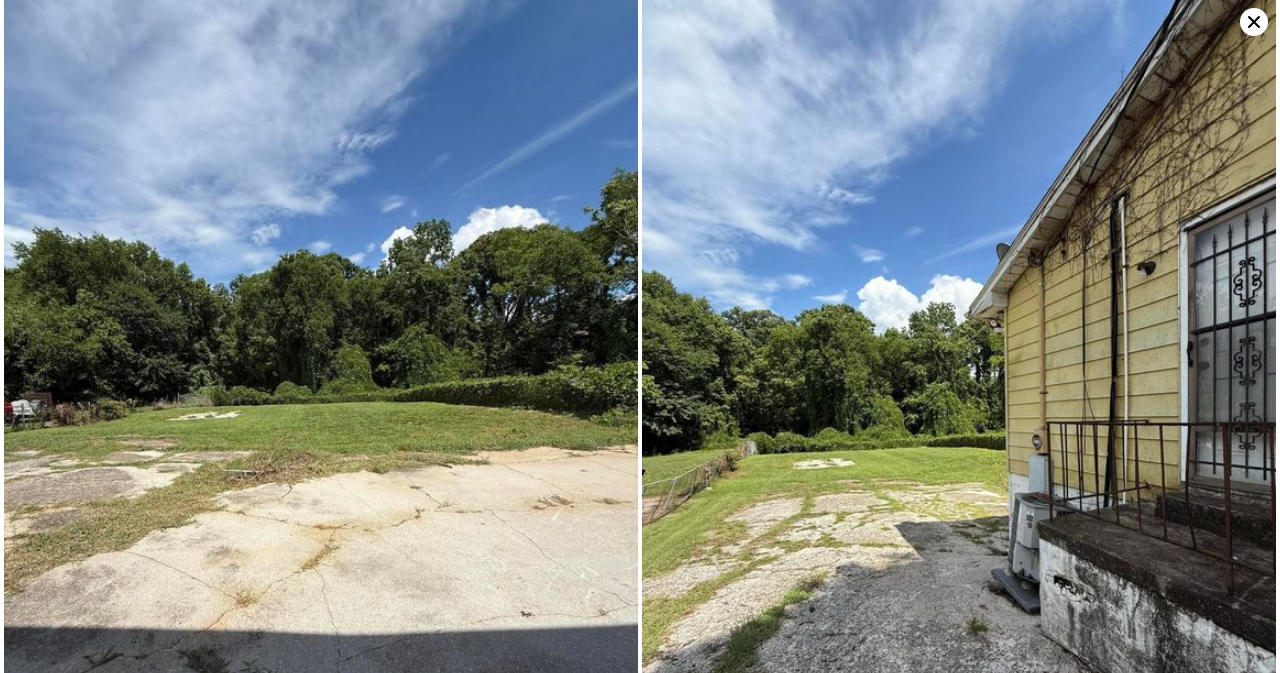 click 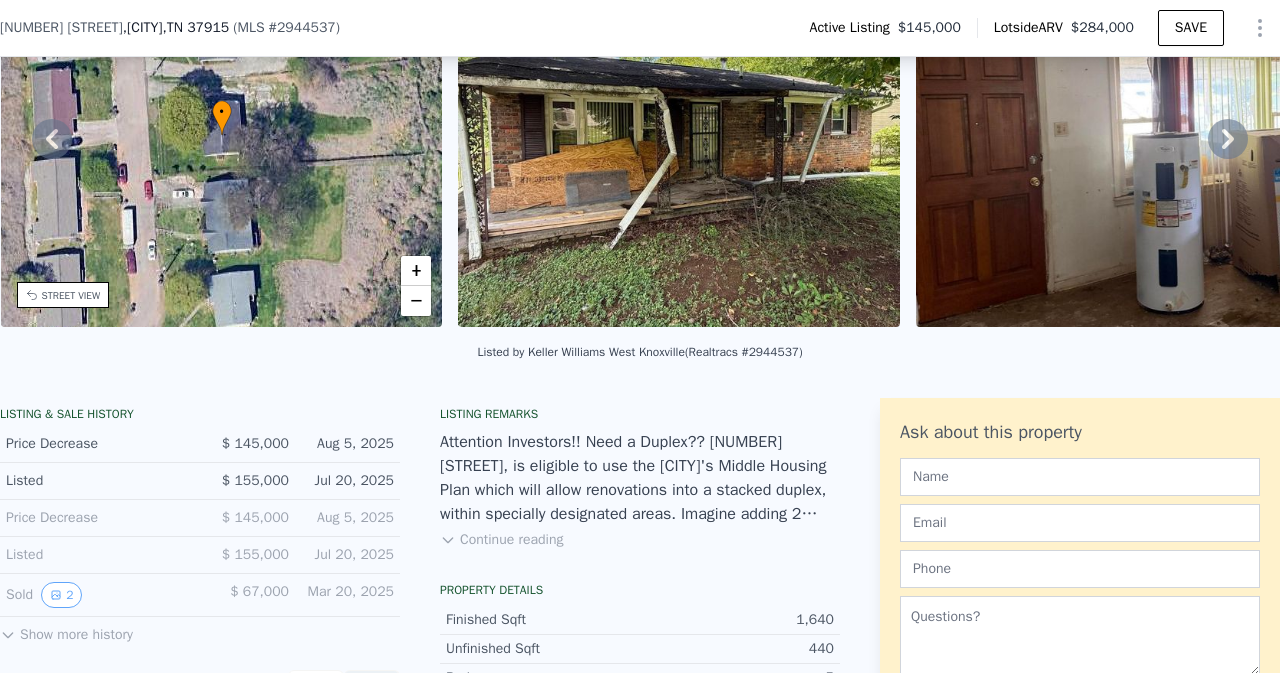 scroll, scrollTop: 178, scrollLeft: 0, axis: vertical 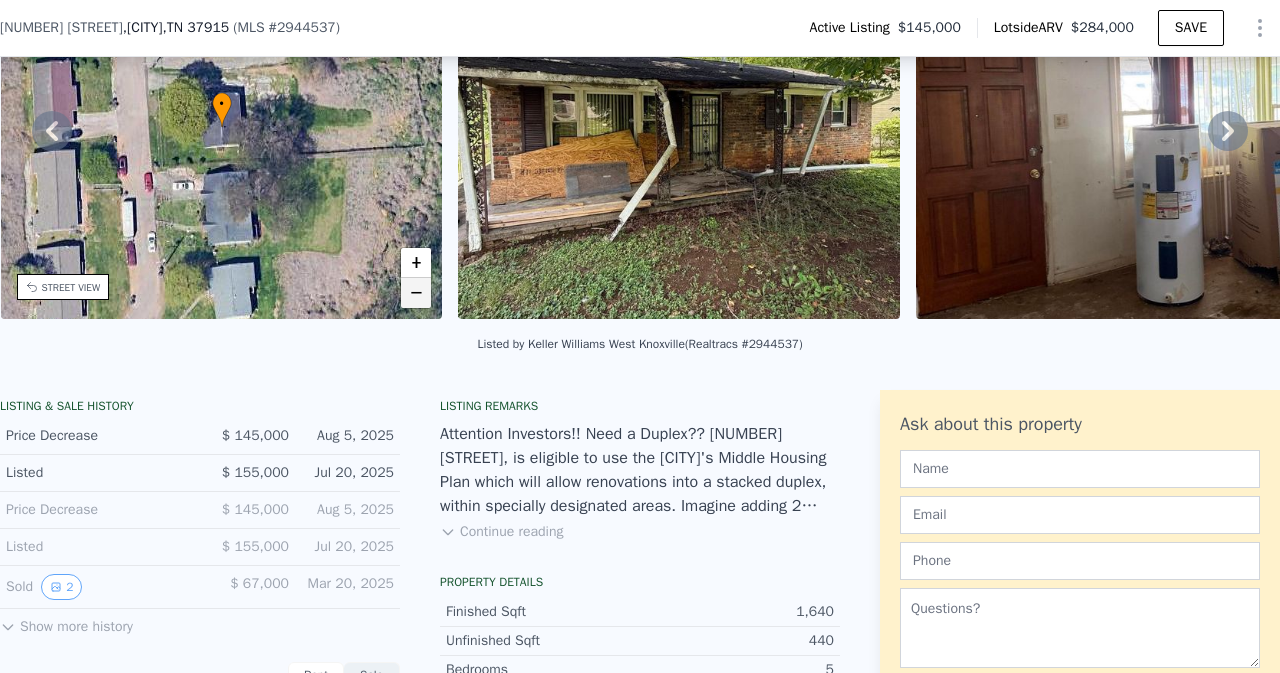 click on "−" at bounding box center (416, 293) 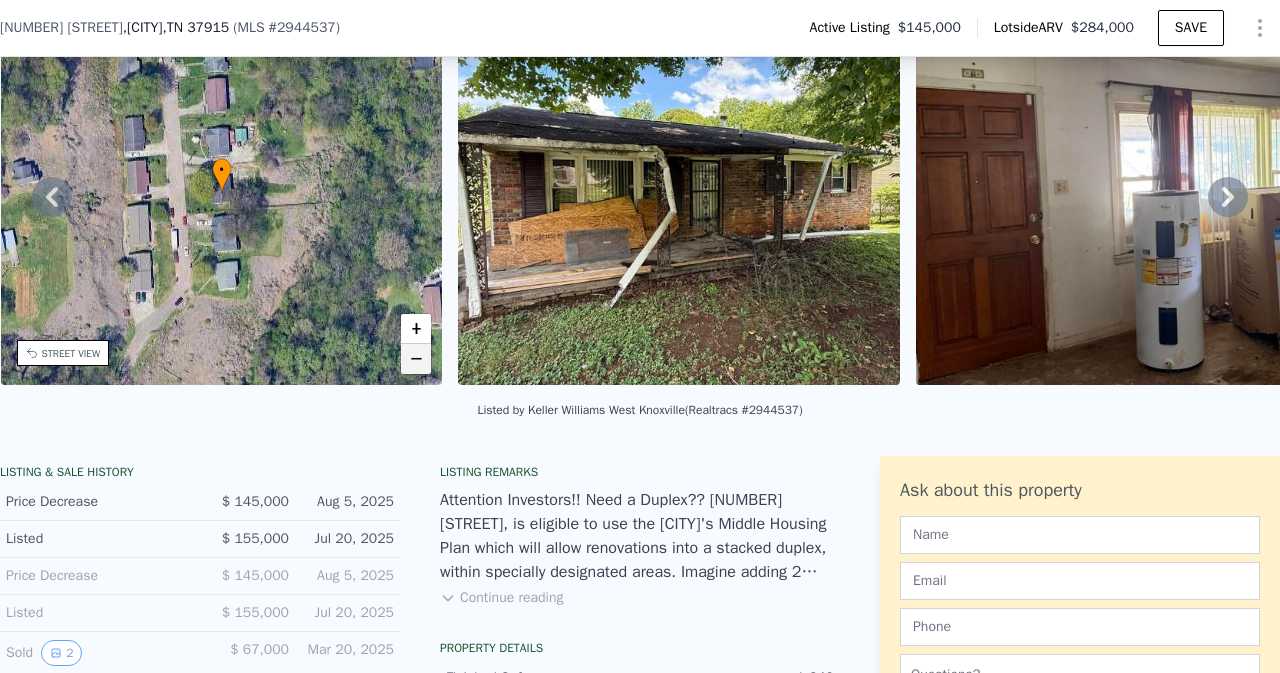 click on "−" at bounding box center [416, 359] 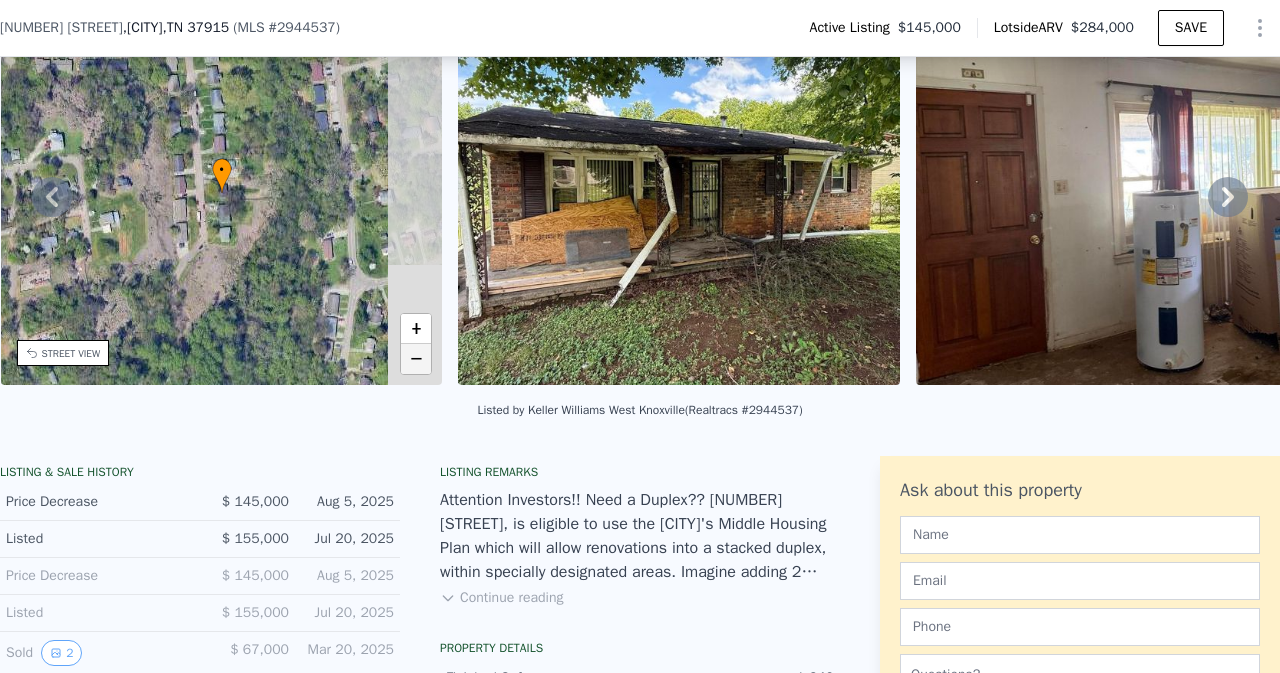 click on "−" at bounding box center [416, 359] 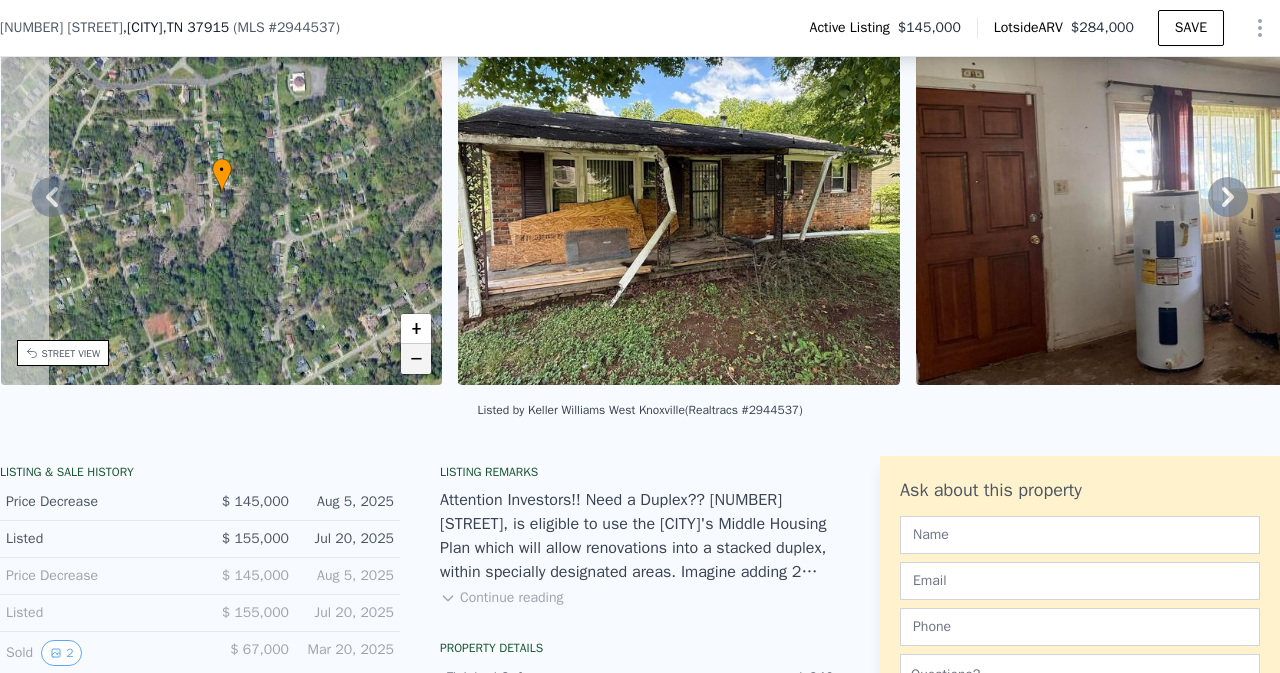 click on "−" at bounding box center [416, 359] 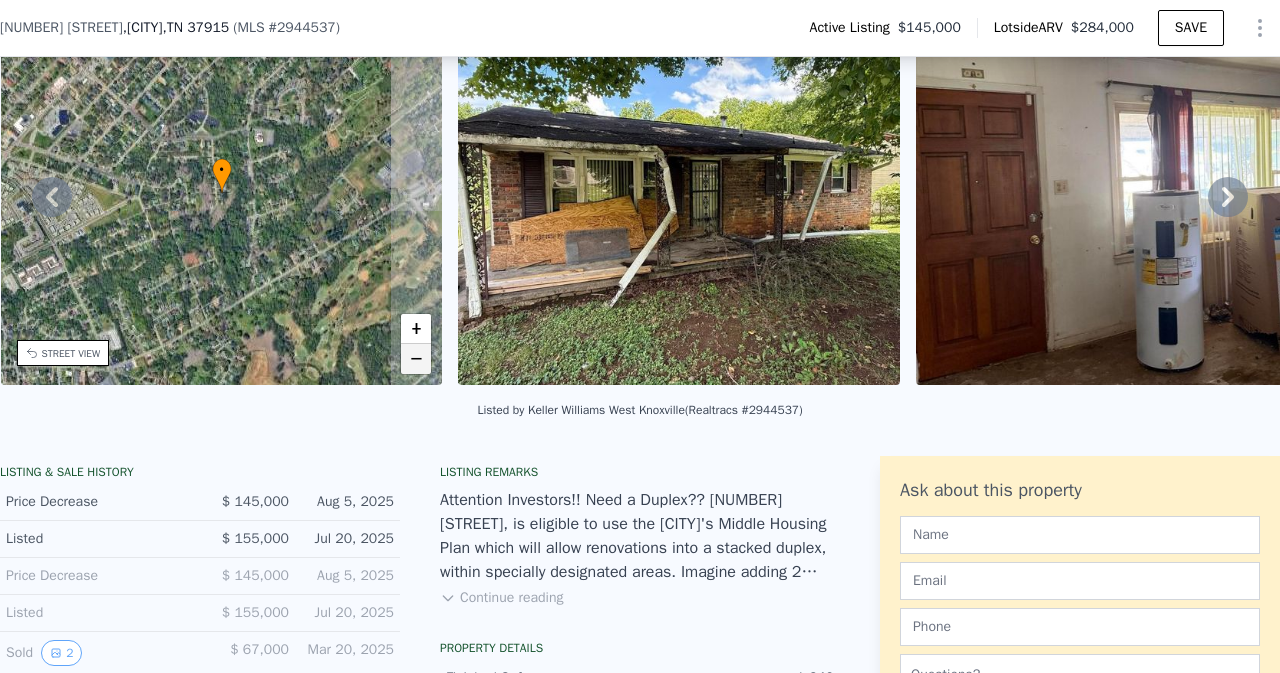 click on "−" at bounding box center (416, 359) 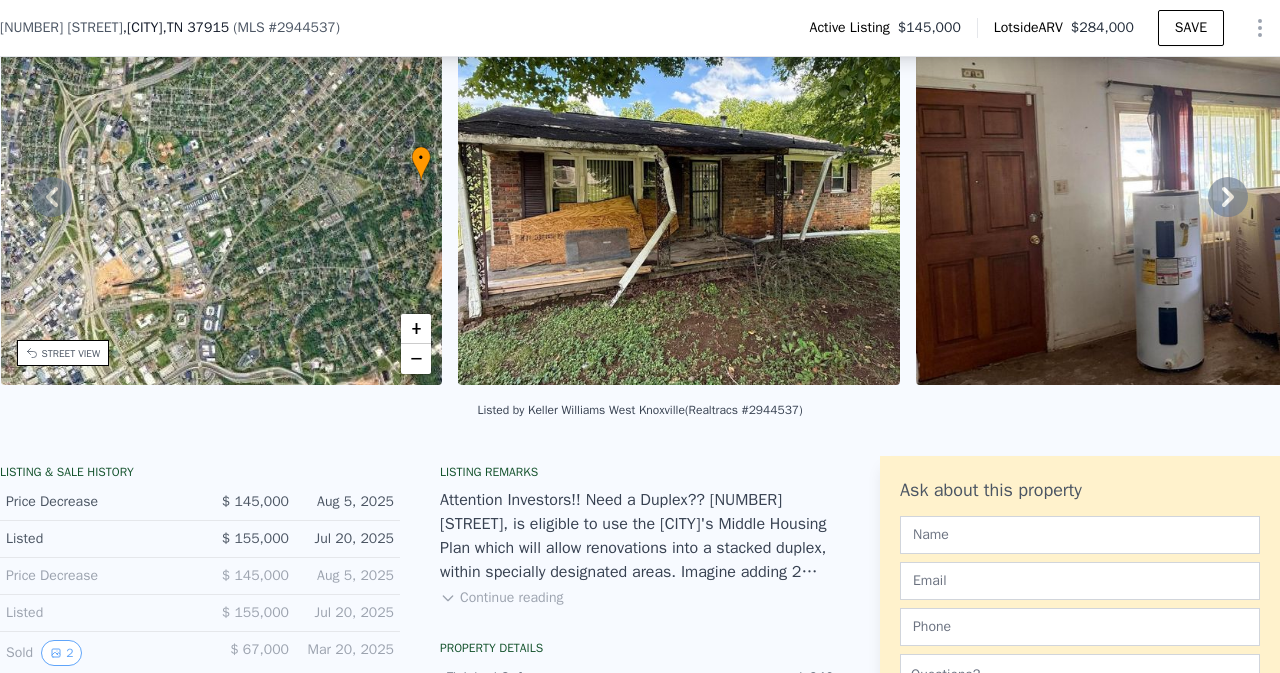 drag, startPoint x: 179, startPoint y: 261, endPoint x: 306, endPoint y: 265, distance: 127.06297 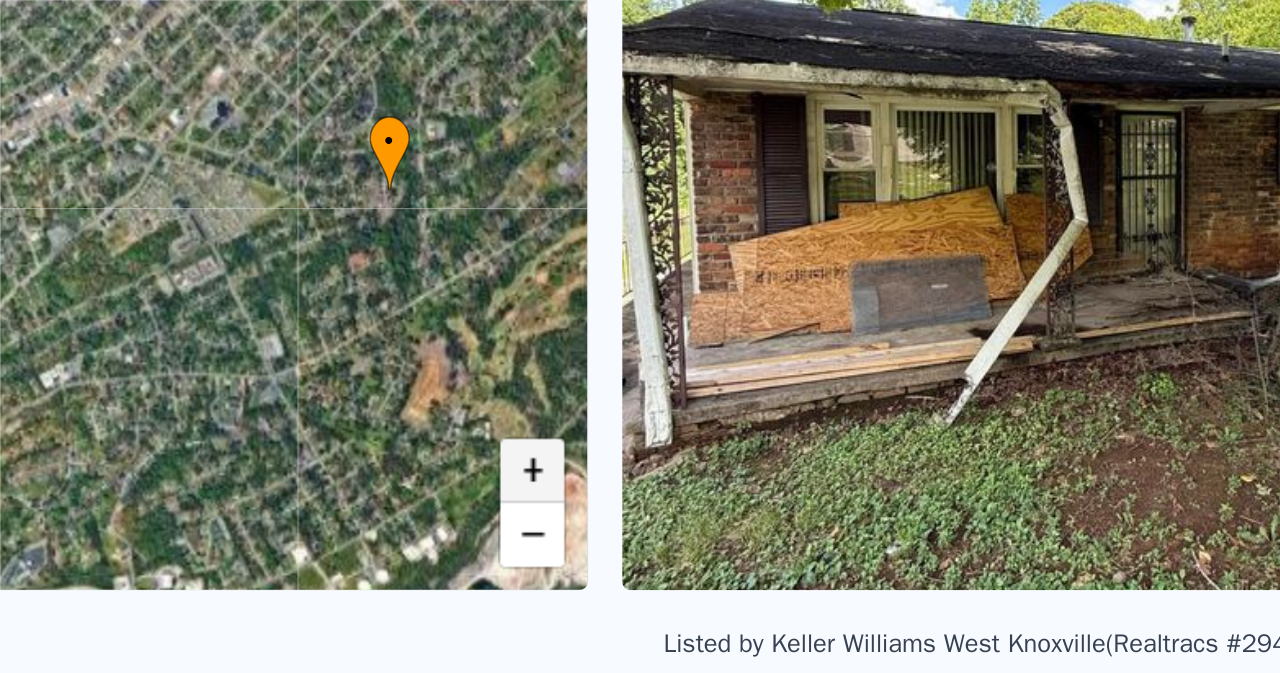 click on "+" at bounding box center (416, 329) 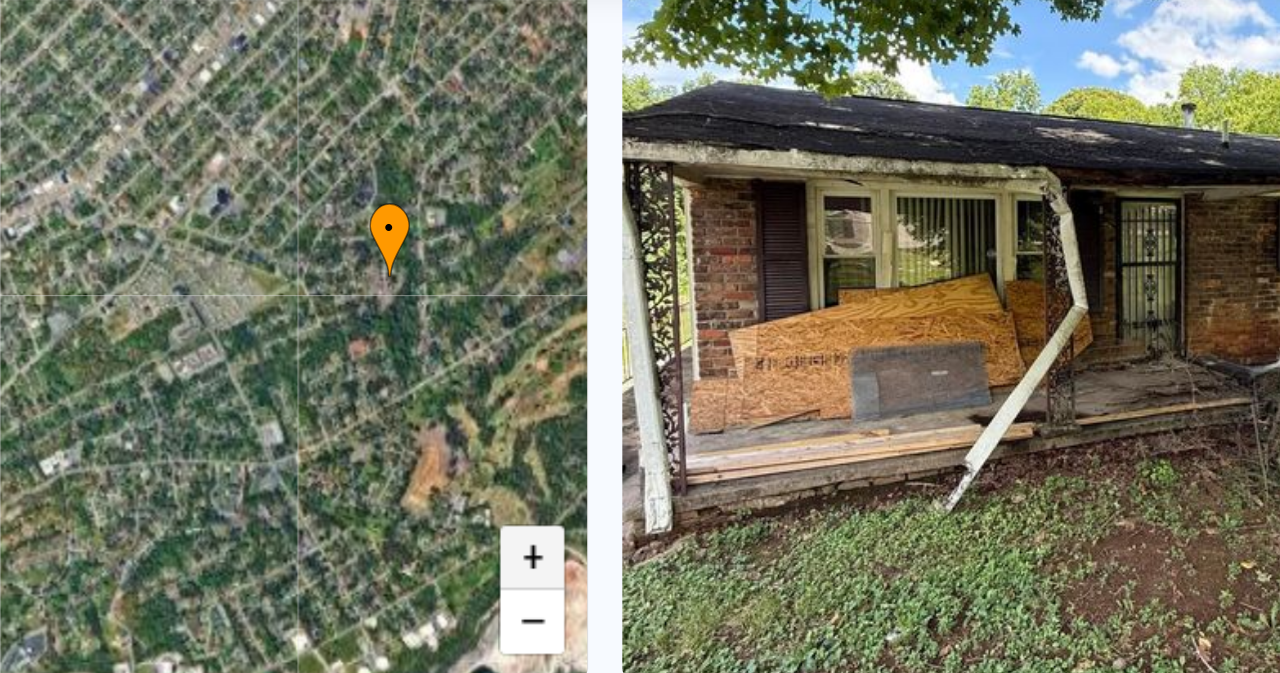 click on "•
+ −" at bounding box center [222, 193] 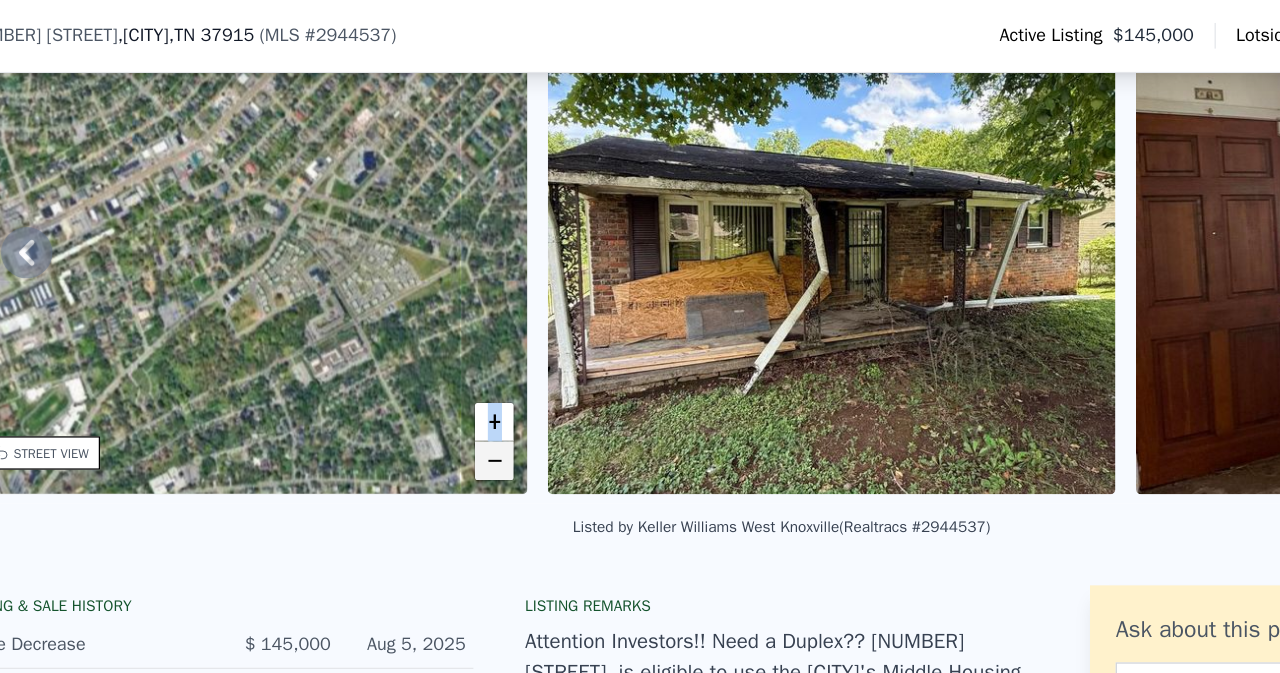 click on "−" at bounding box center (416, 359) 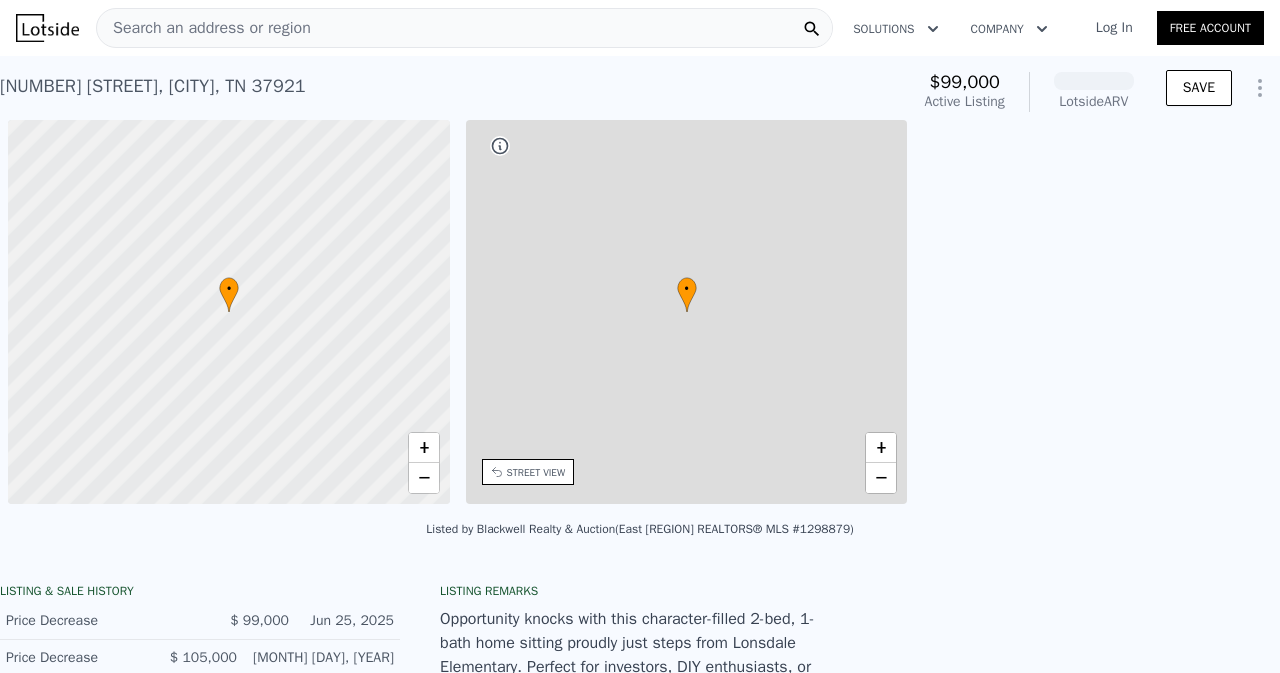 scroll, scrollTop: 0, scrollLeft: 0, axis: both 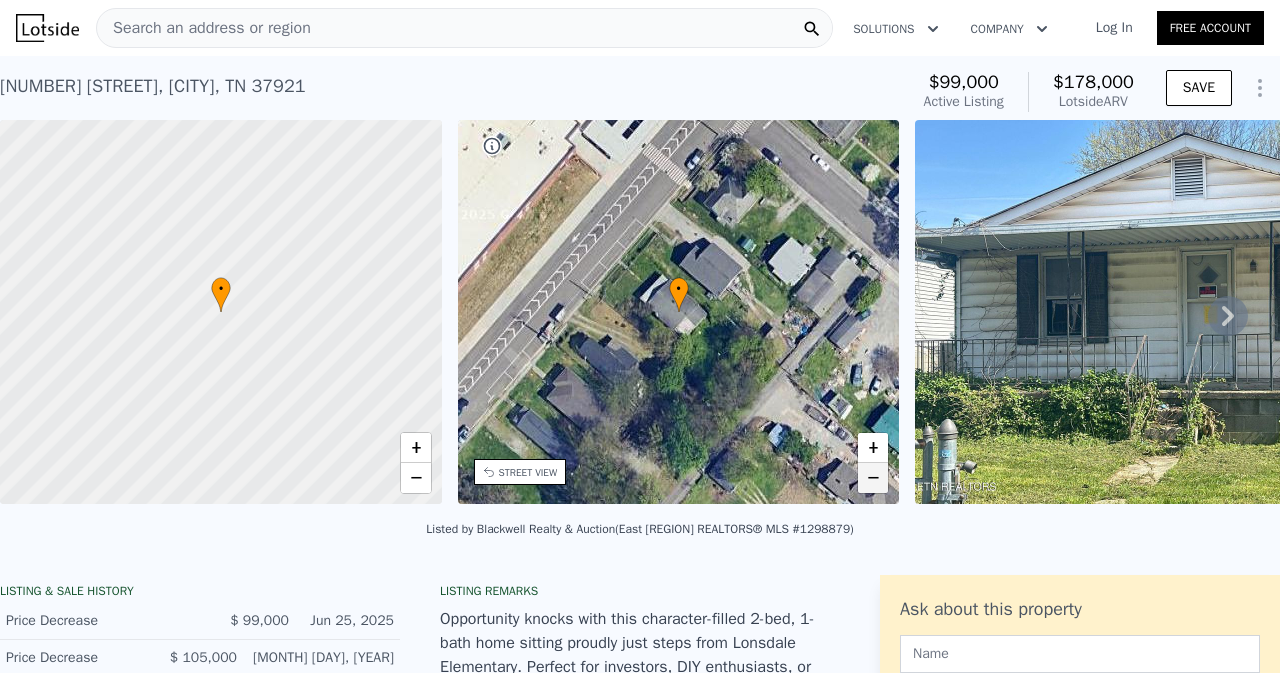 click on "−" at bounding box center (873, 478) 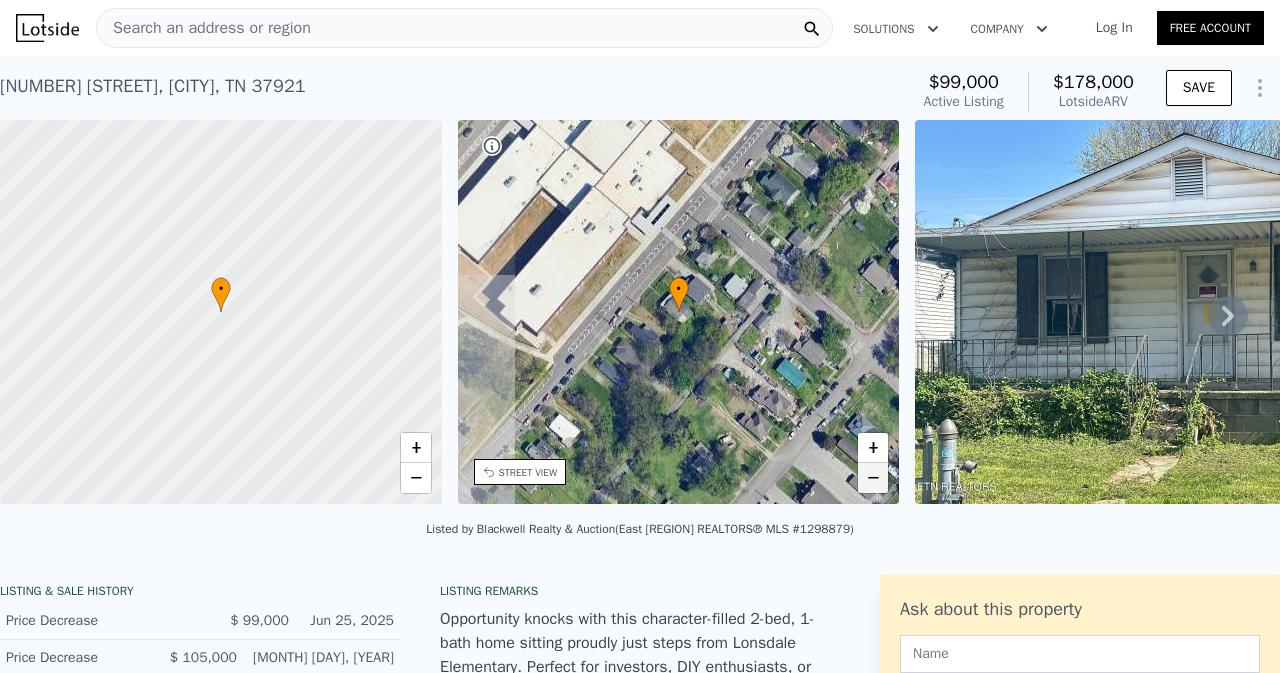 click on "−" at bounding box center (873, 478) 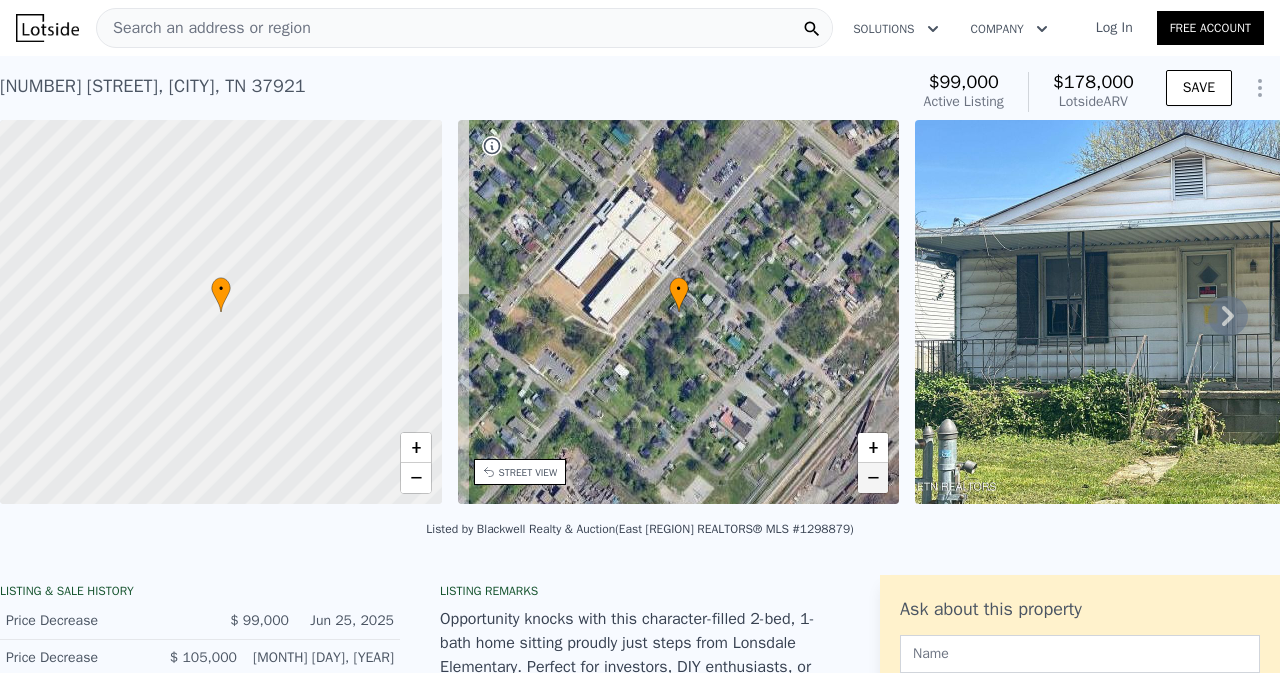 click on "−" at bounding box center (873, 478) 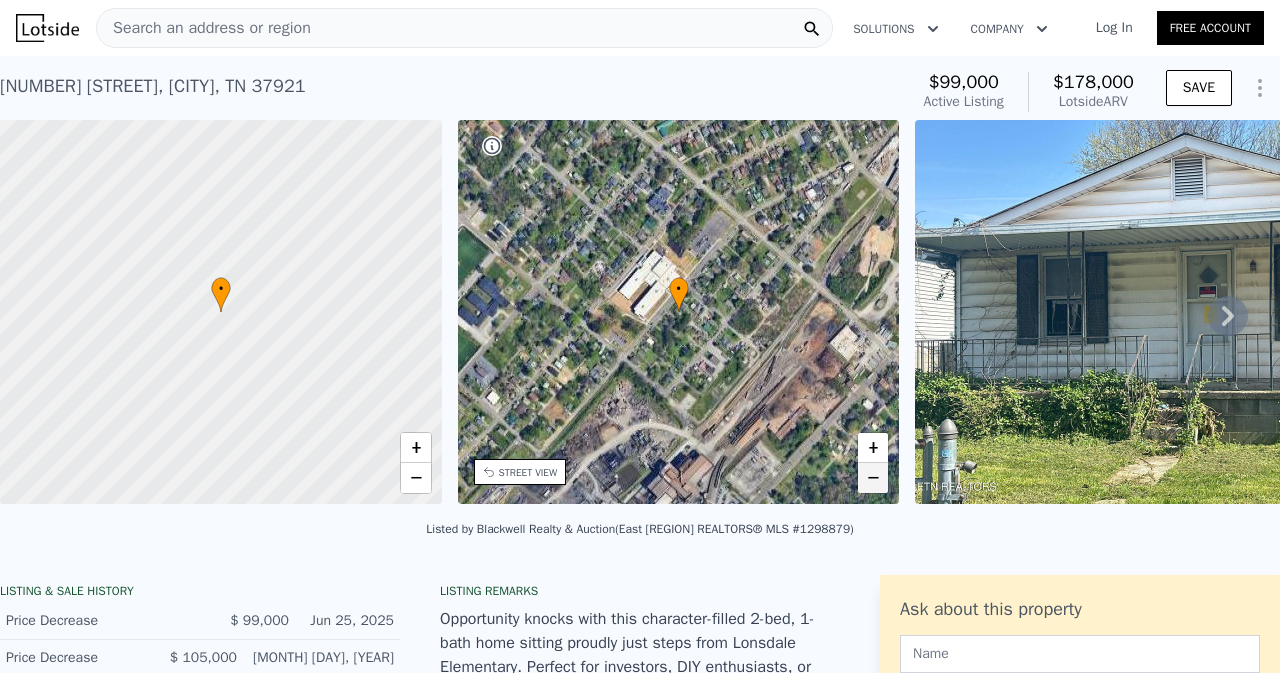 click on "−" at bounding box center [873, 478] 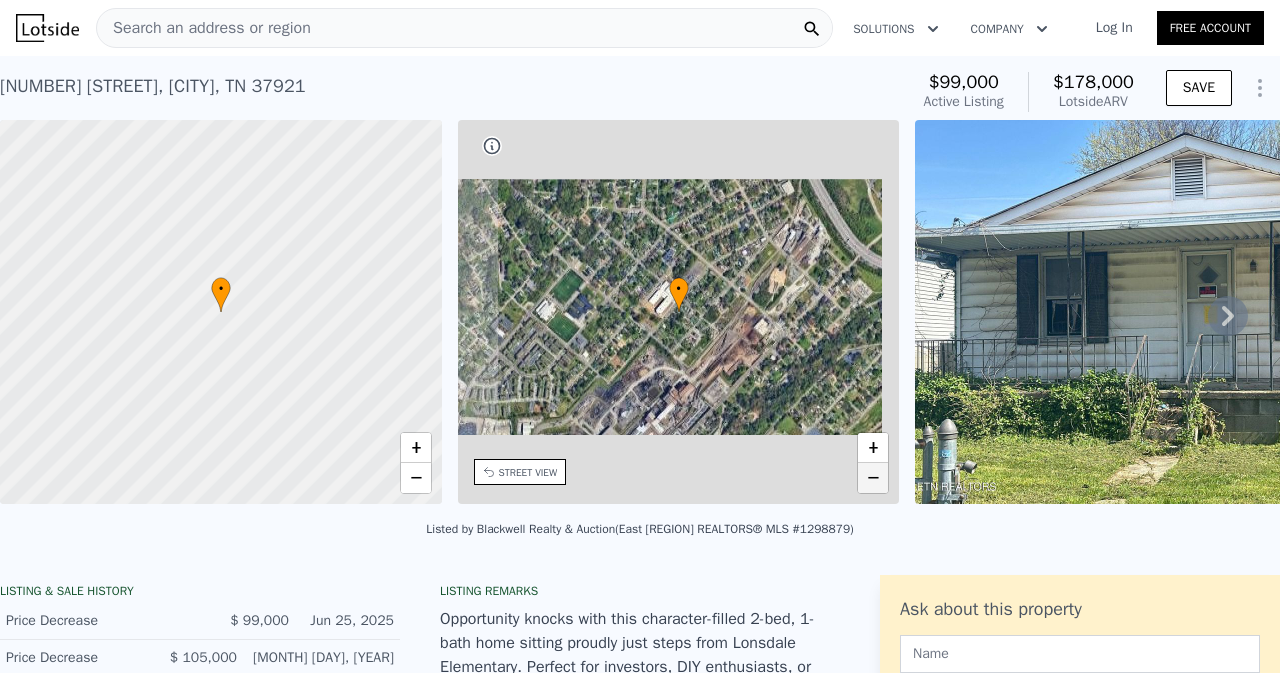 click on "−" at bounding box center [873, 478] 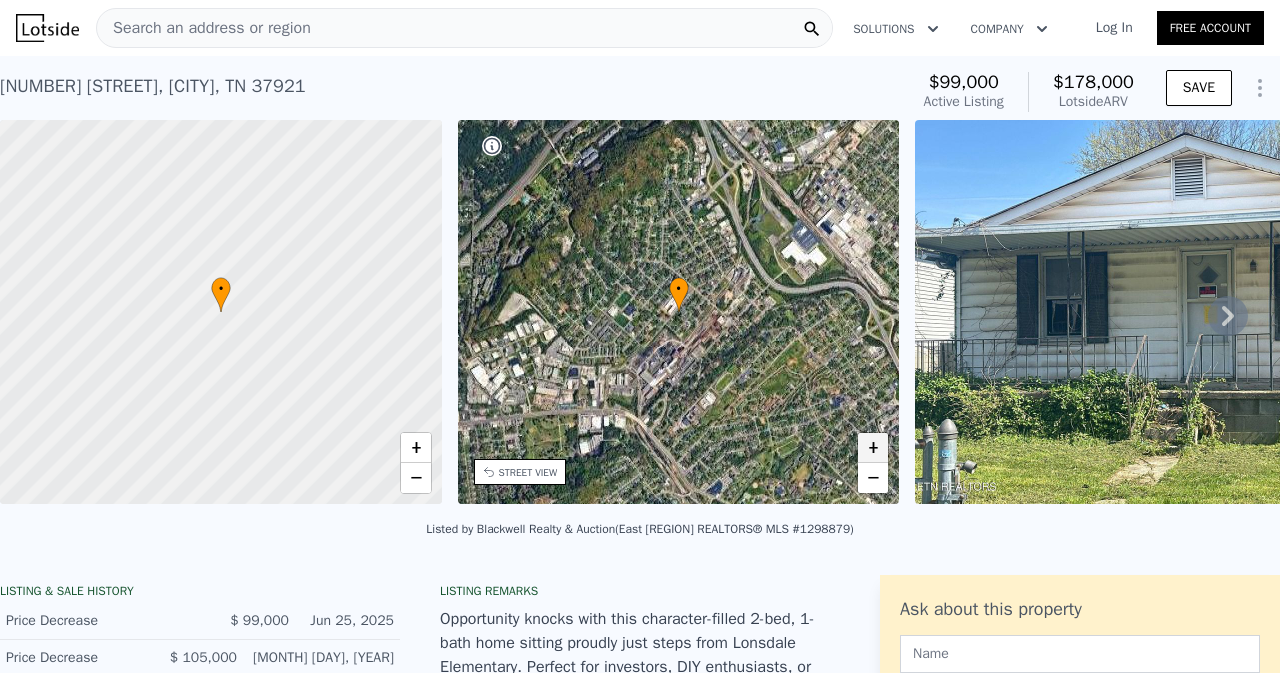 click on "+" at bounding box center (873, 448) 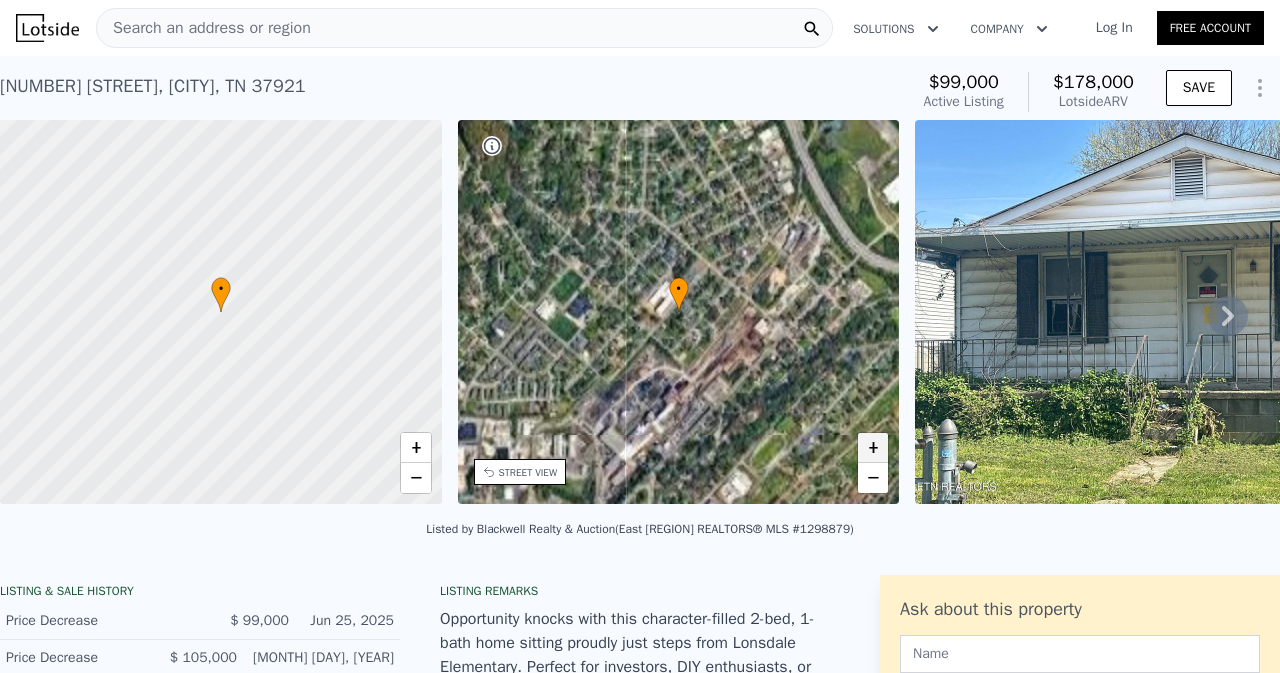 click on "+" at bounding box center [873, 448] 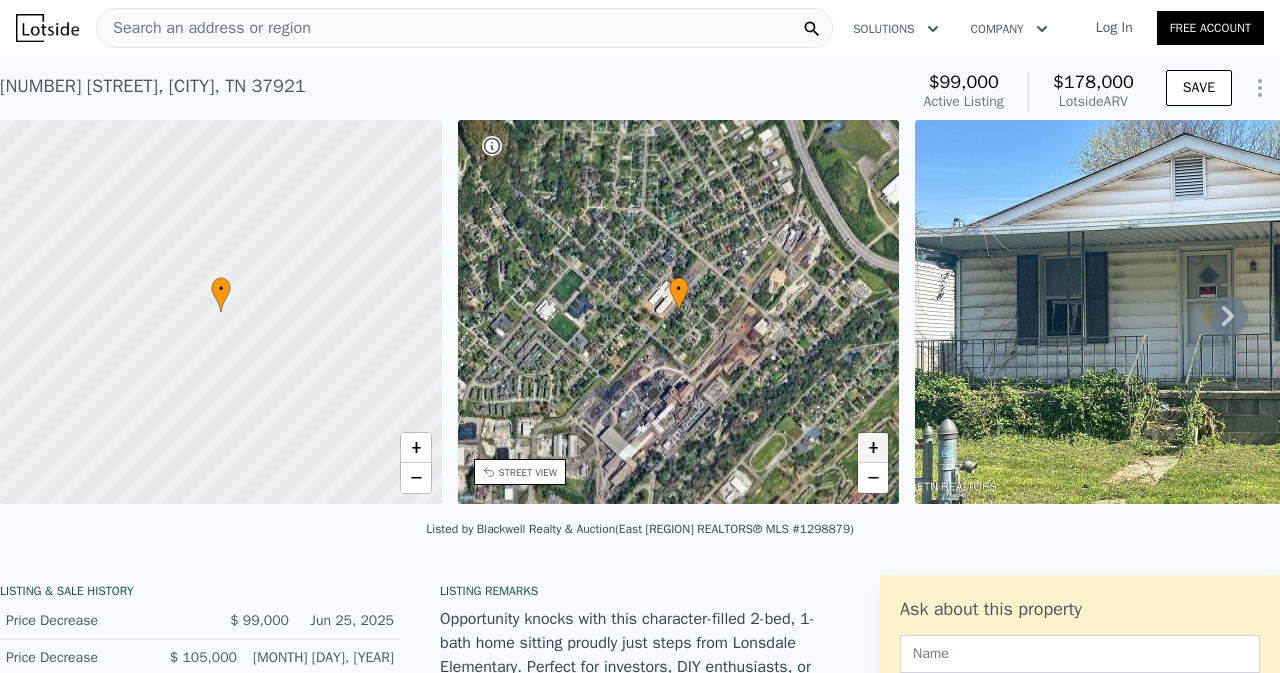 click on "+" at bounding box center (873, 448) 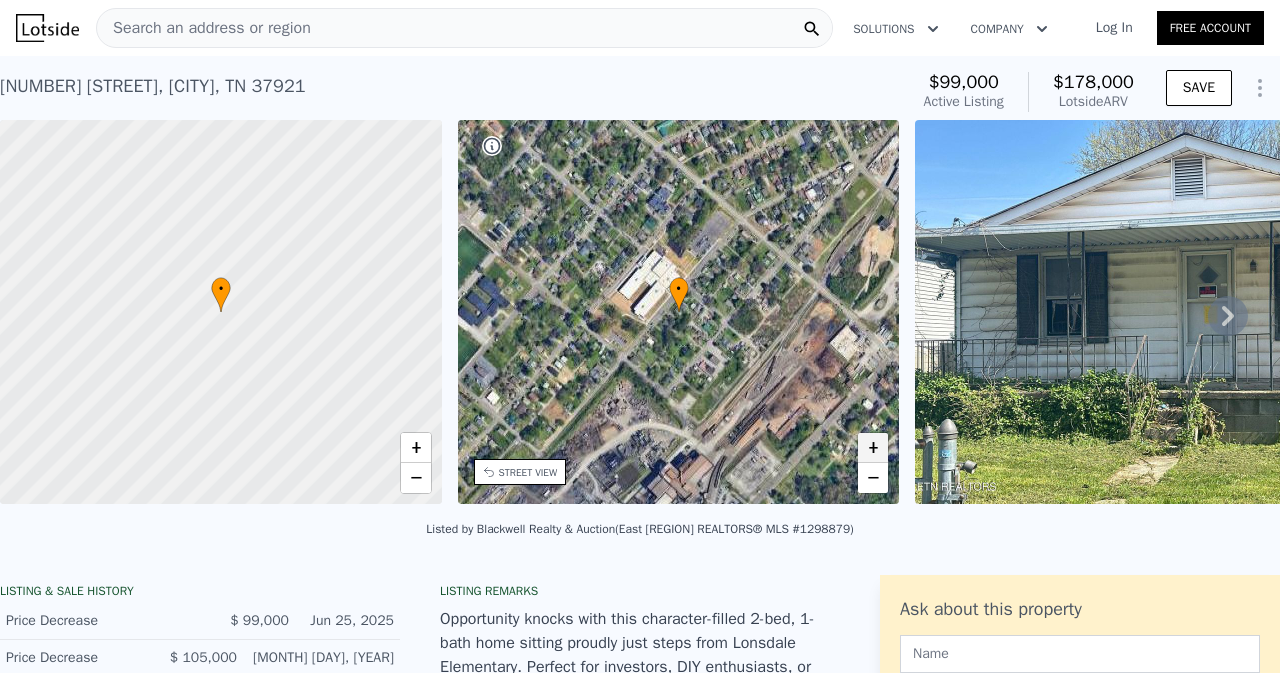 click on "+" at bounding box center [873, 448] 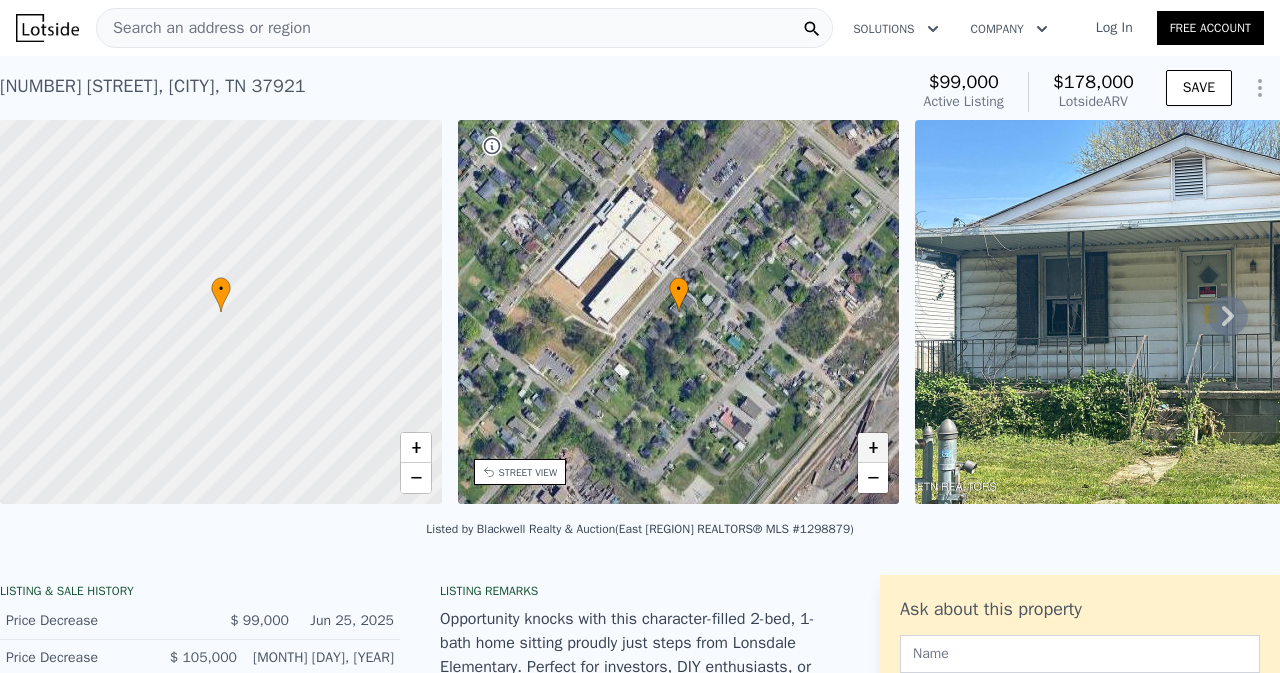 click on "+" at bounding box center (873, 448) 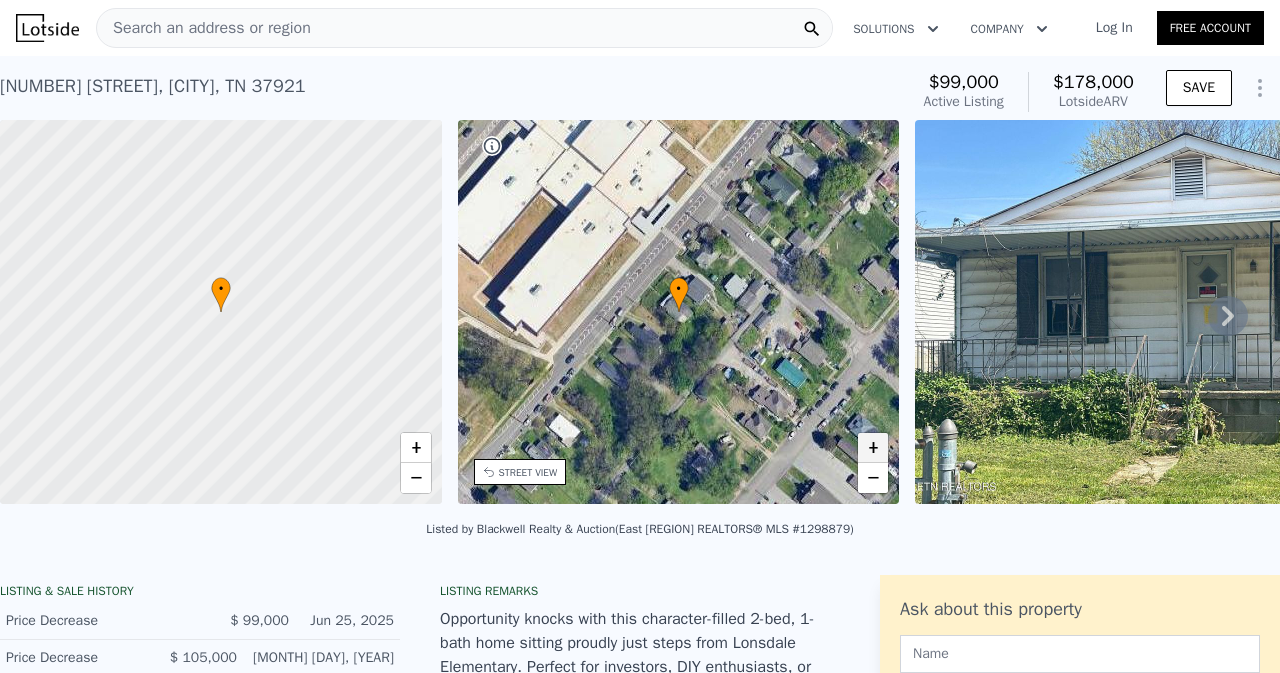 click on "+" at bounding box center [873, 448] 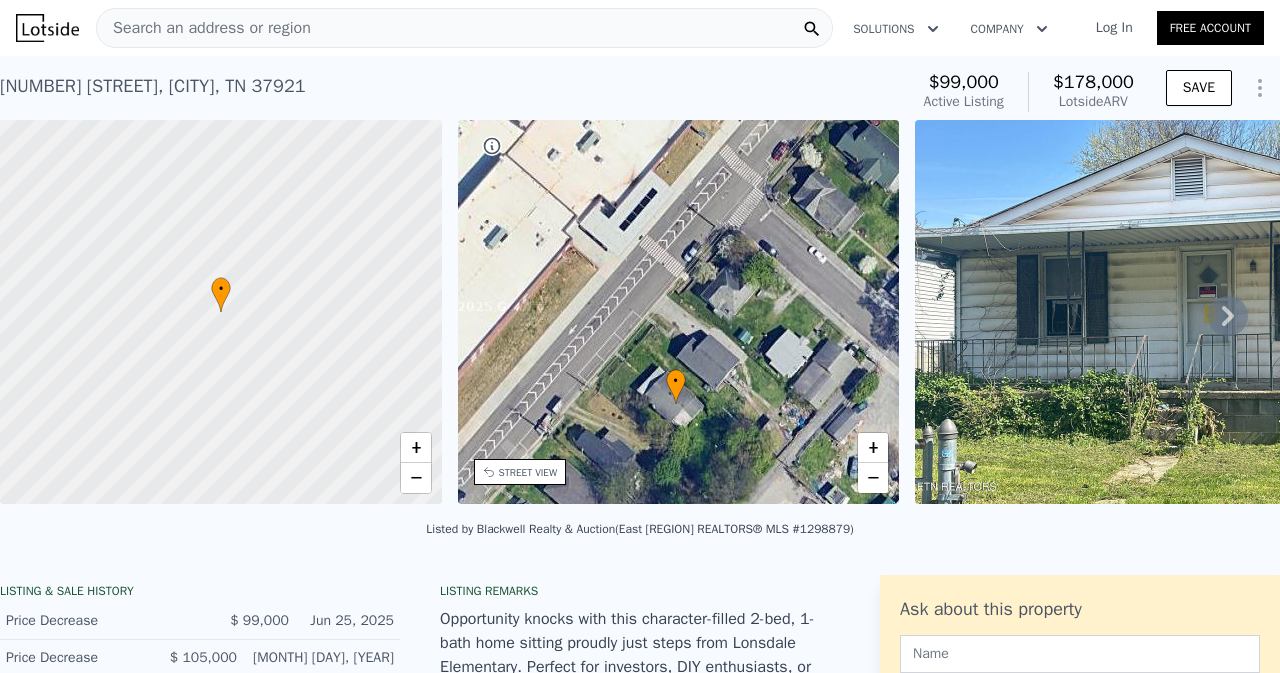 drag, startPoint x: 610, startPoint y: 293, endPoint x: 607, endPoint y: 385, distance: 92.0489 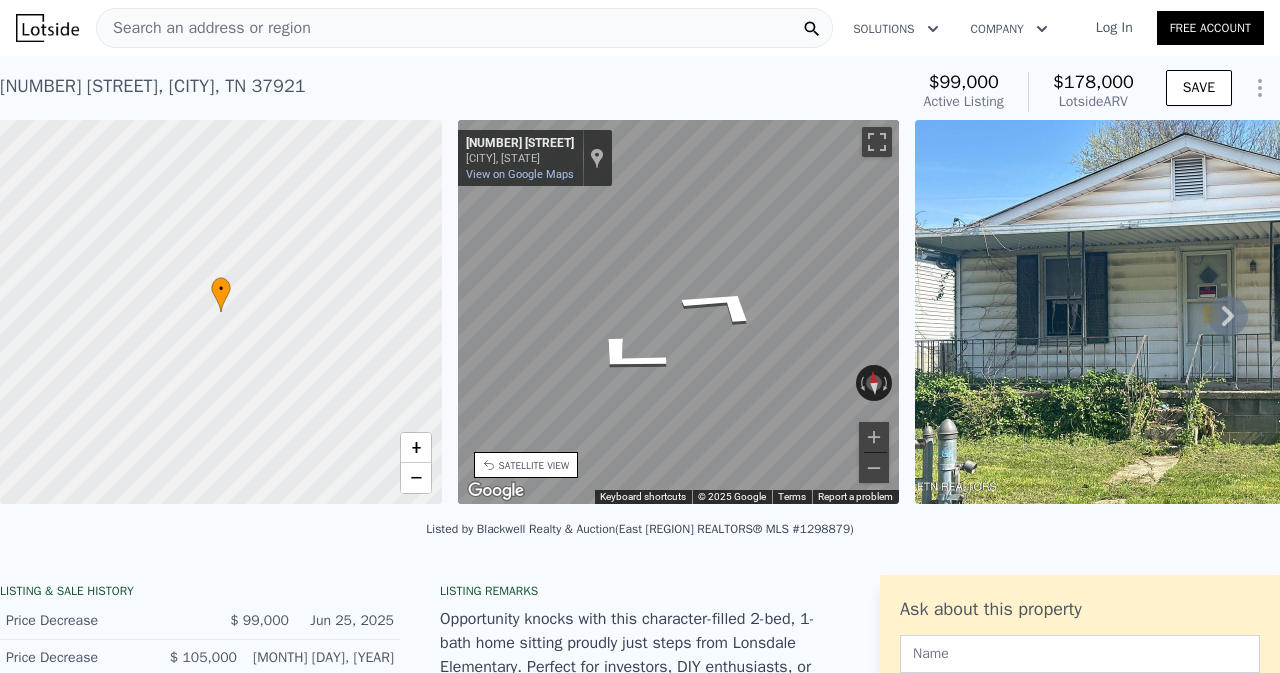 click on "[NUMBER] [STREET] [CITY], [STATE] [NUMBER] [STREET] [CITY], [STATE]" at bounding box center (640, 315) 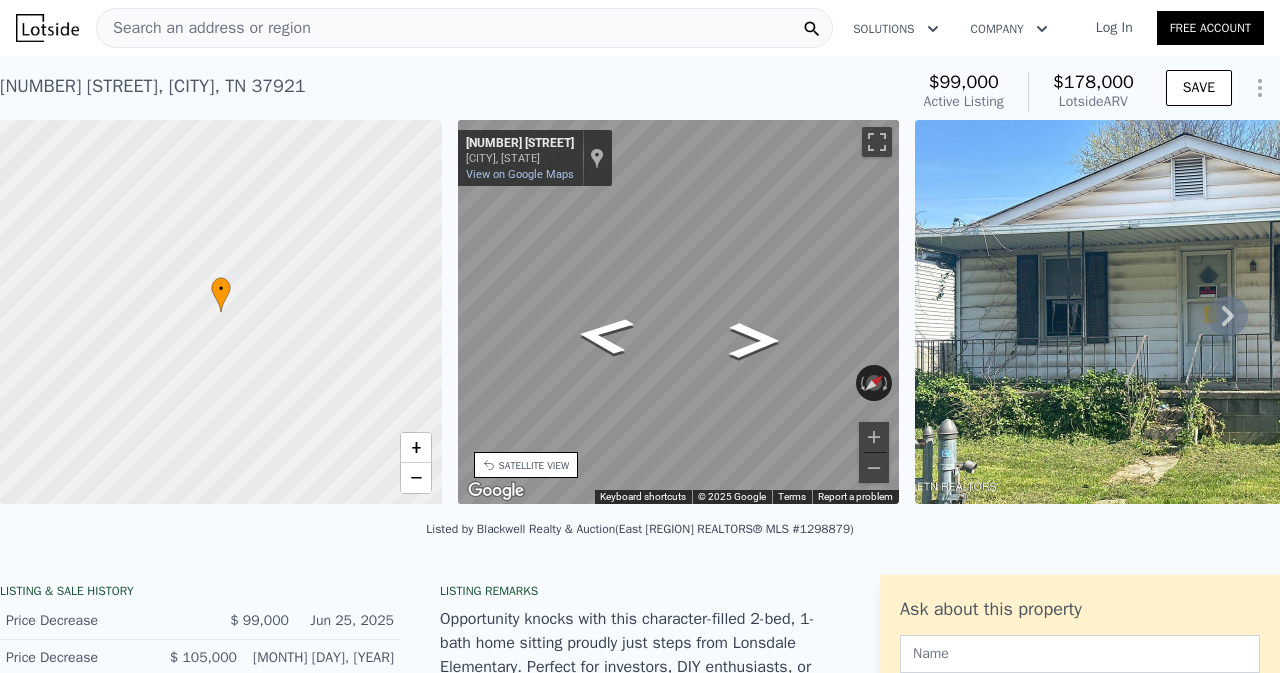 click on "[NUMBER] [STREET] [CITY], [STATE] [NUMBER] [STREET] [CITY], [STATE]" at bounding box center (640, 315) 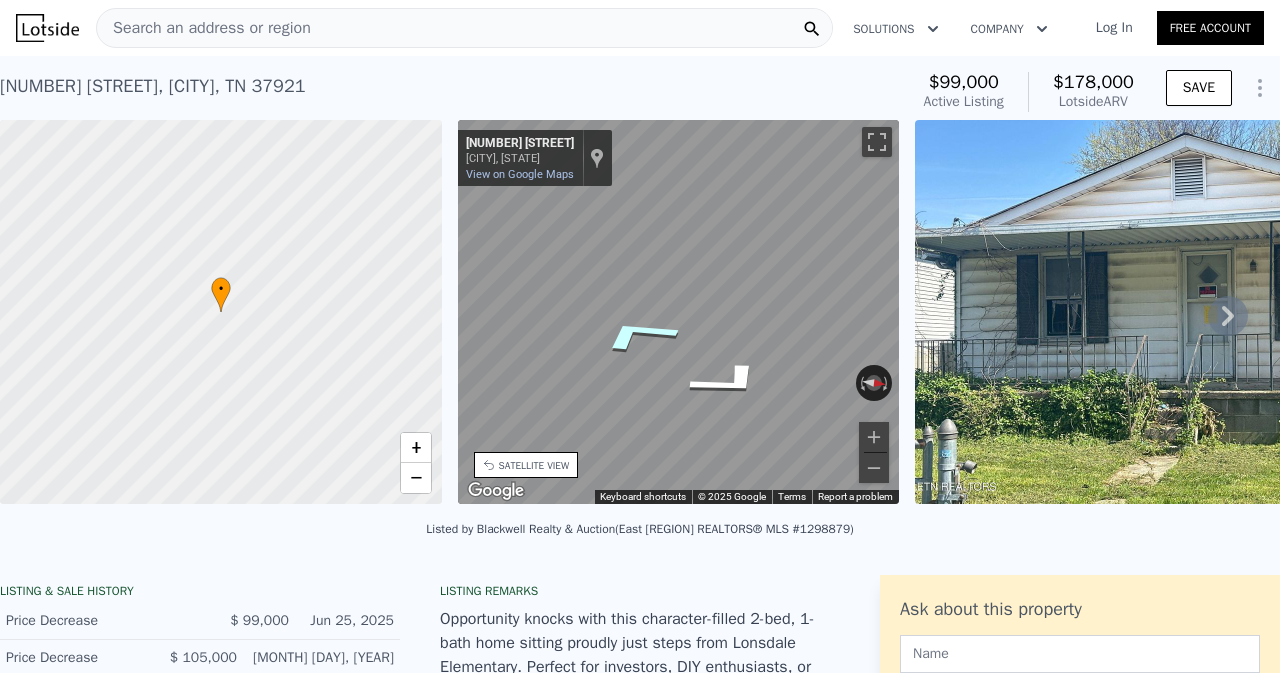 scroll, scrollTop: 88, scrollLeft: 0, axis: vertical 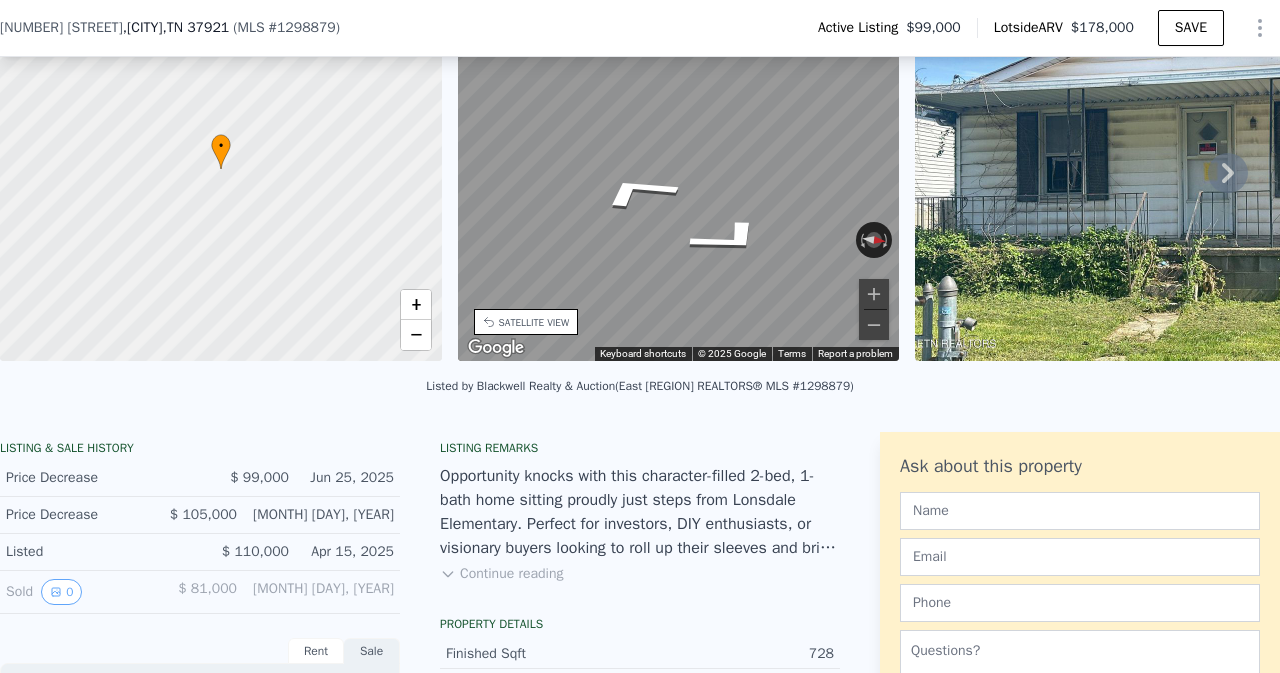 click on "Continue reading" at bounding box center [501, 574] 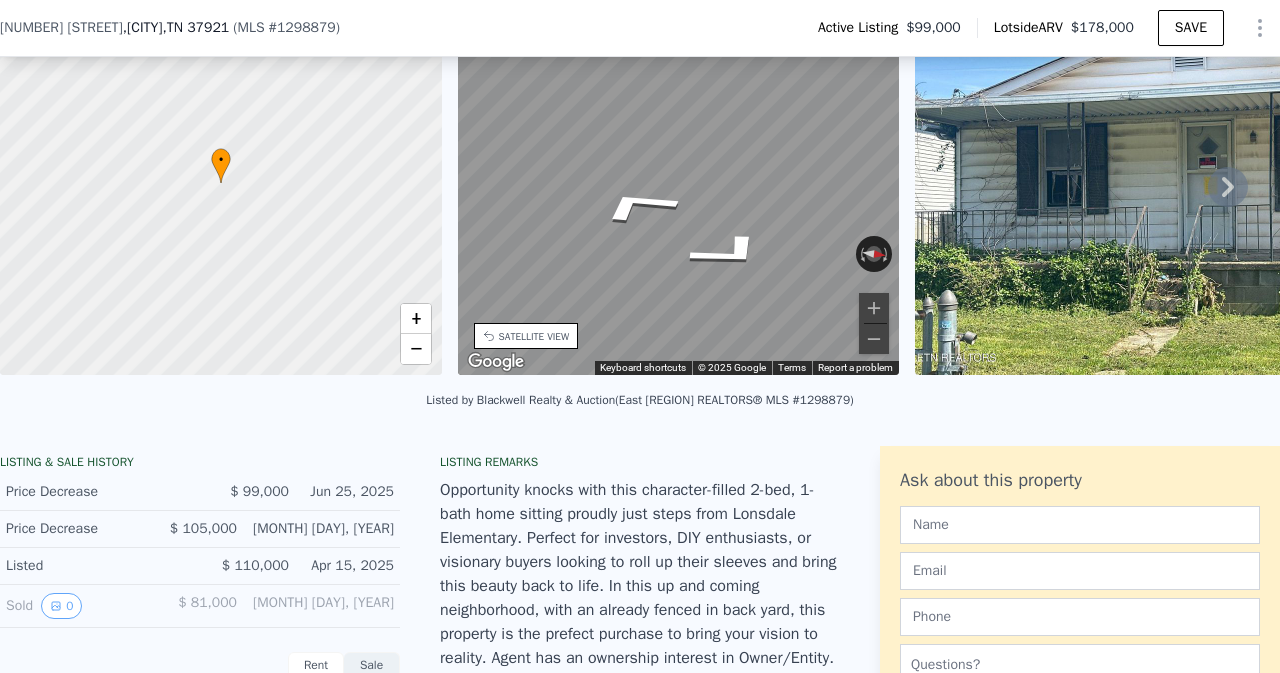 scroll, scrollTop: 120, scrollLeft: 0, axis: vertical 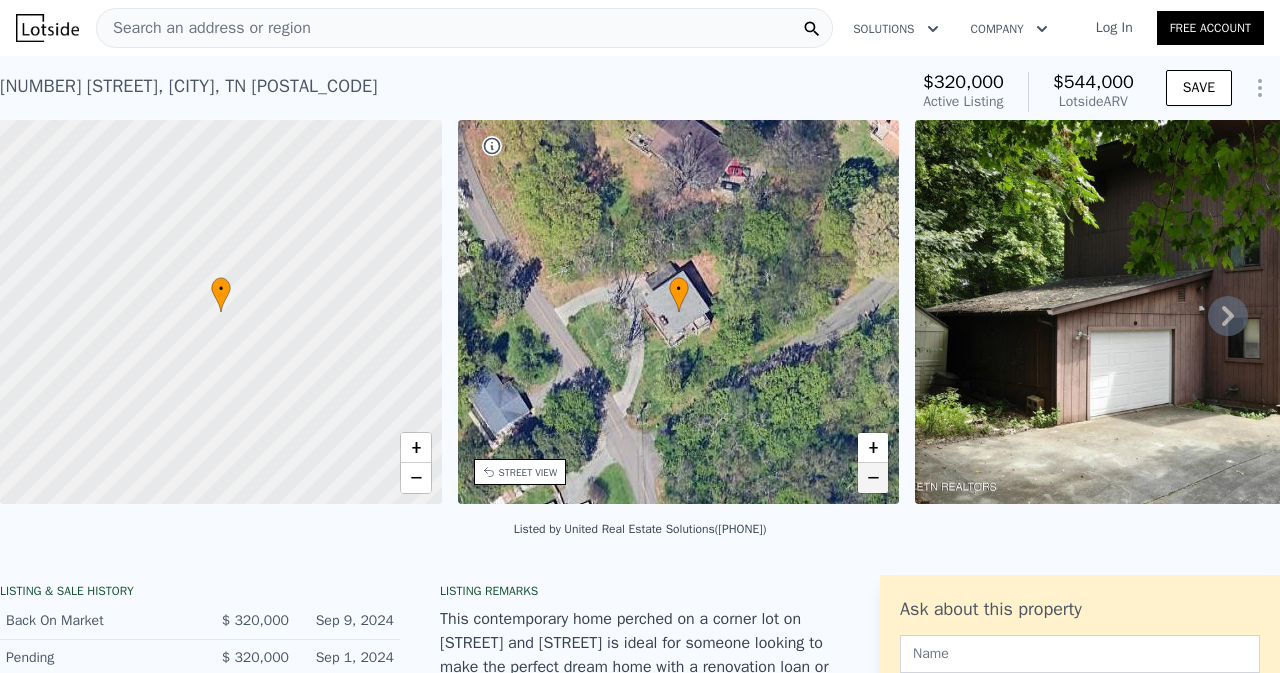 click on "−" at bounding box center [873, 478] 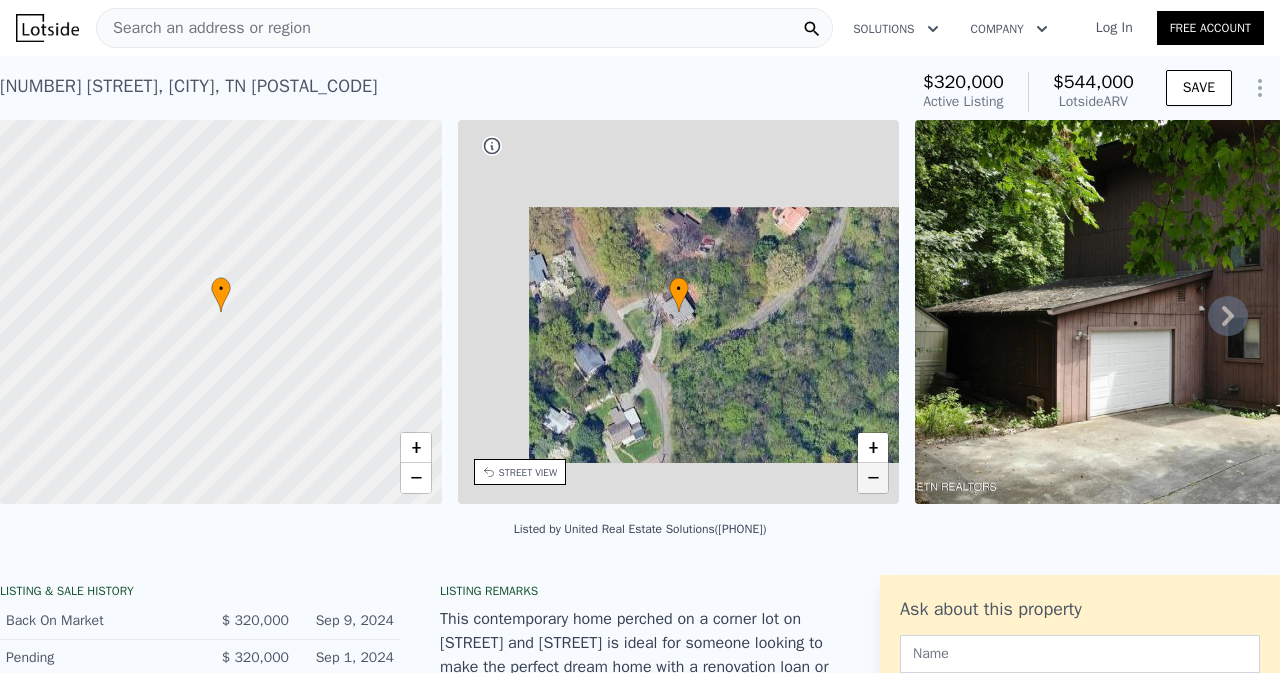 click on "−" at bounding box center [873, 478] 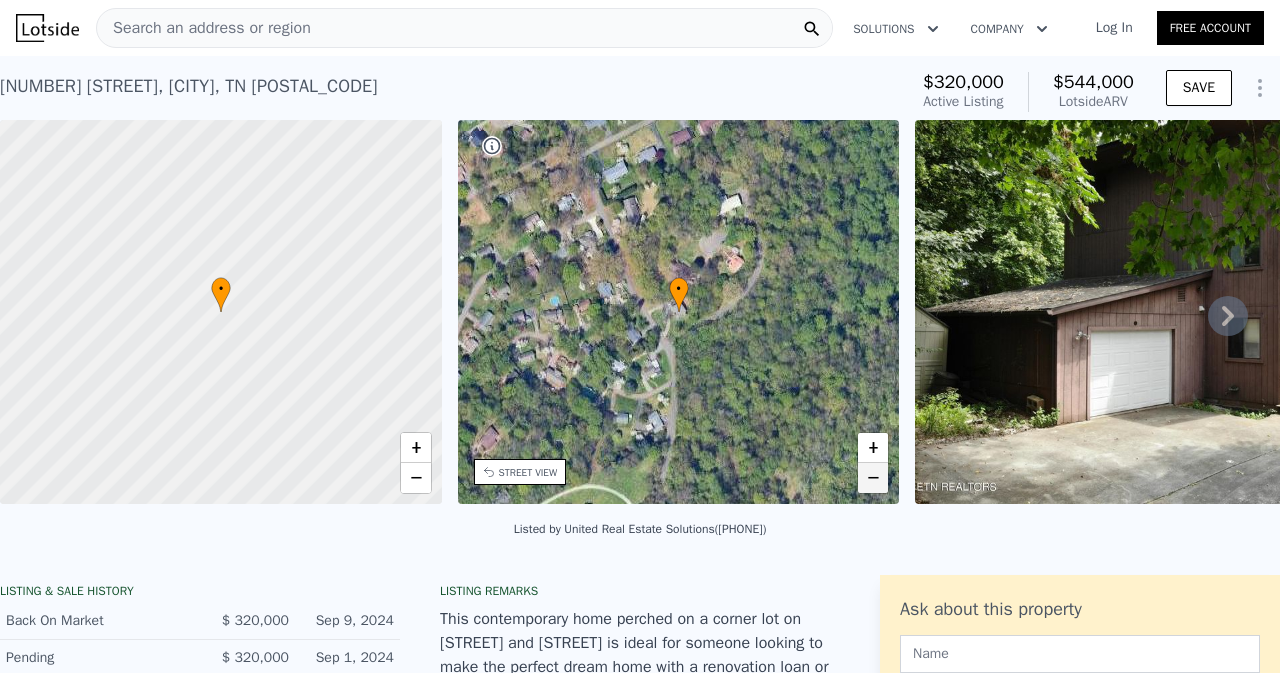click on "−" at bounding box center [873, 478] 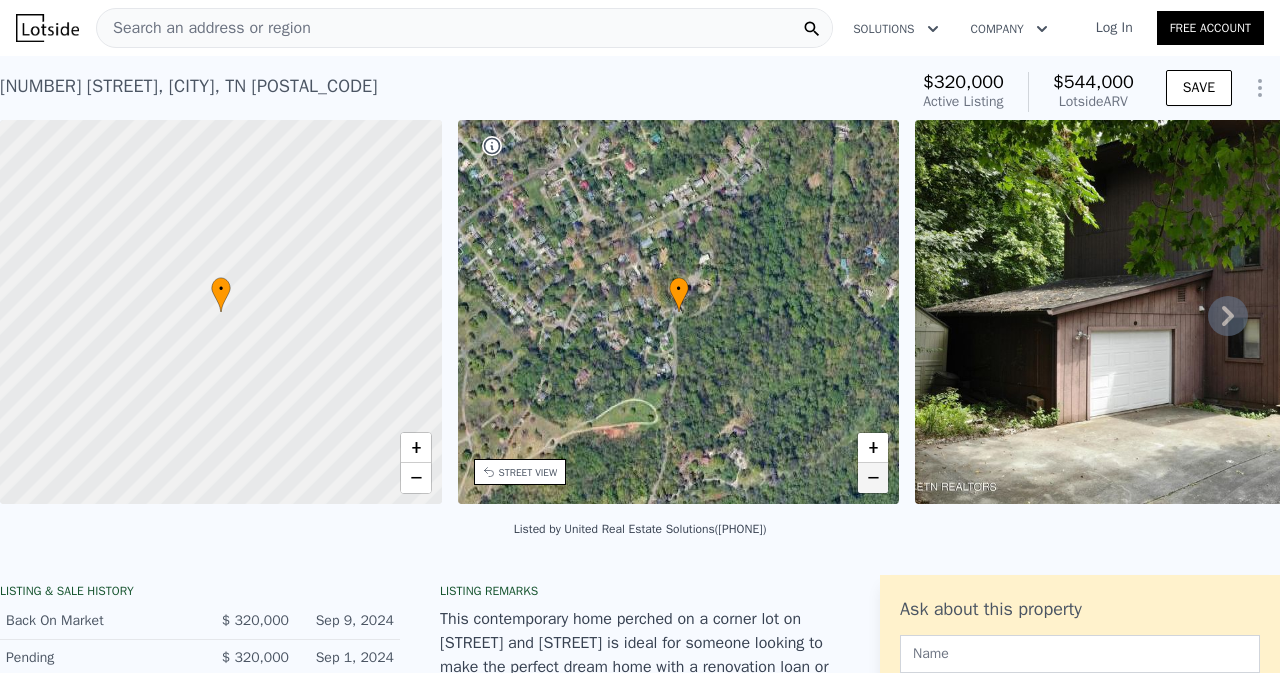 click on "−" at bounding box center [873, 478] 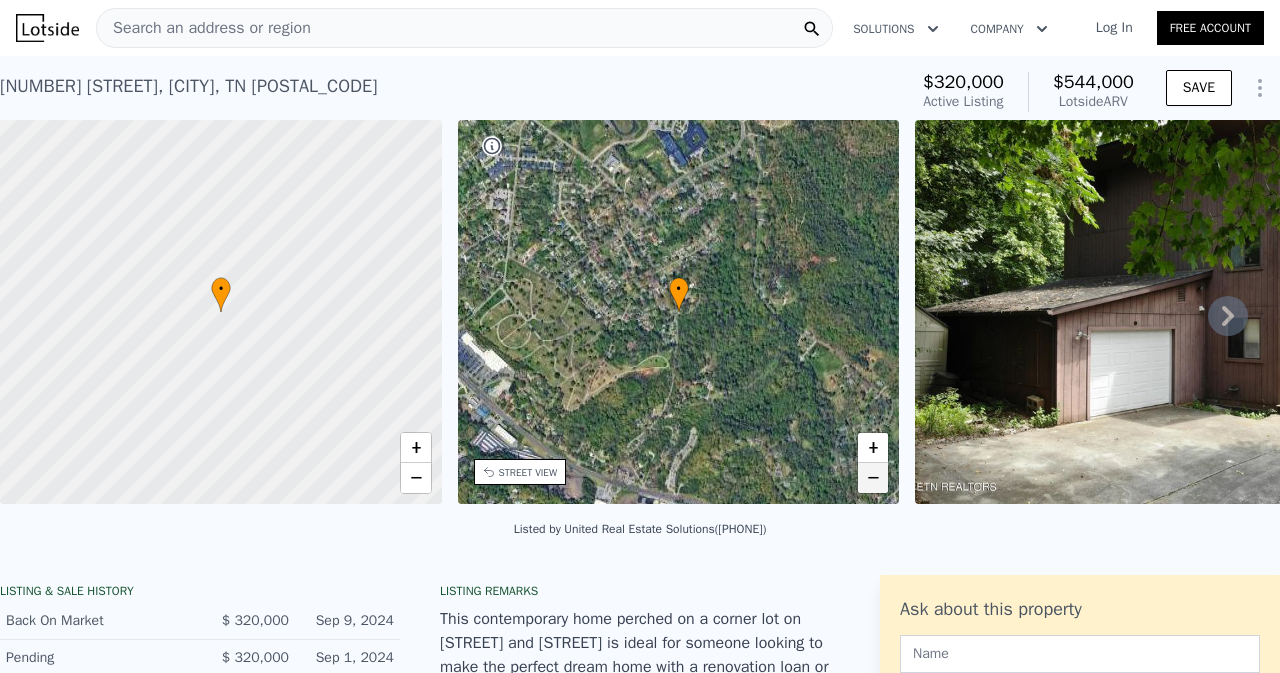 click on "−" at bounding box center (873, 478) 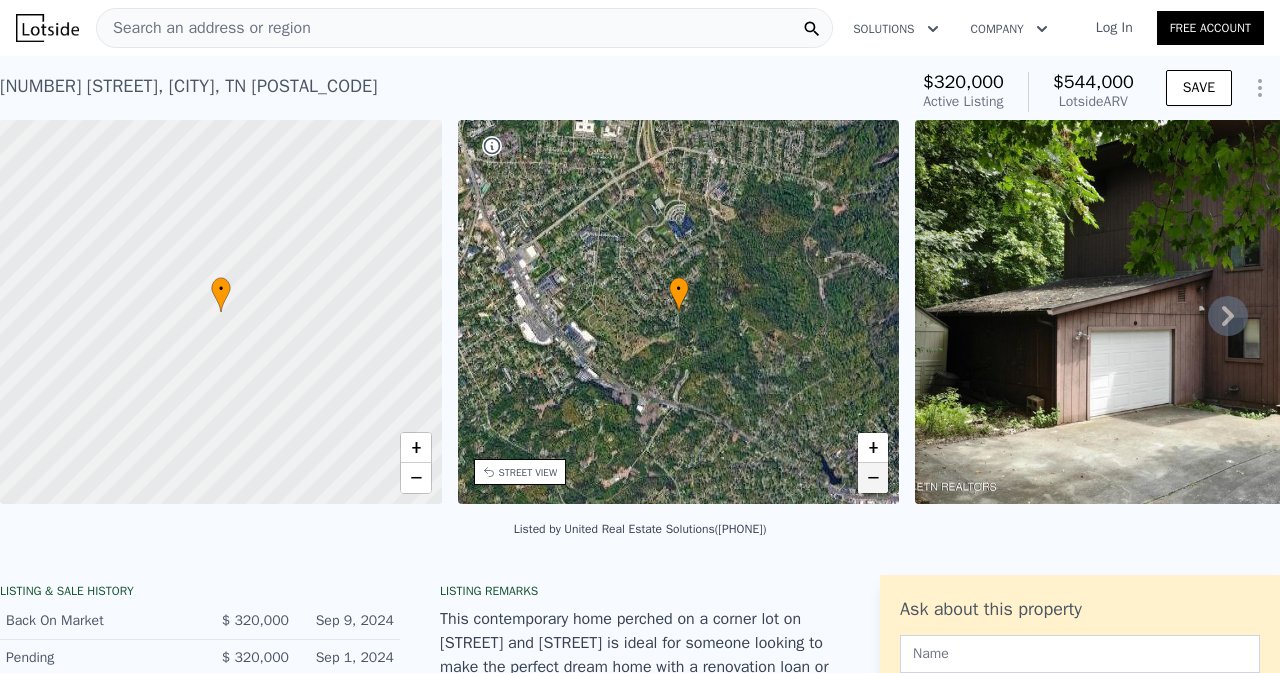 click on "−" at bounding box center [873, 478] 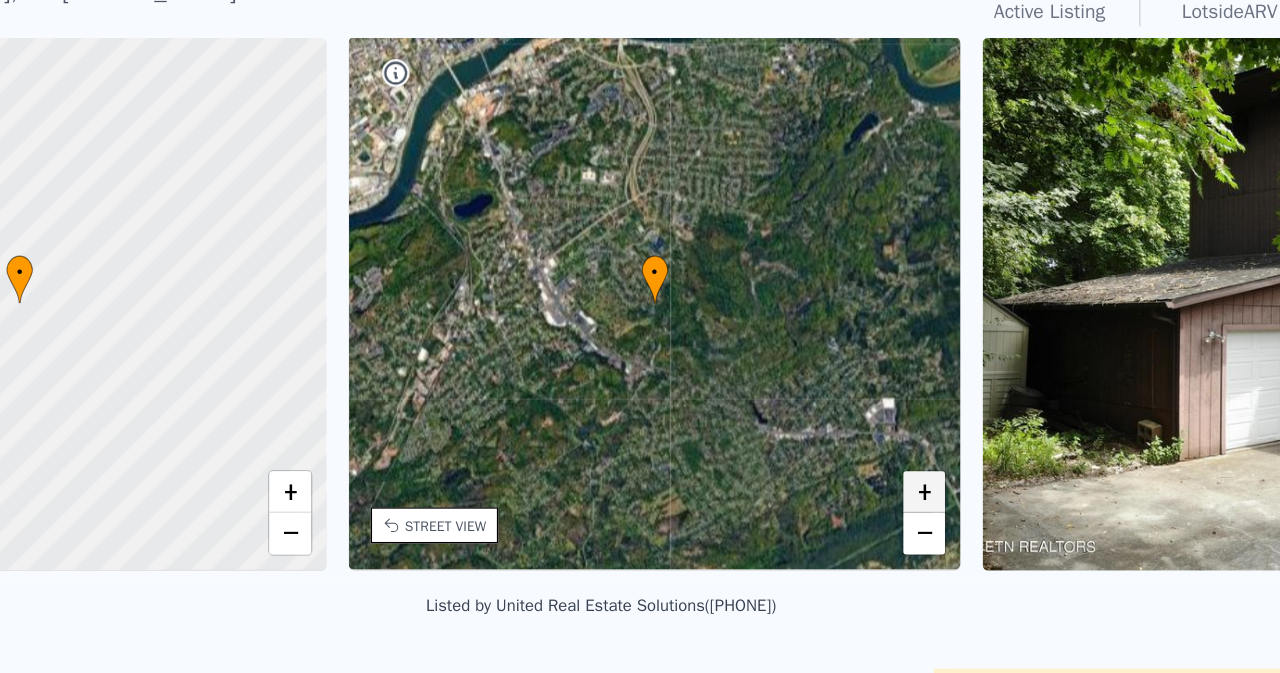 click on "+" at bounding box center [873, 448] 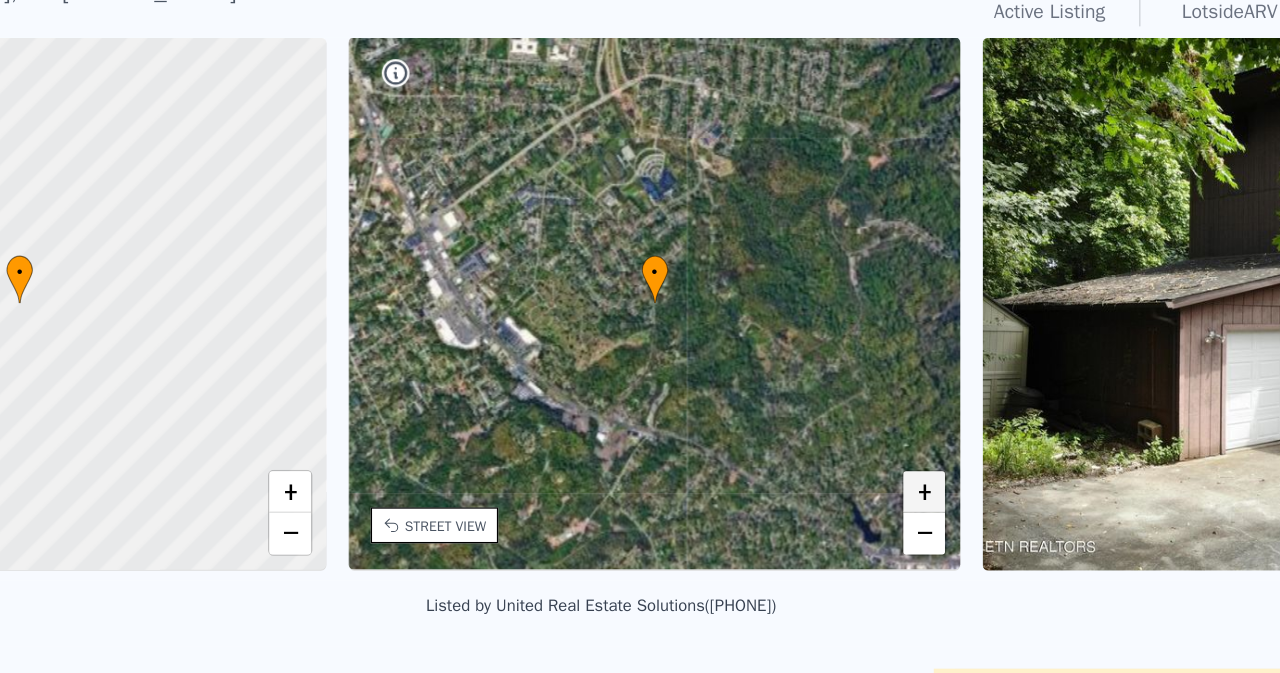 click on "+" at bounding box center [873, 448] 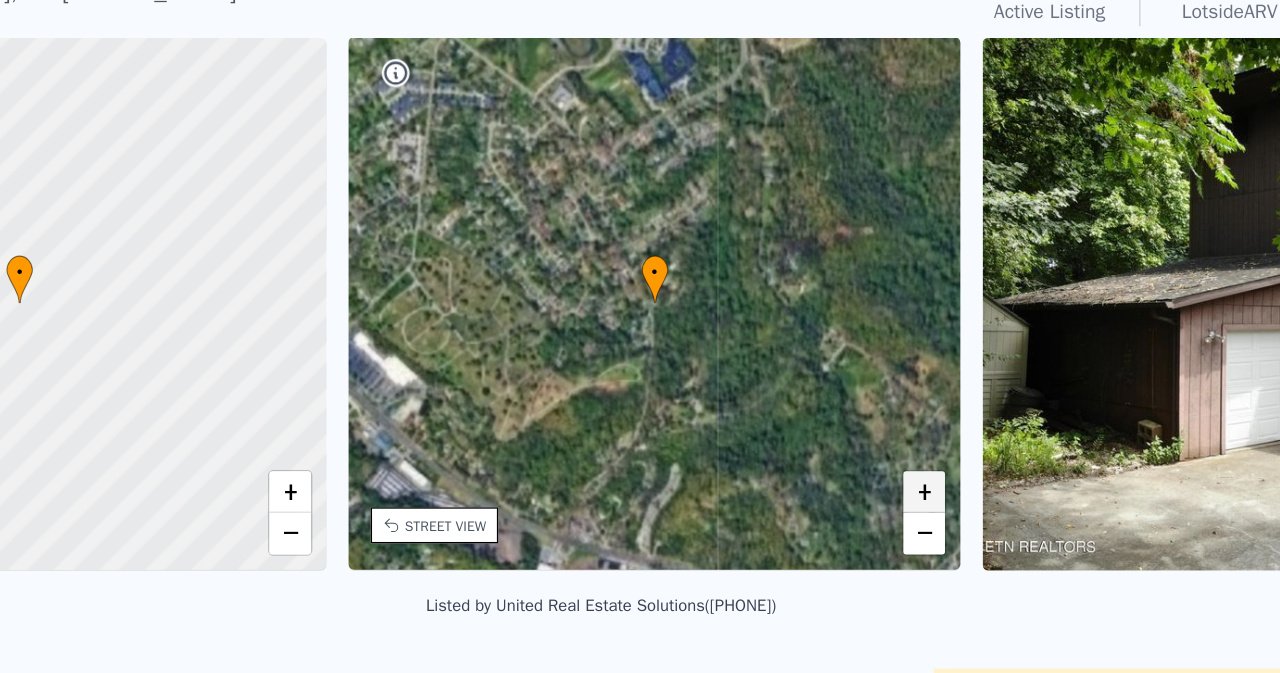 click on "+" at bounding box center [873, 448] 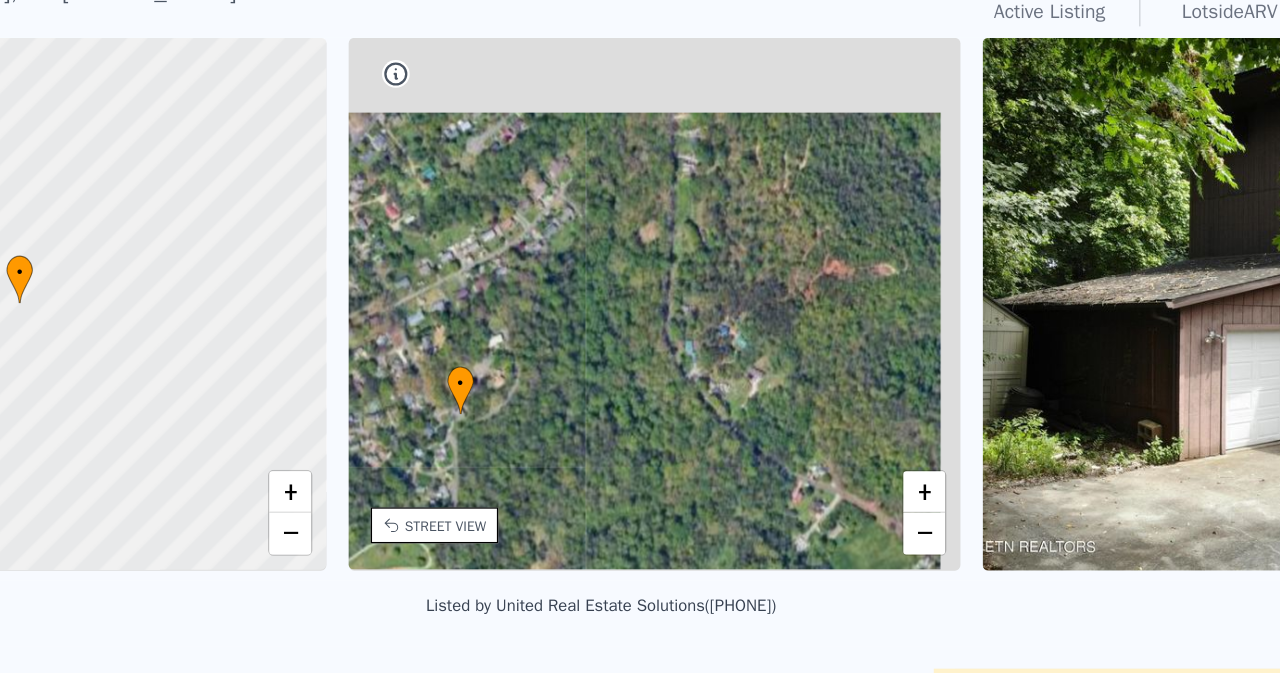 drag, startPoint x: 684, startPoint y: 344, endPoint x: 536, endPoint y: 427, distance: 169.685 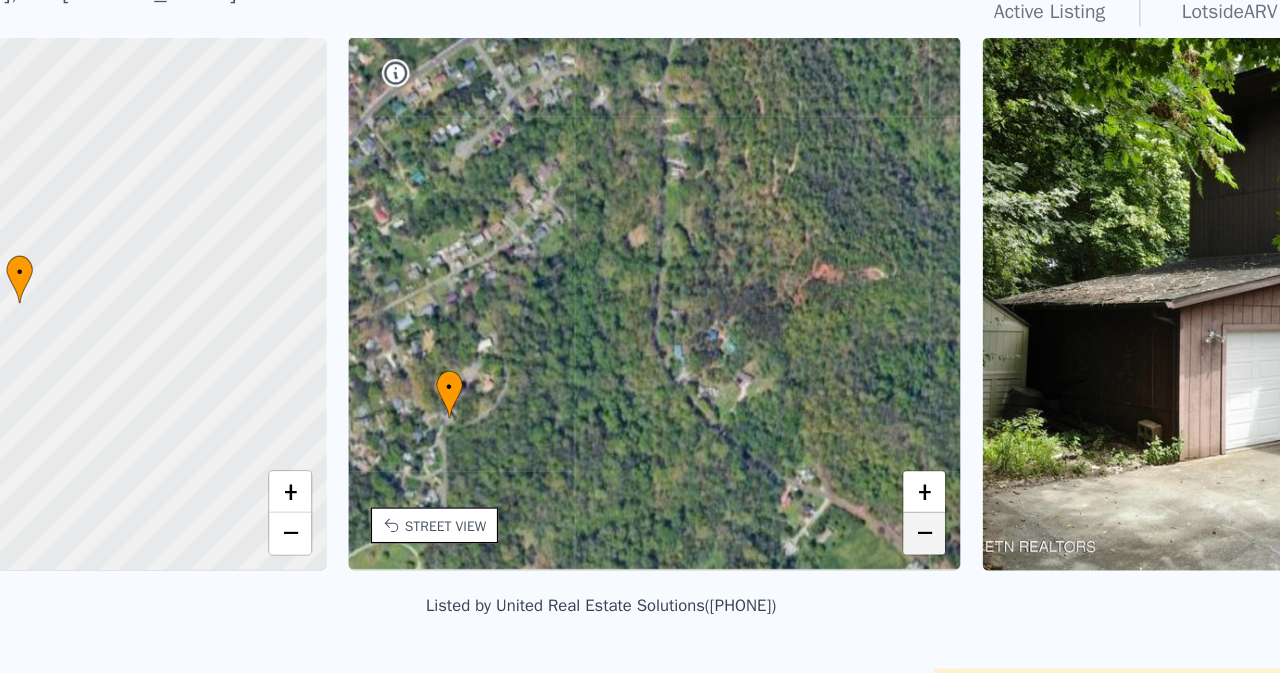 click on "−" at bounding box center (873, 478) 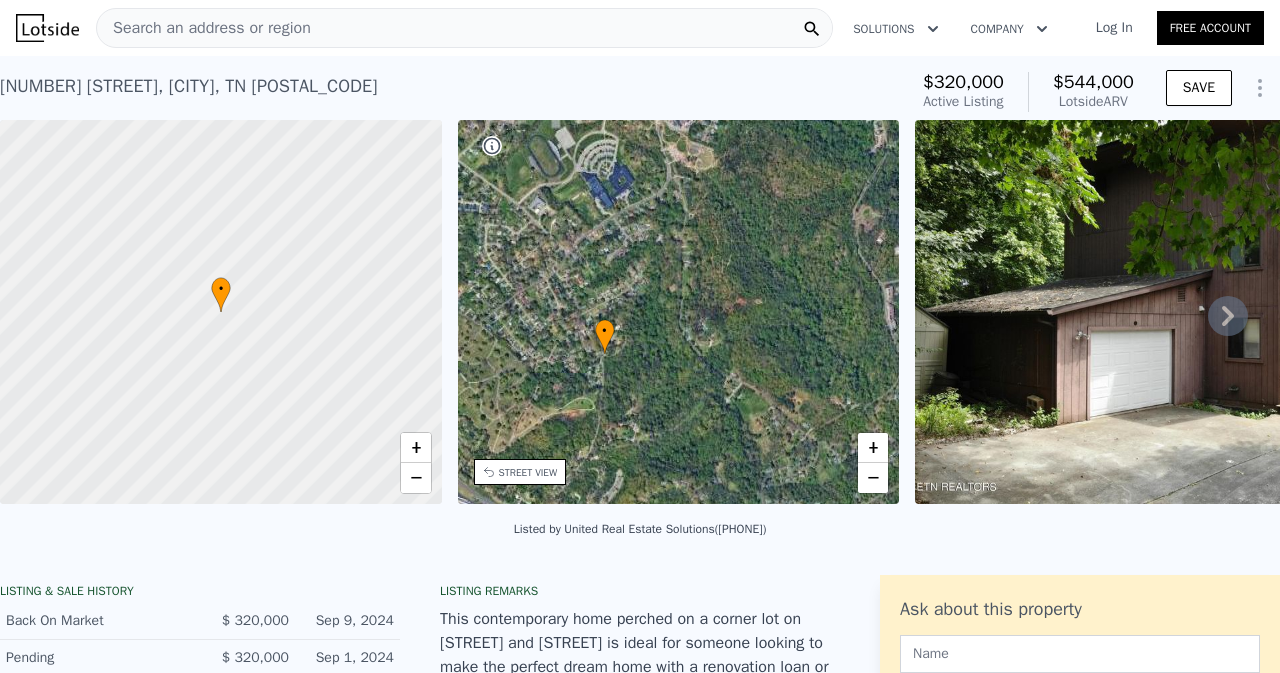 click 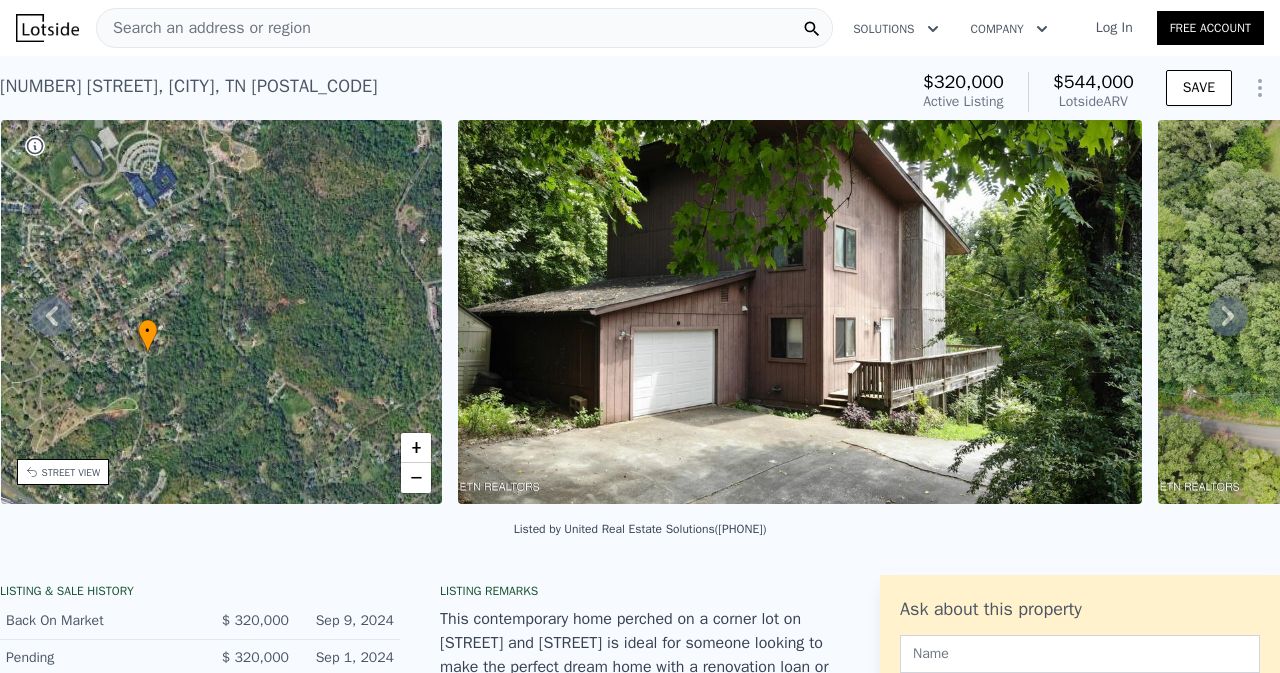 click 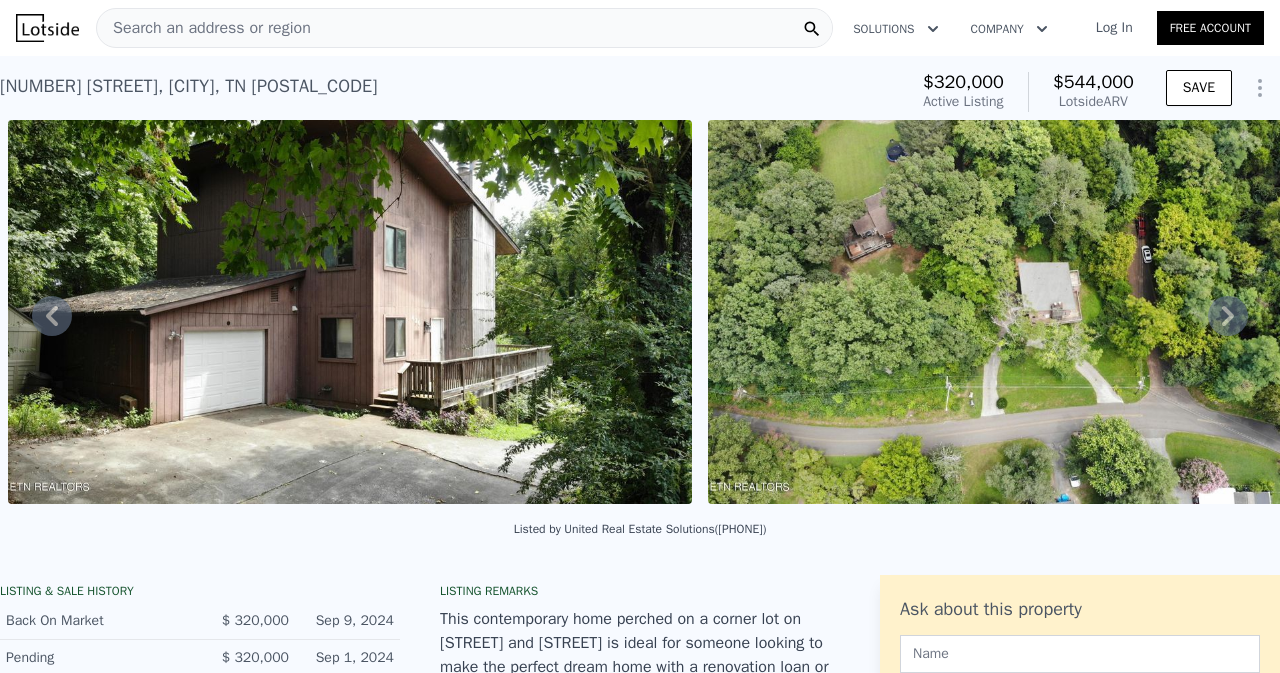 click 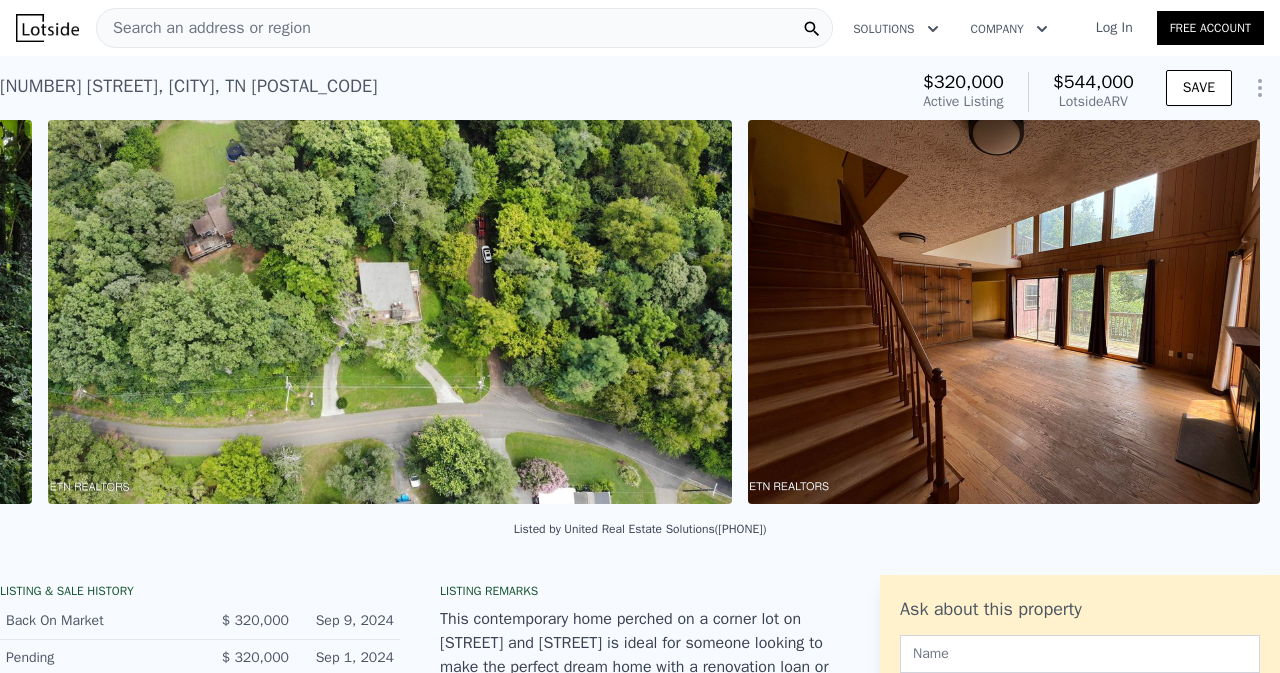scroll, scrollTop: 0, scrollLeft: 1615, axis: horizontal 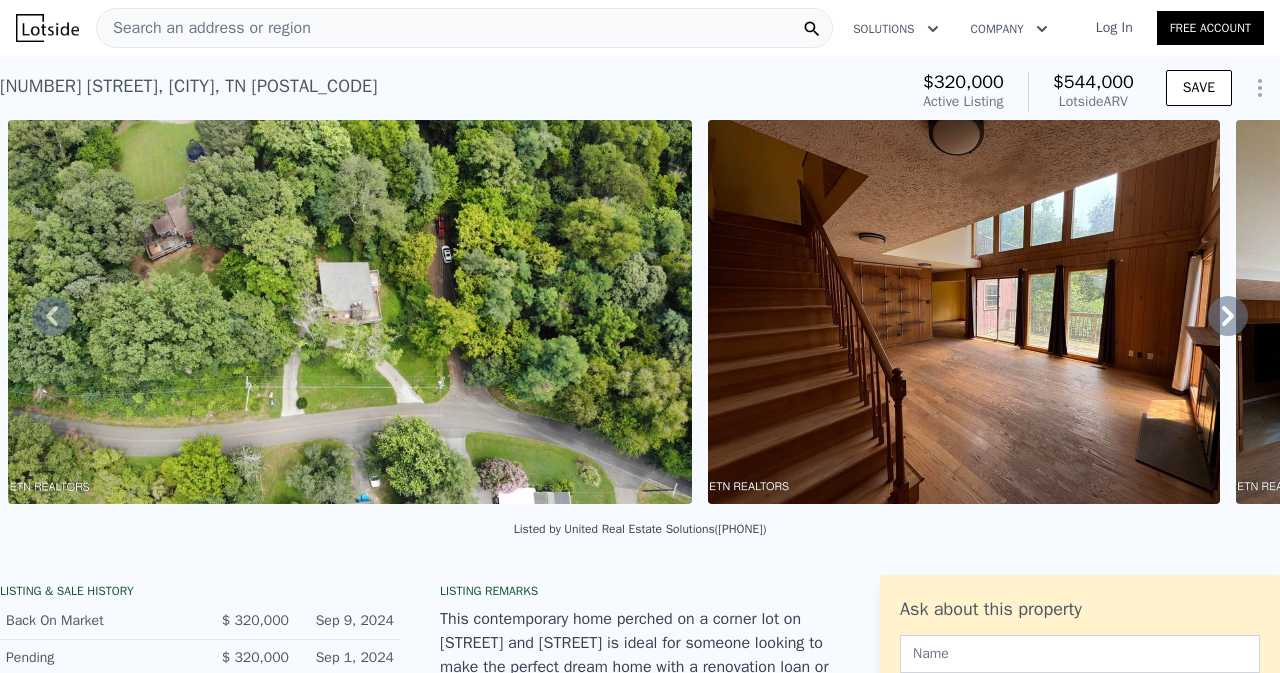 click 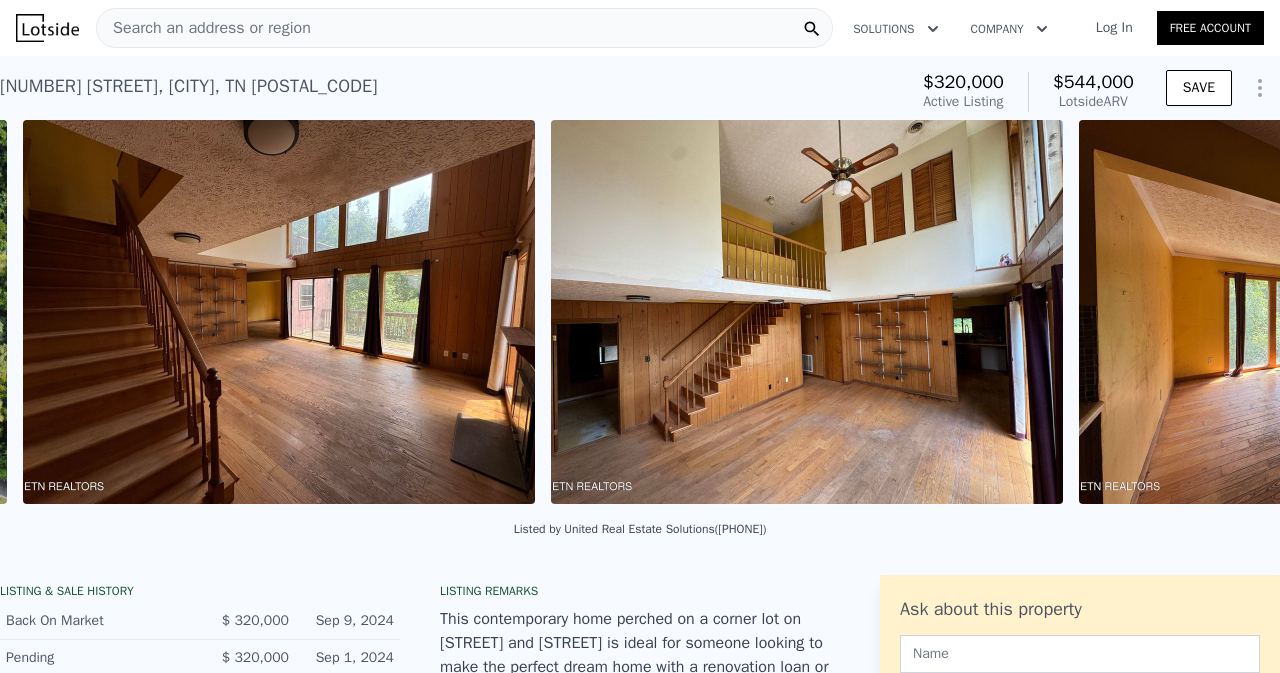 scroll, scrollTop: 0, scrollLeft: 2314, axis: horizontal 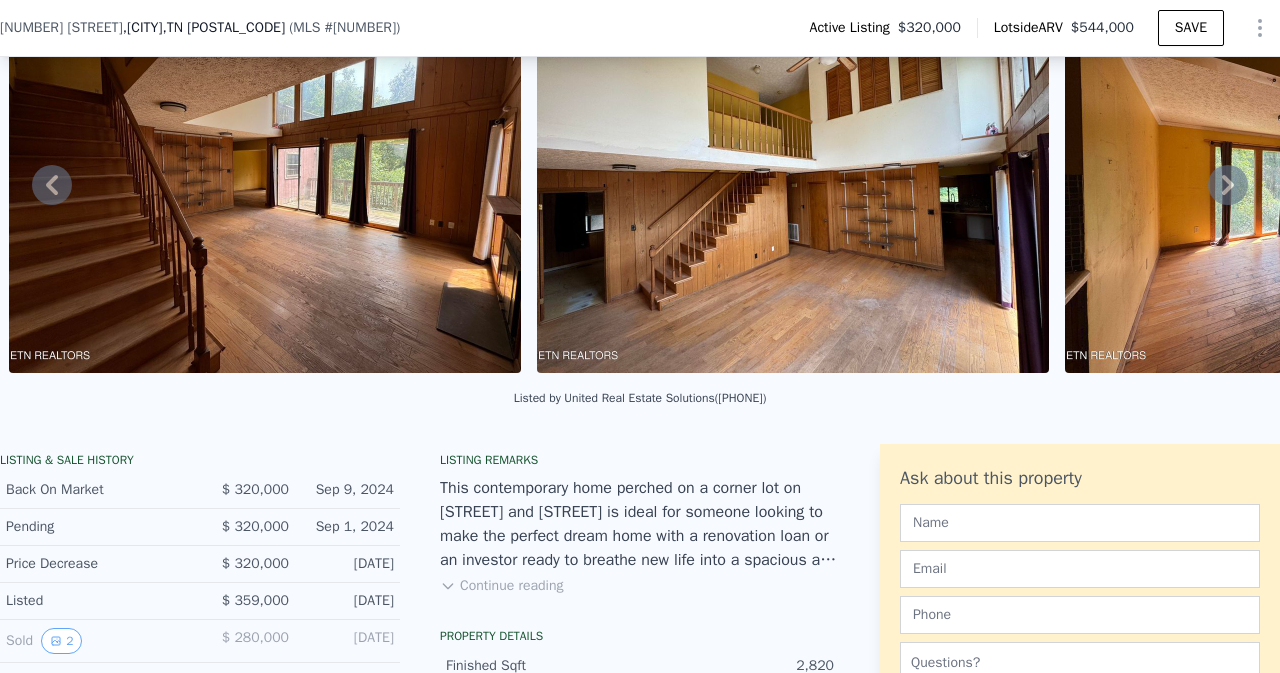 click 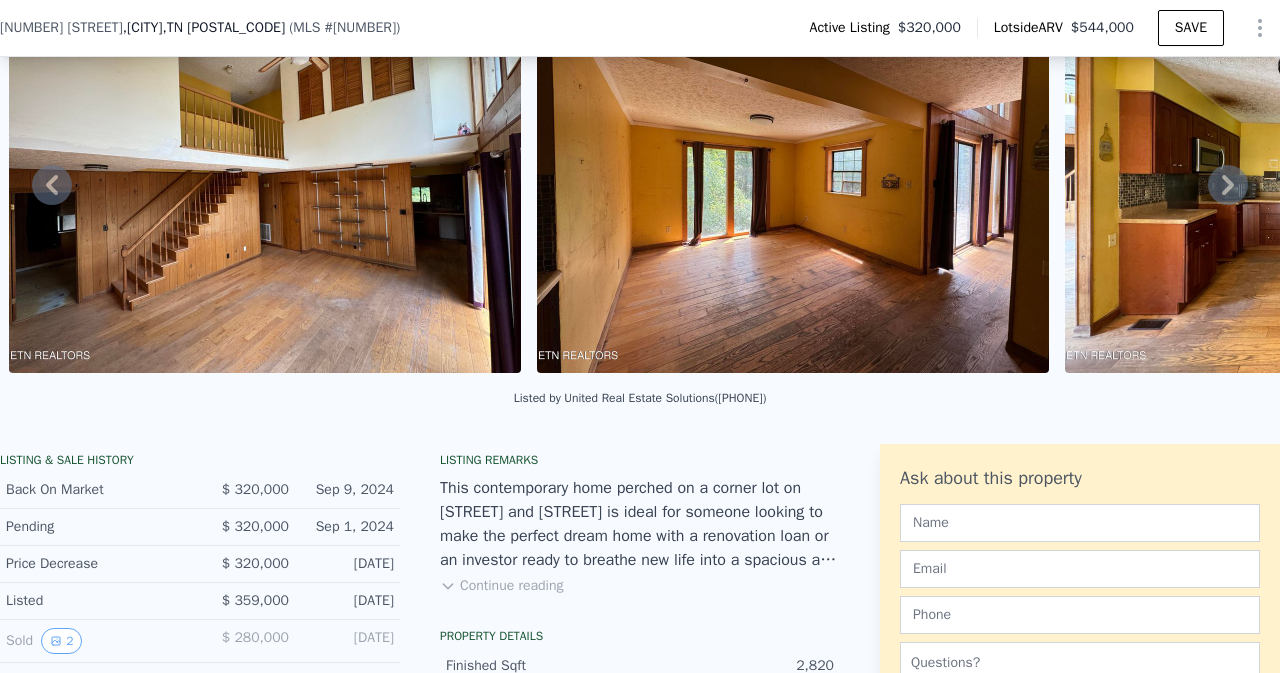 click 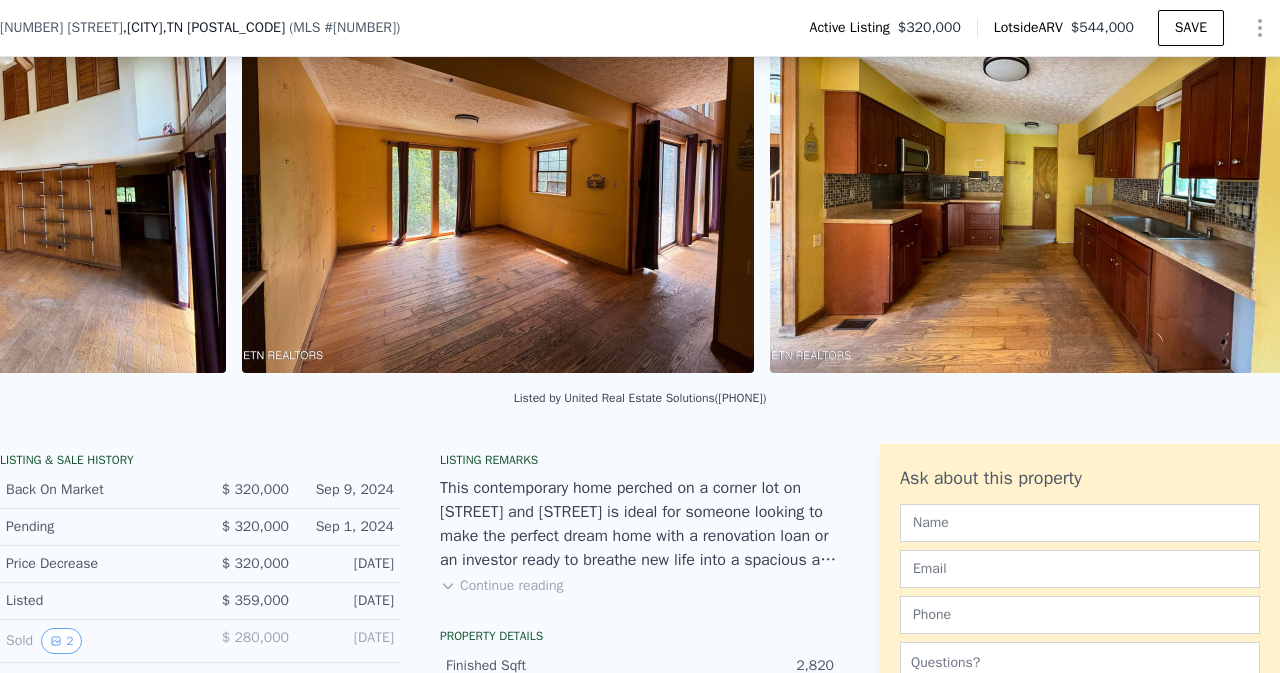 scroll, scrollTop: 0, scrollLeft: 3370, axis: horizontal 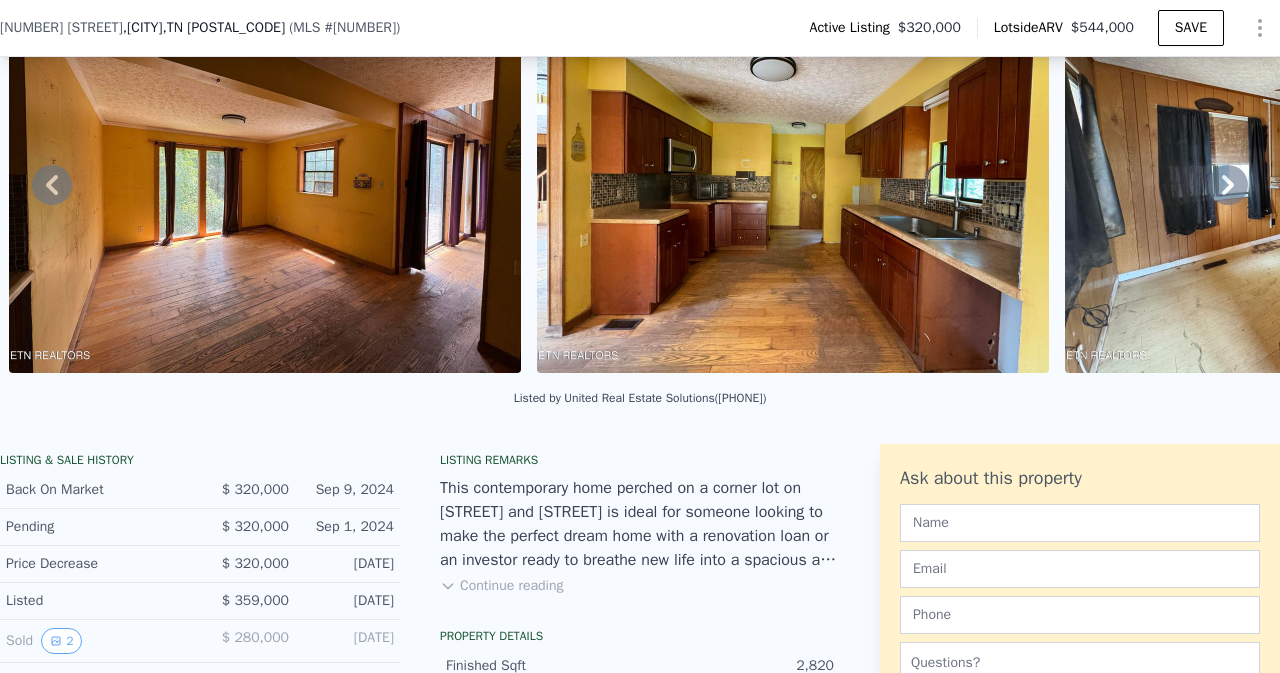 click 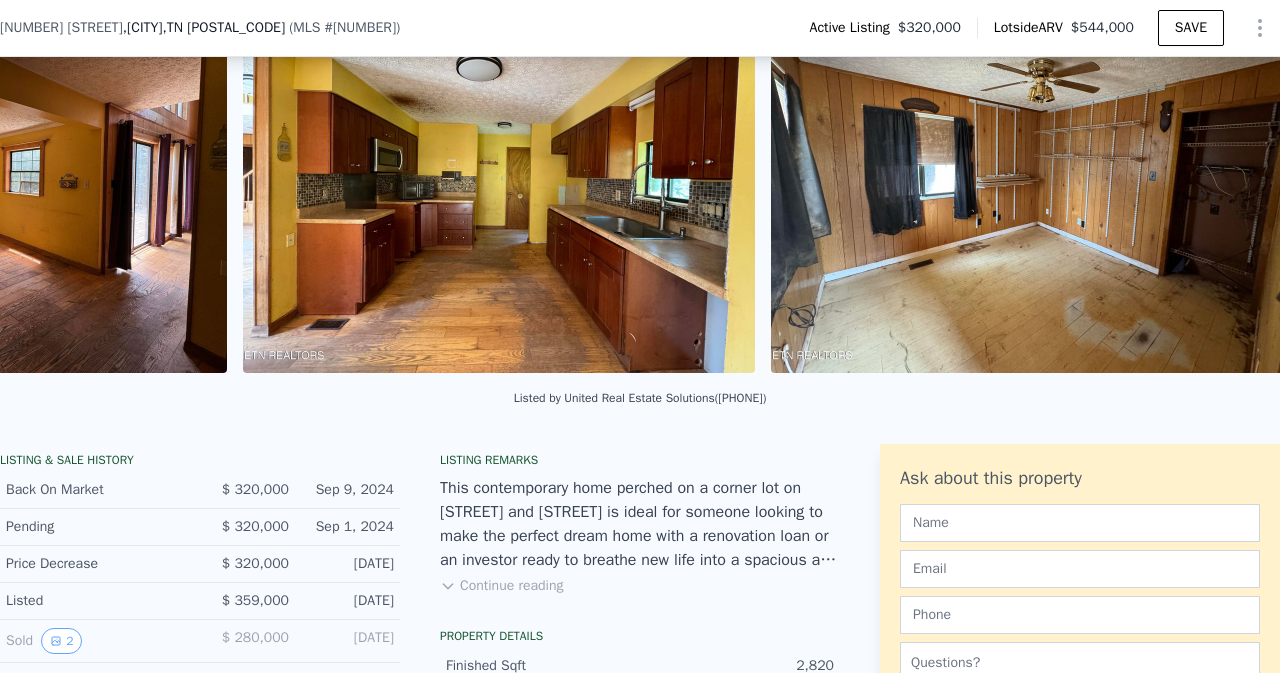 scroll, scrollTop: 0, scrollLeft: 3898, axis: horizontal 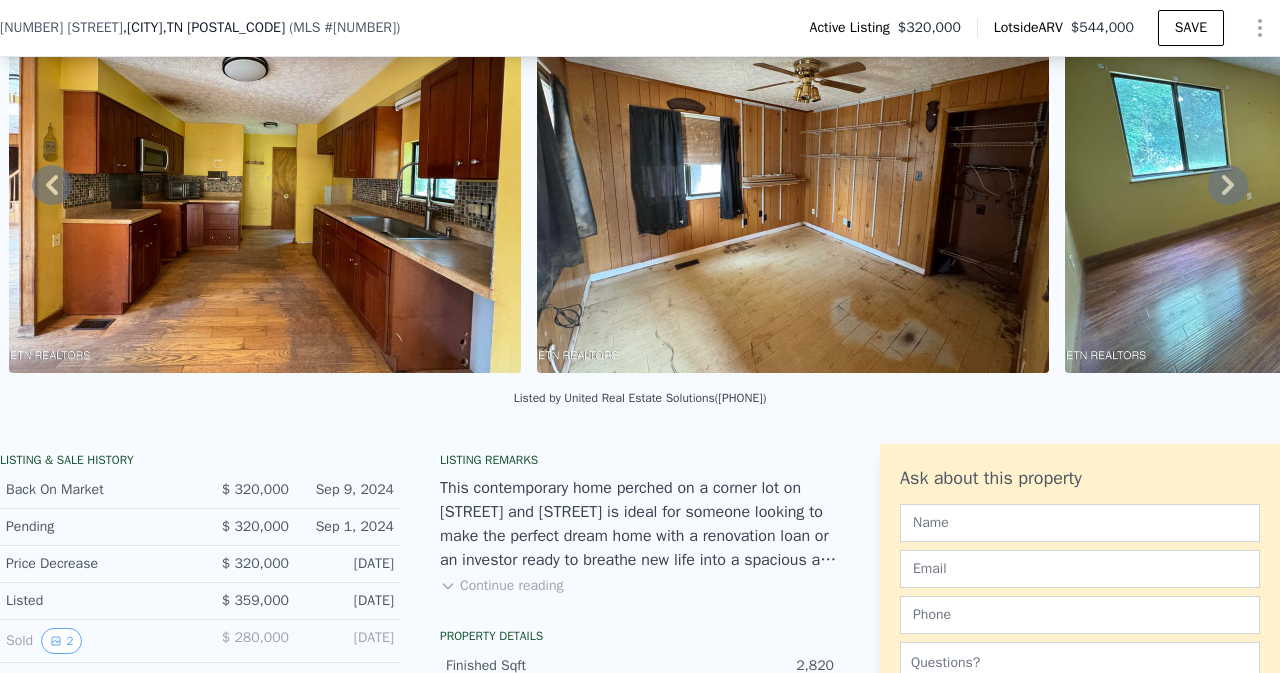 click 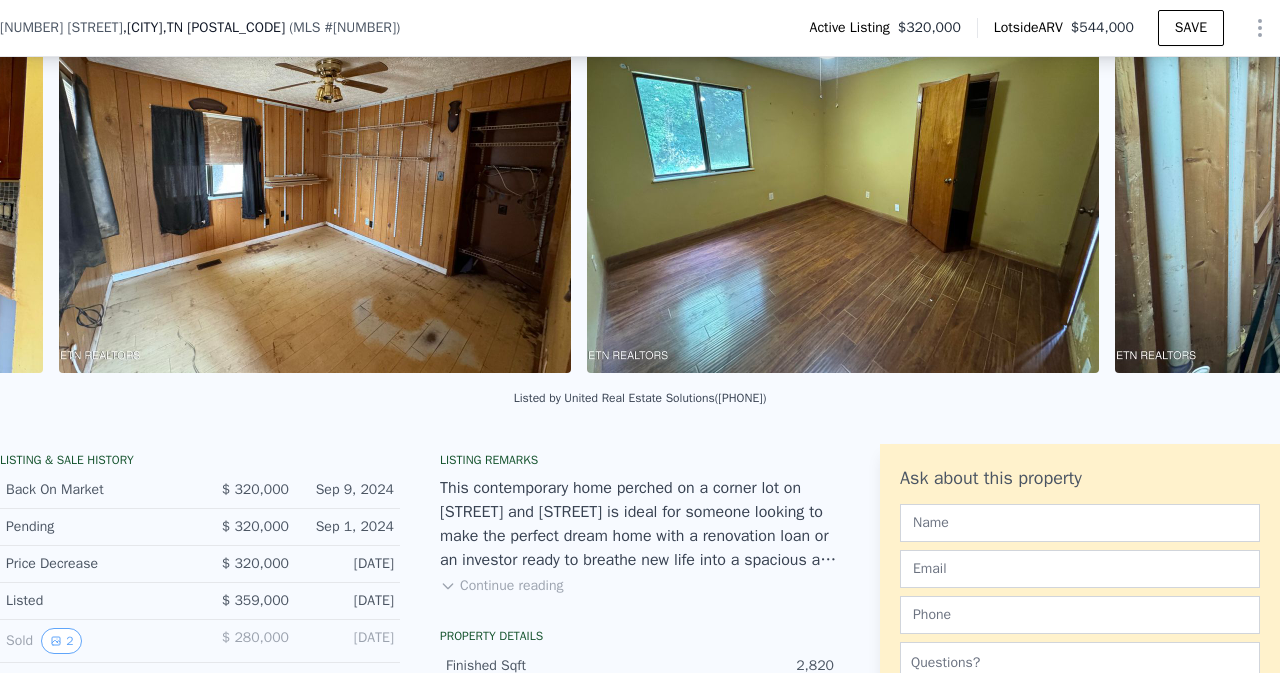 scroll, scrollTop: 0, scrollLeft: 4426, axis: horizontal 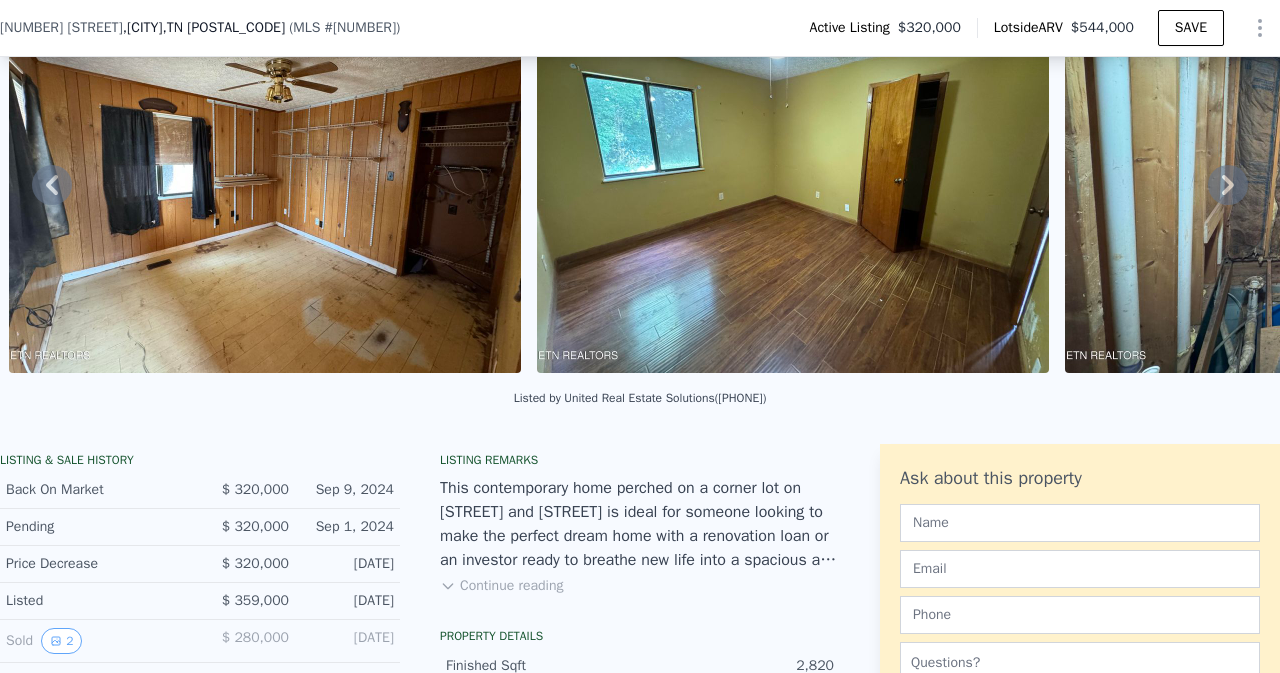 click 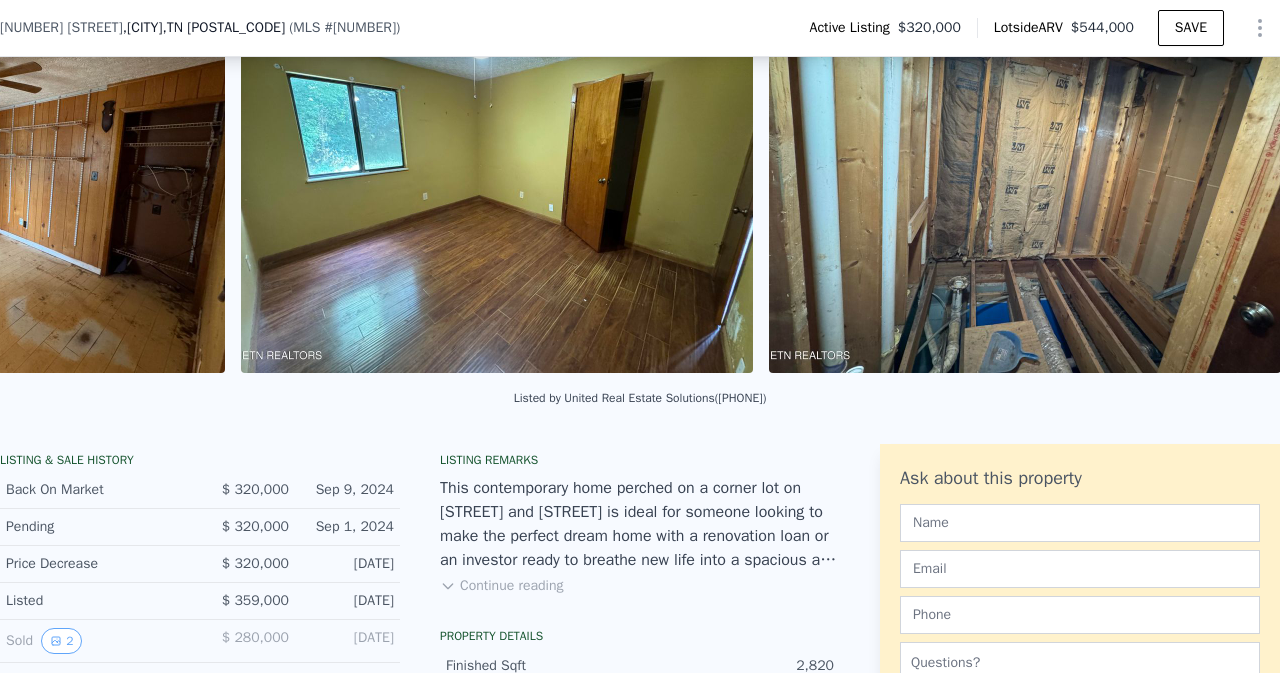 scroll, scrollTop: 0, scrollLeft: 4954, axis: horizontal 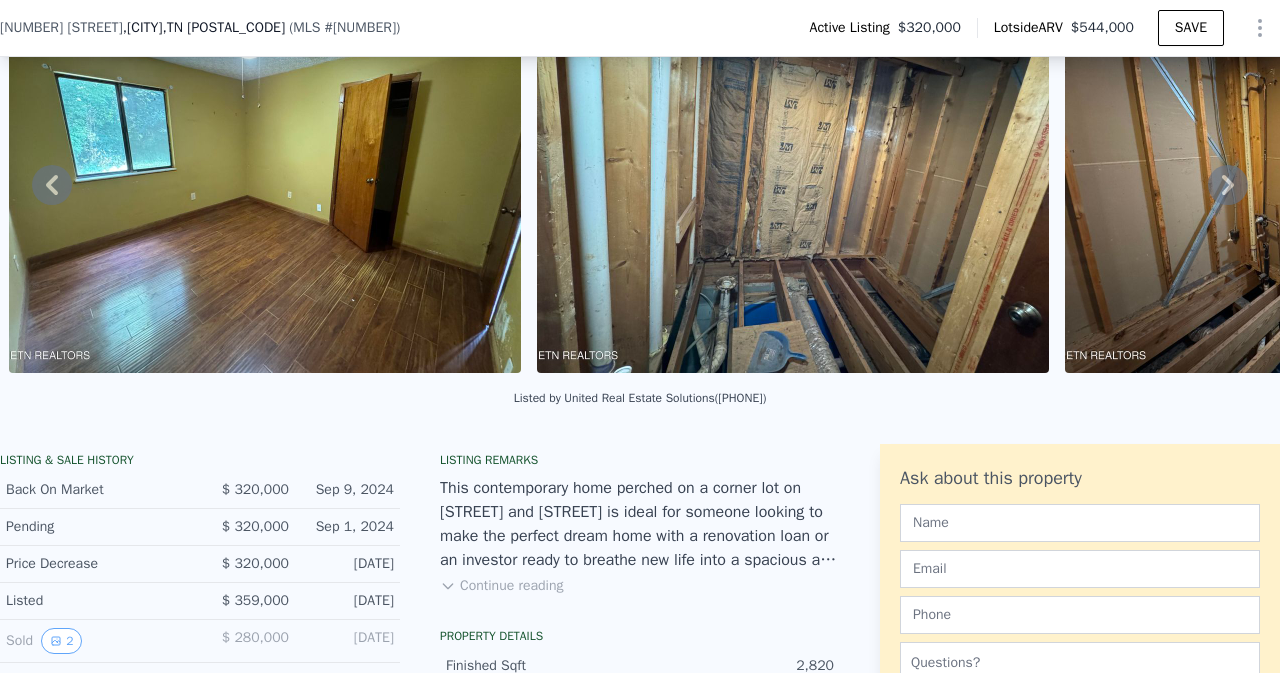 click 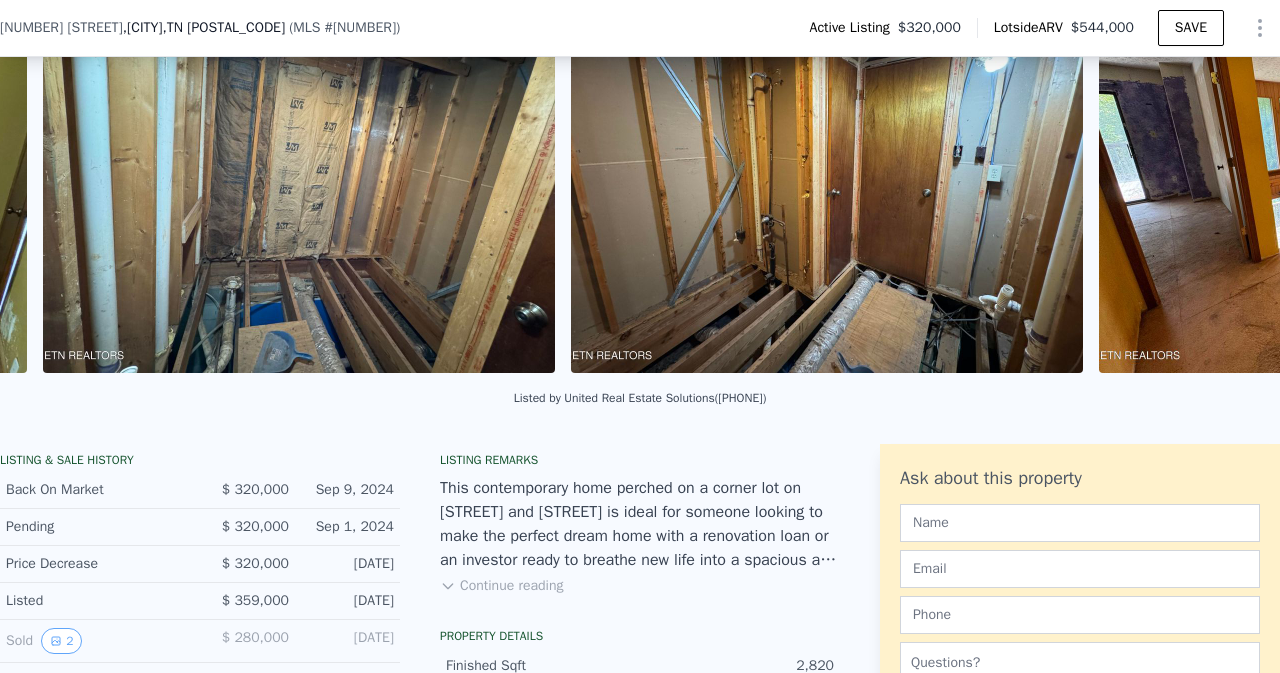 scroll, scrollTop: 0, scrollLeft: 5482, axis: horizontal 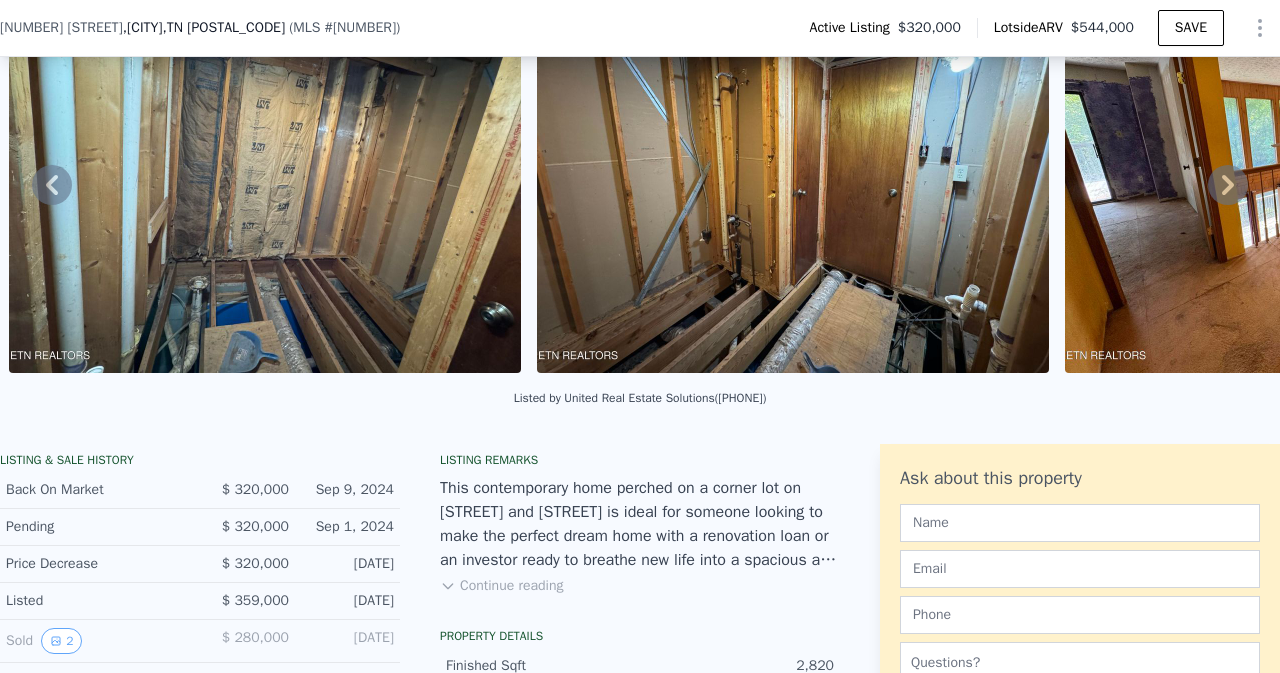 click 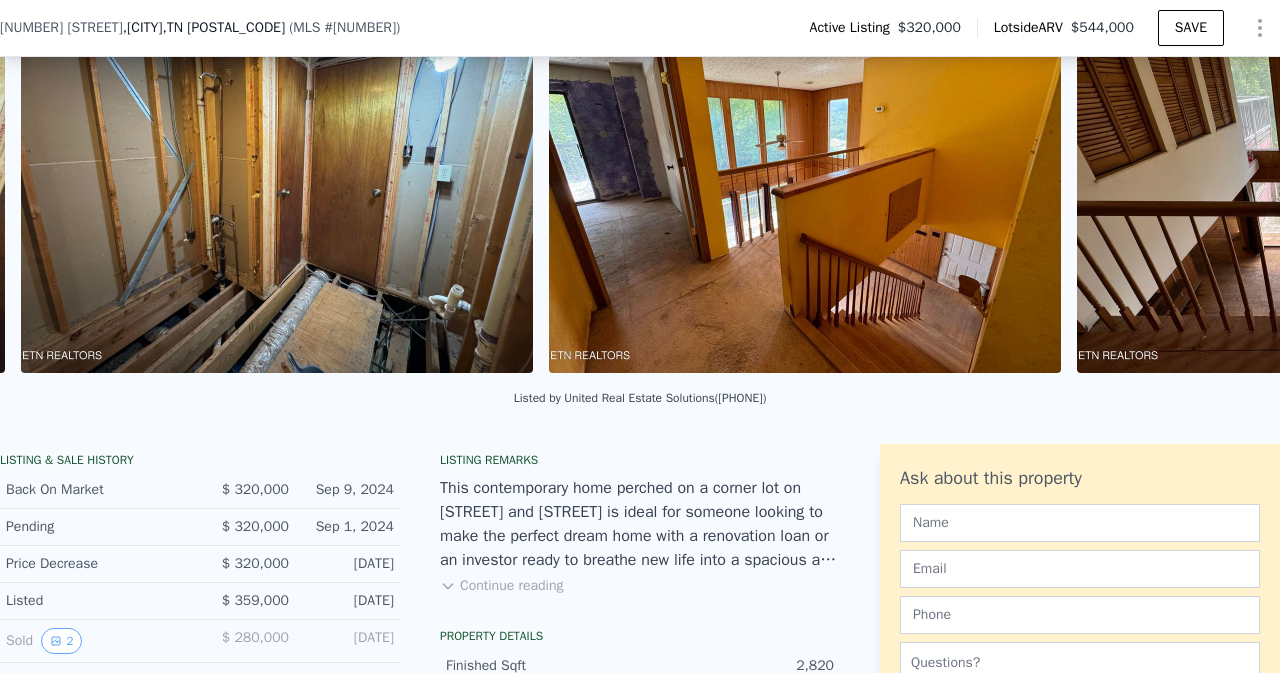 scroll, scrollTop: 0, scrollLeft: 6010, axis: horizontal 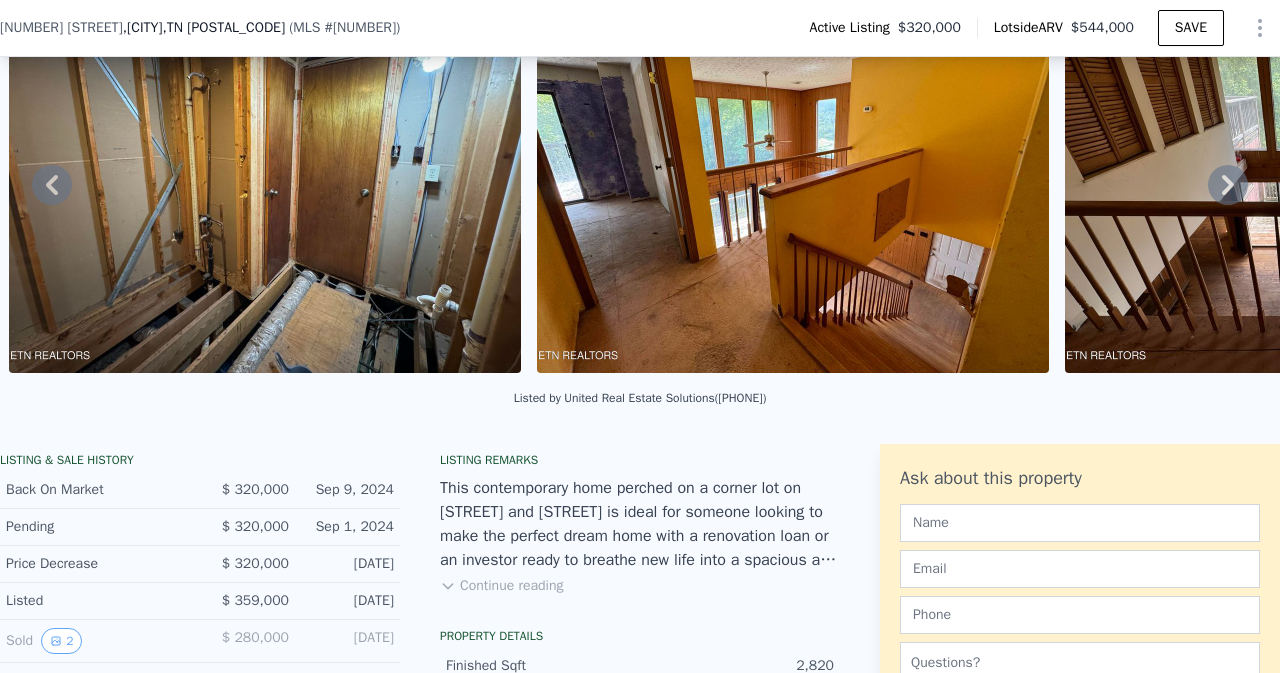 click 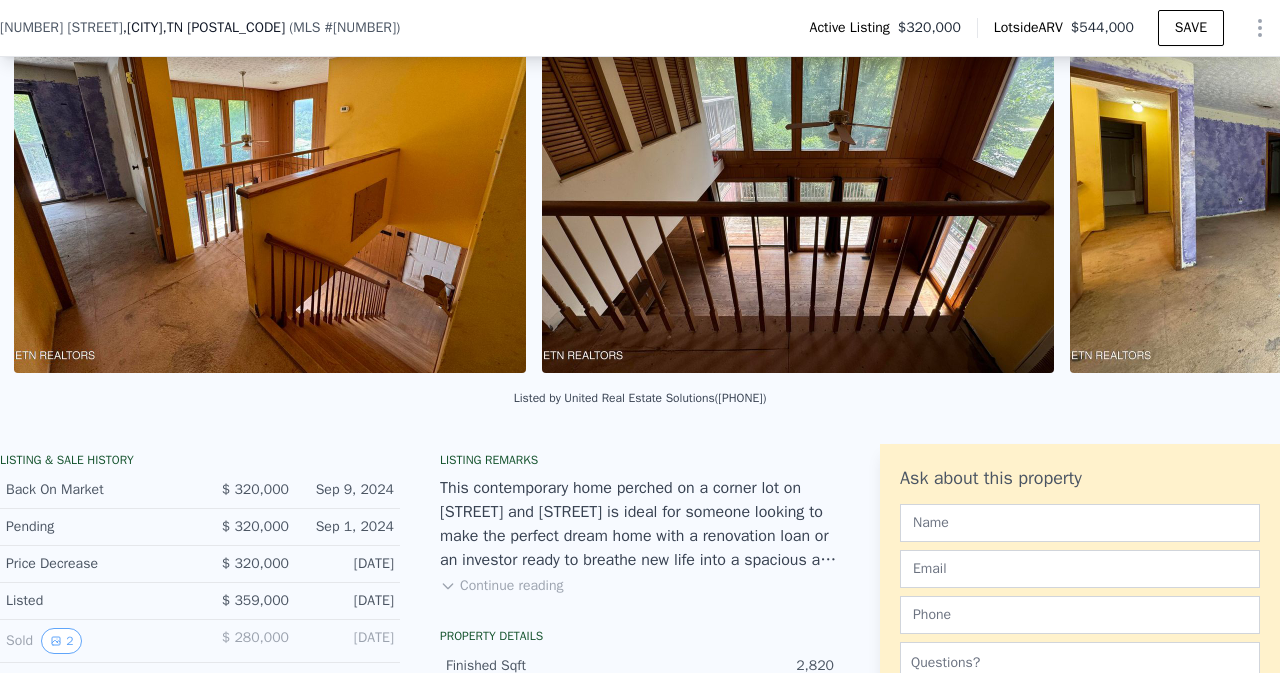scroll, scrollTop: 0, scrollLeft: 6538, axis: horizontal 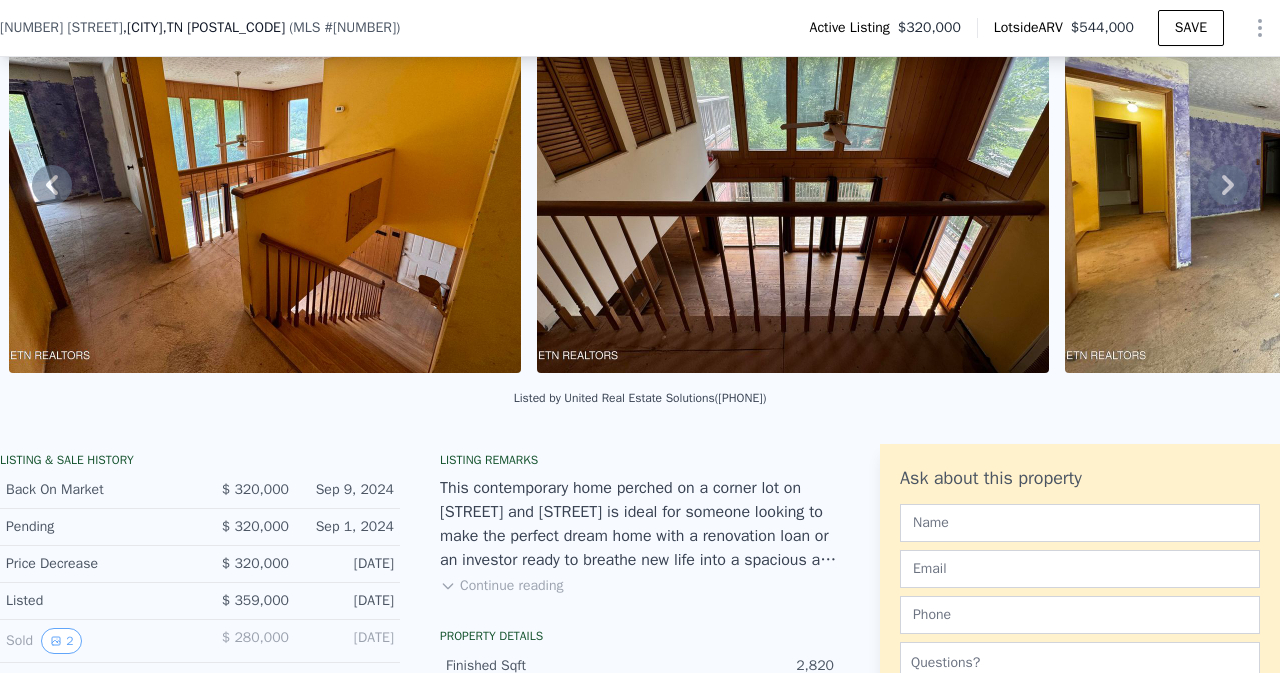click 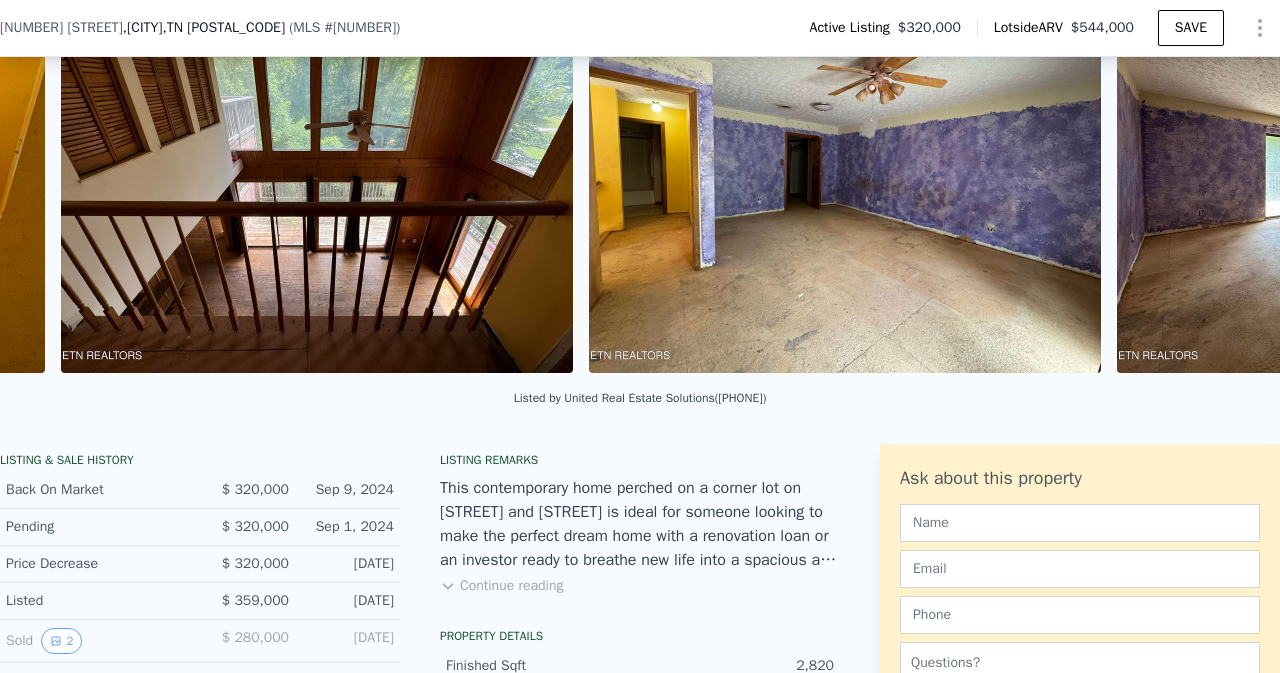 scroll, scrollTop: 0, scrollLeft: 7066, axis: horizontal 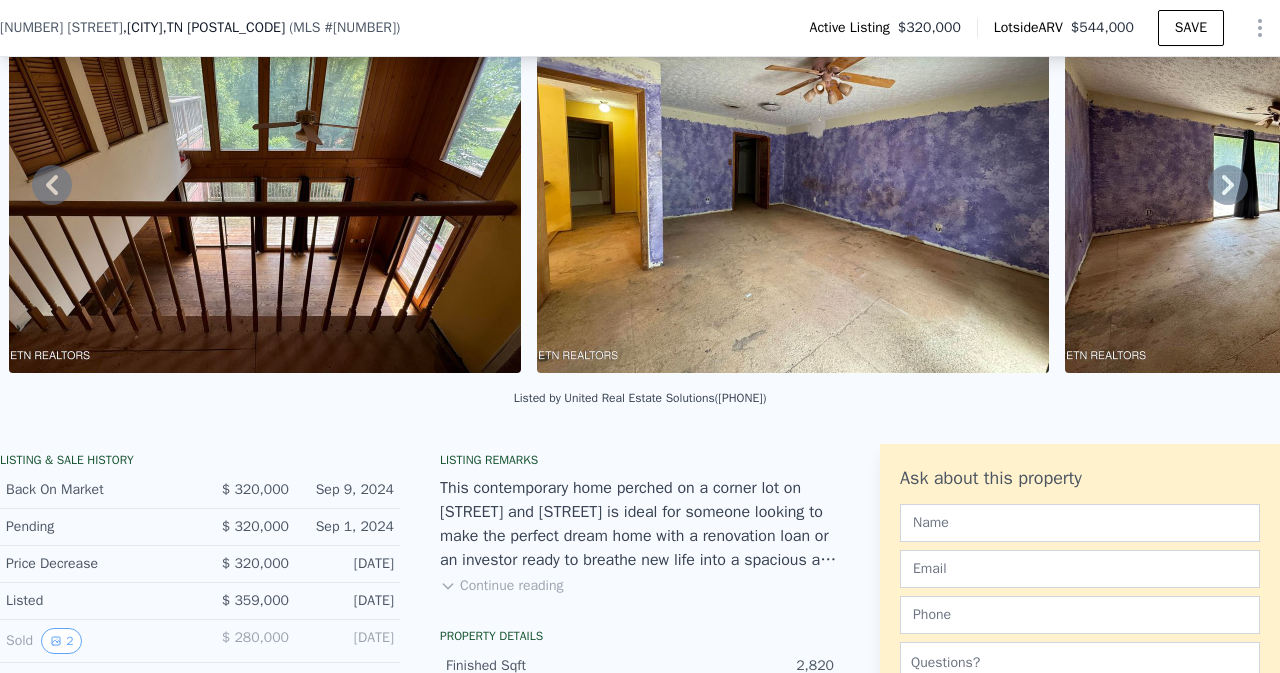 click 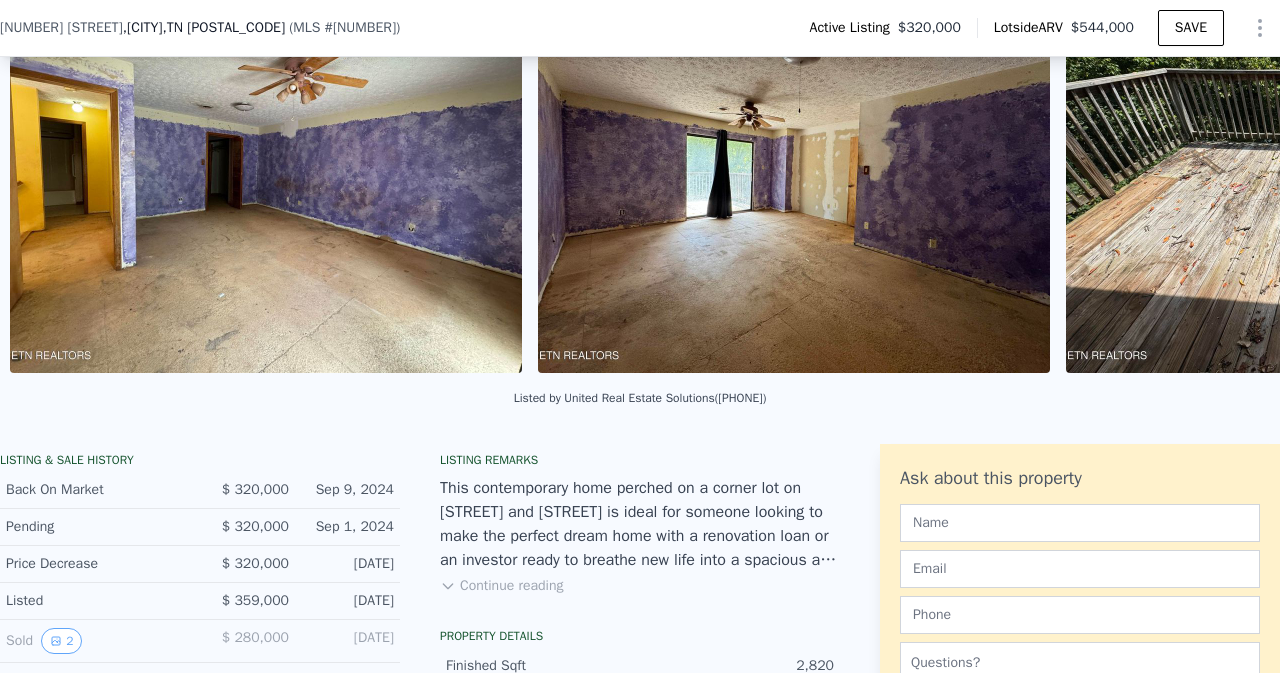 scroll, scrollTop: 0, scrollLeft: 7594, axis: horizontal 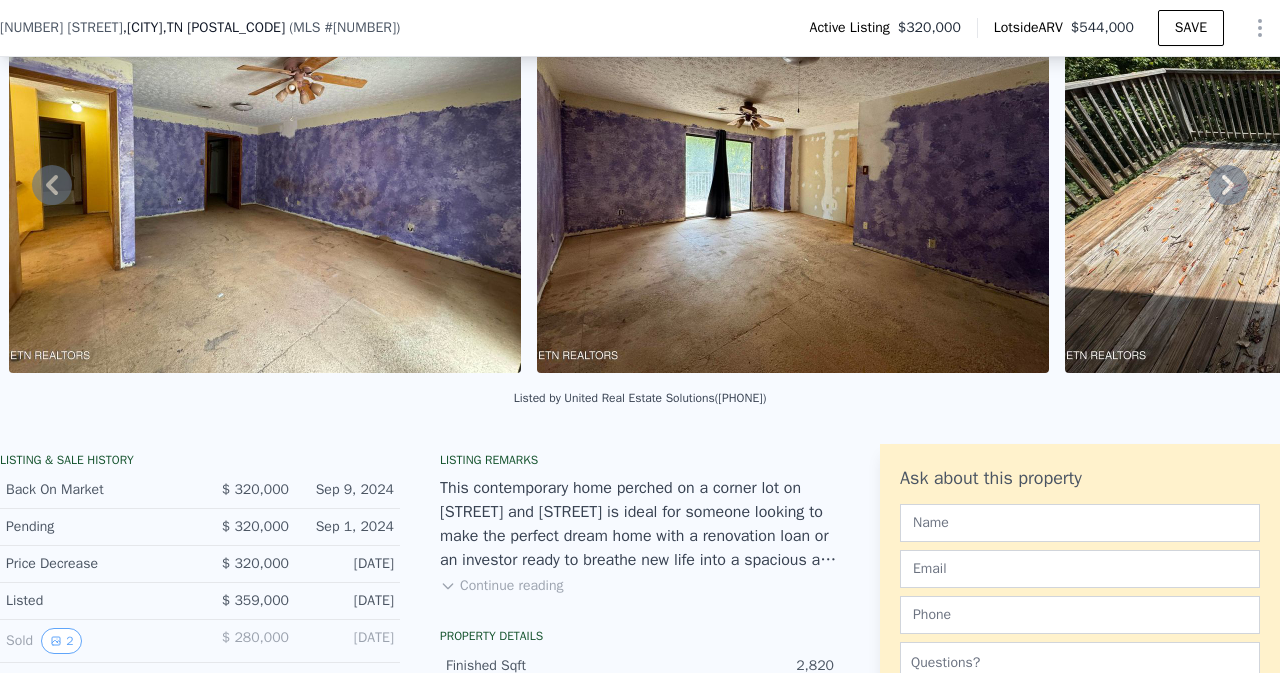 click 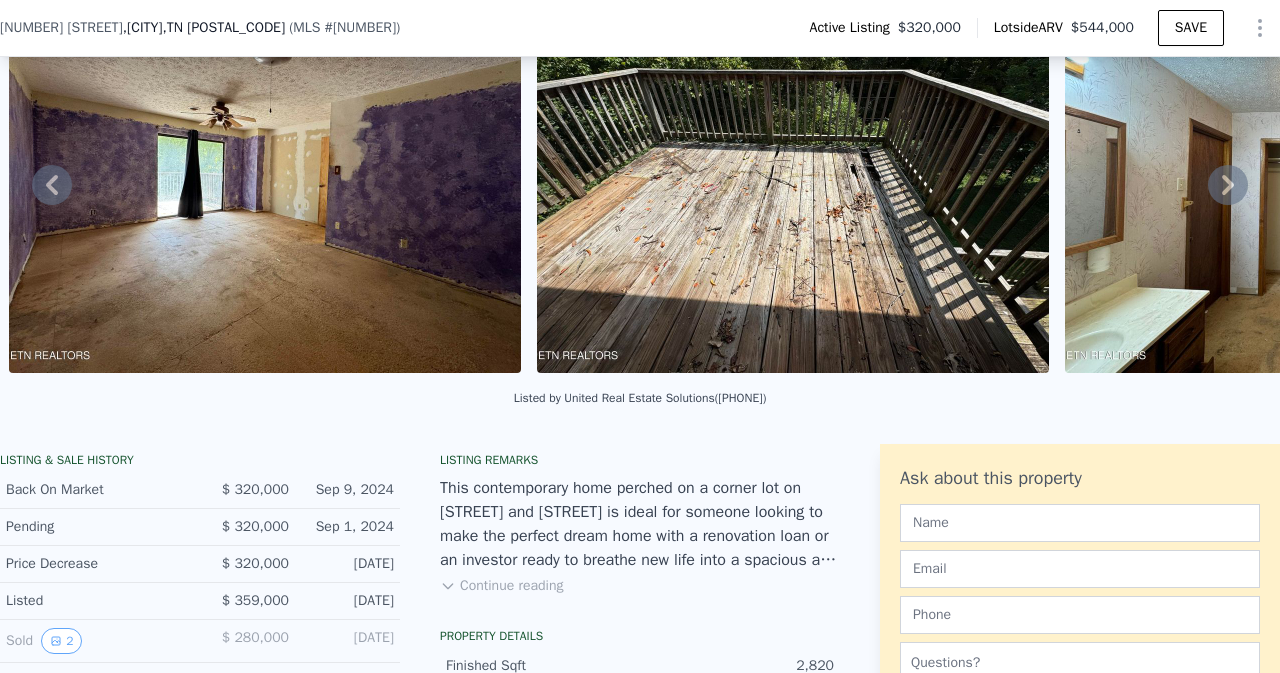 click 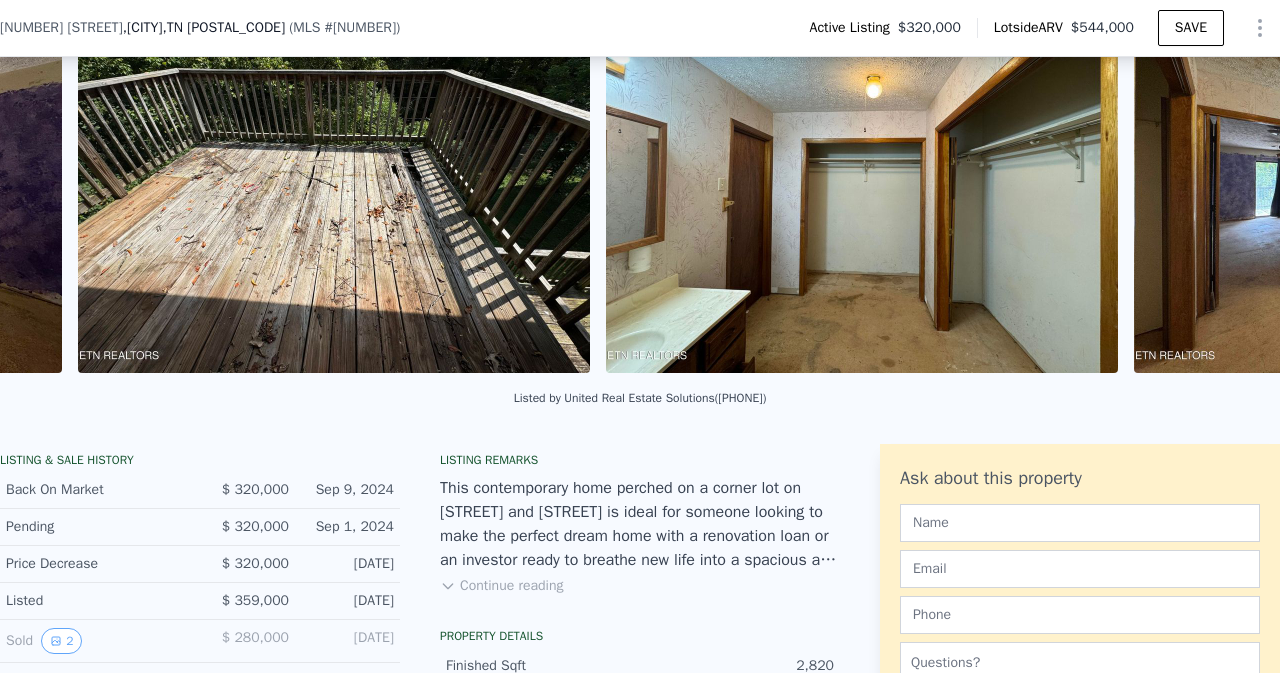 scroll, scrollTop: 0, scrollLeft: 8650, axis: horizontal 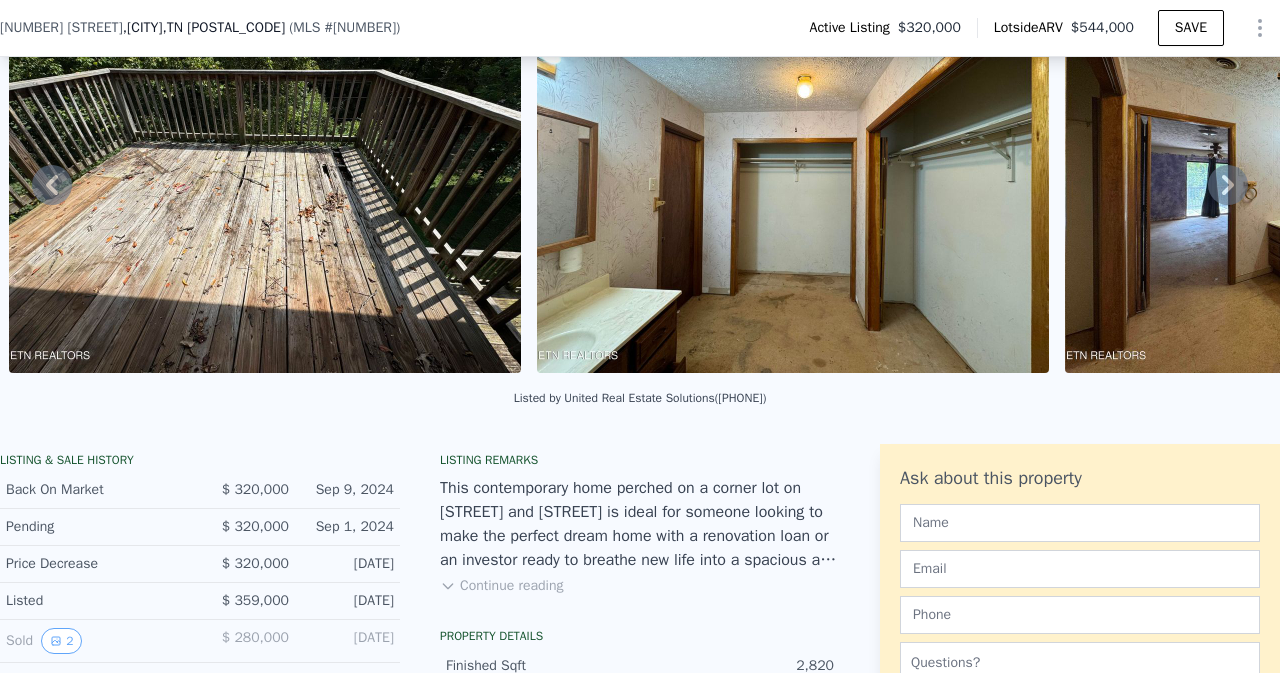 click 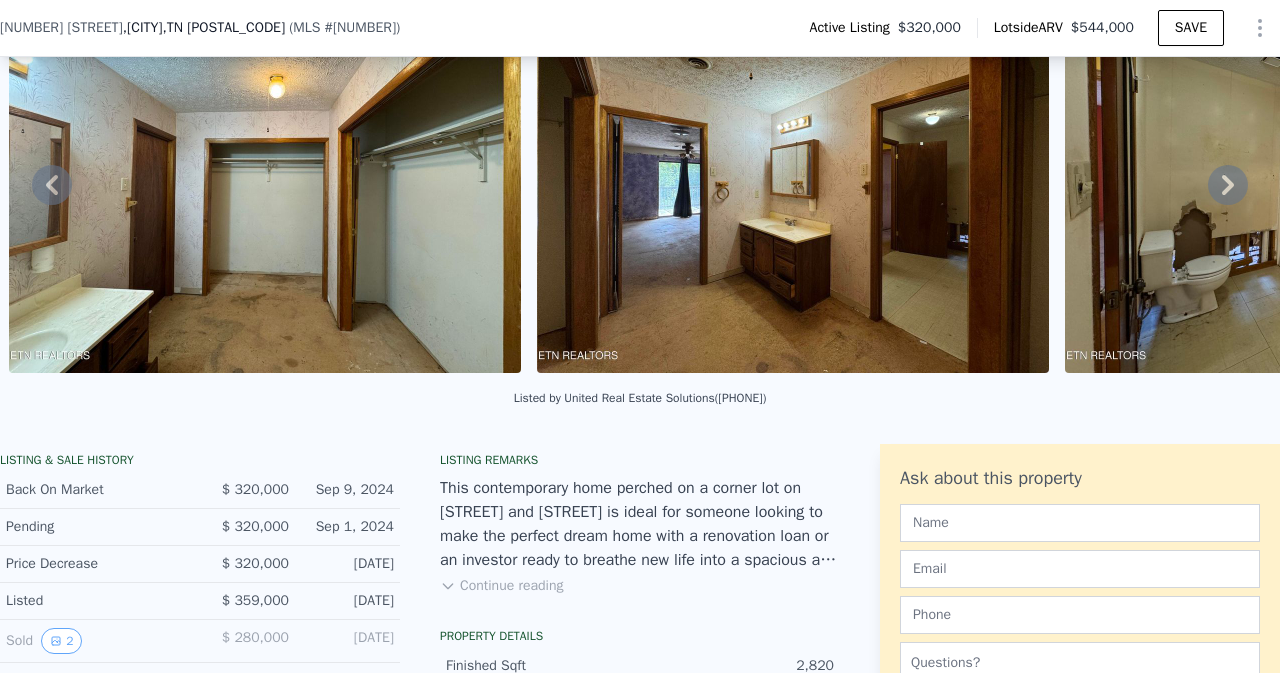 click 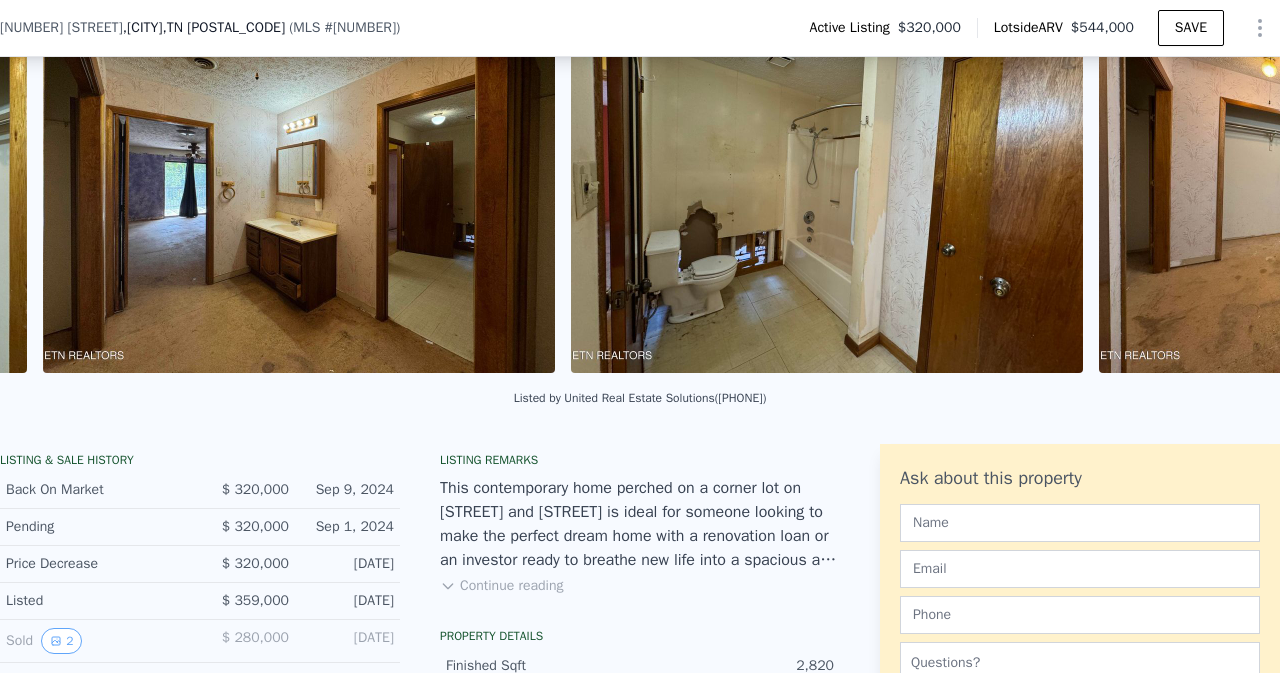 scroll, scrollTop: 0, scrollLeft: 9706, axis: horizontal 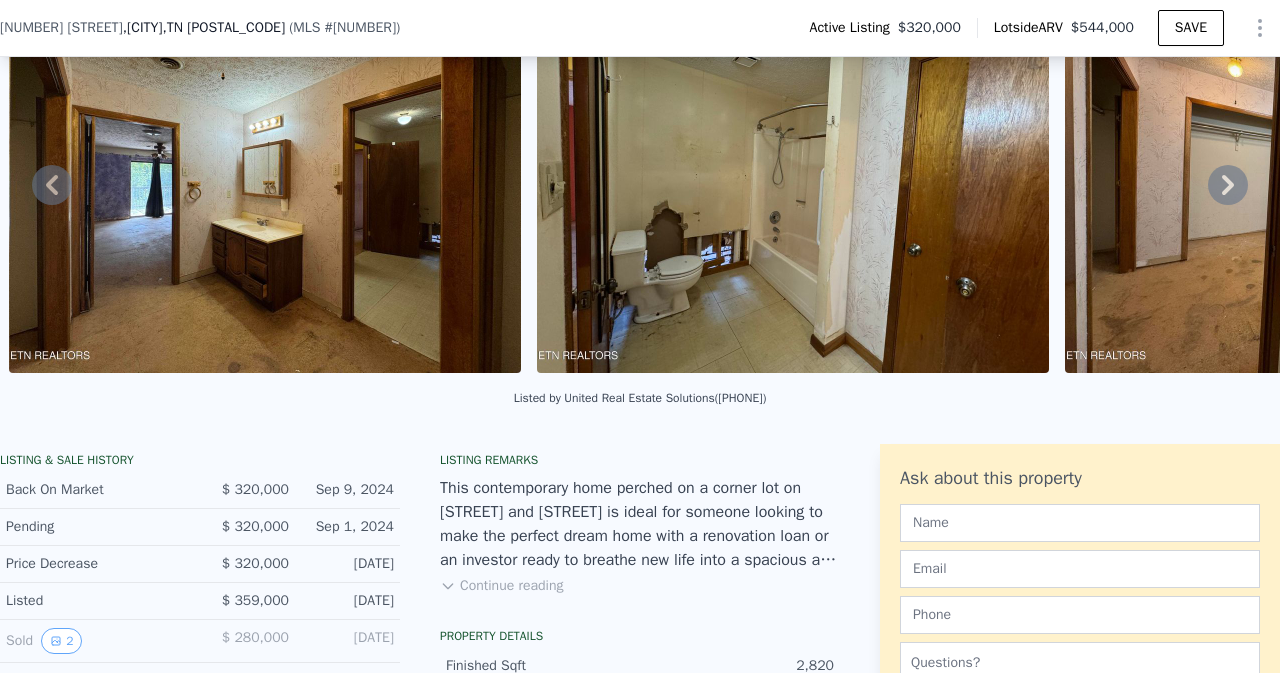 click 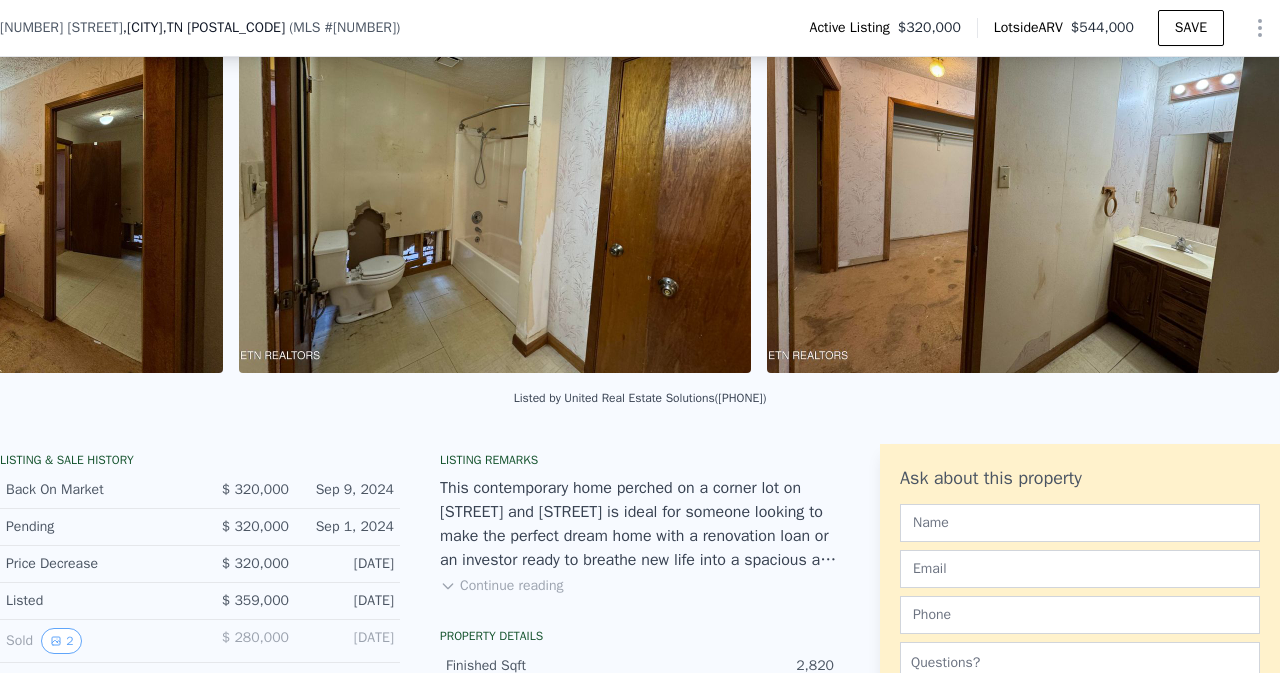 scroll, scrollTop: 0, scrollLeft: 10234, axis: horizontal 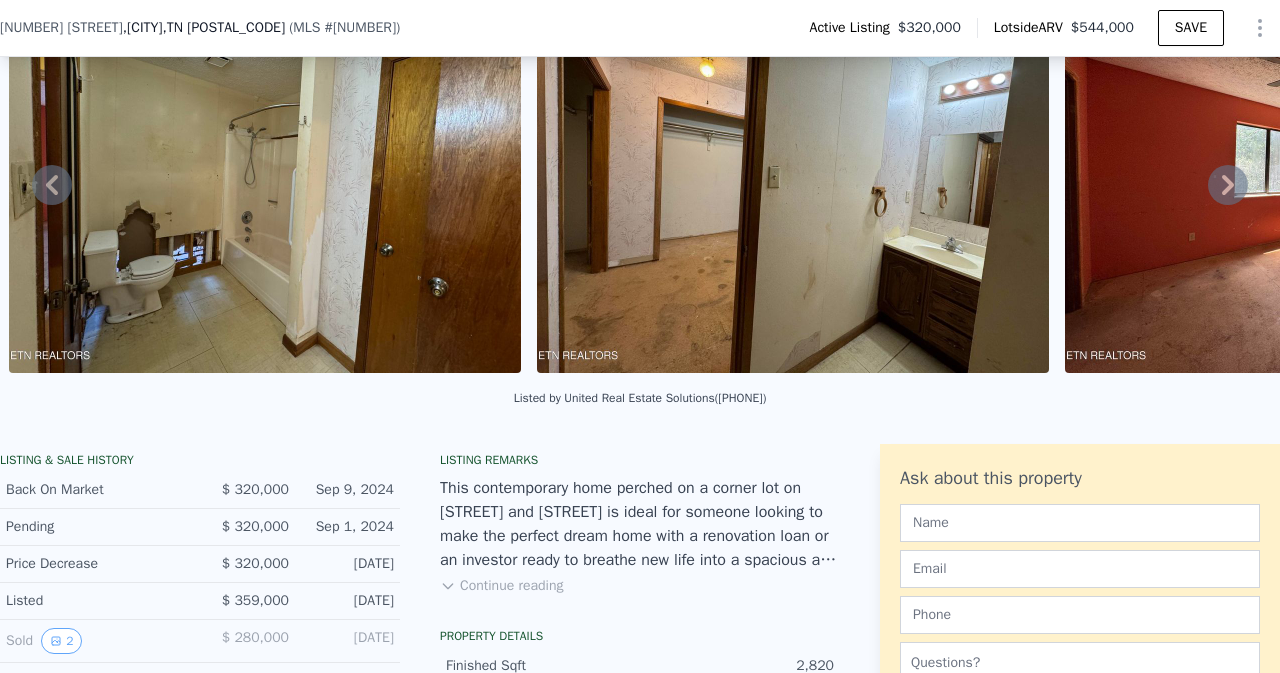 click 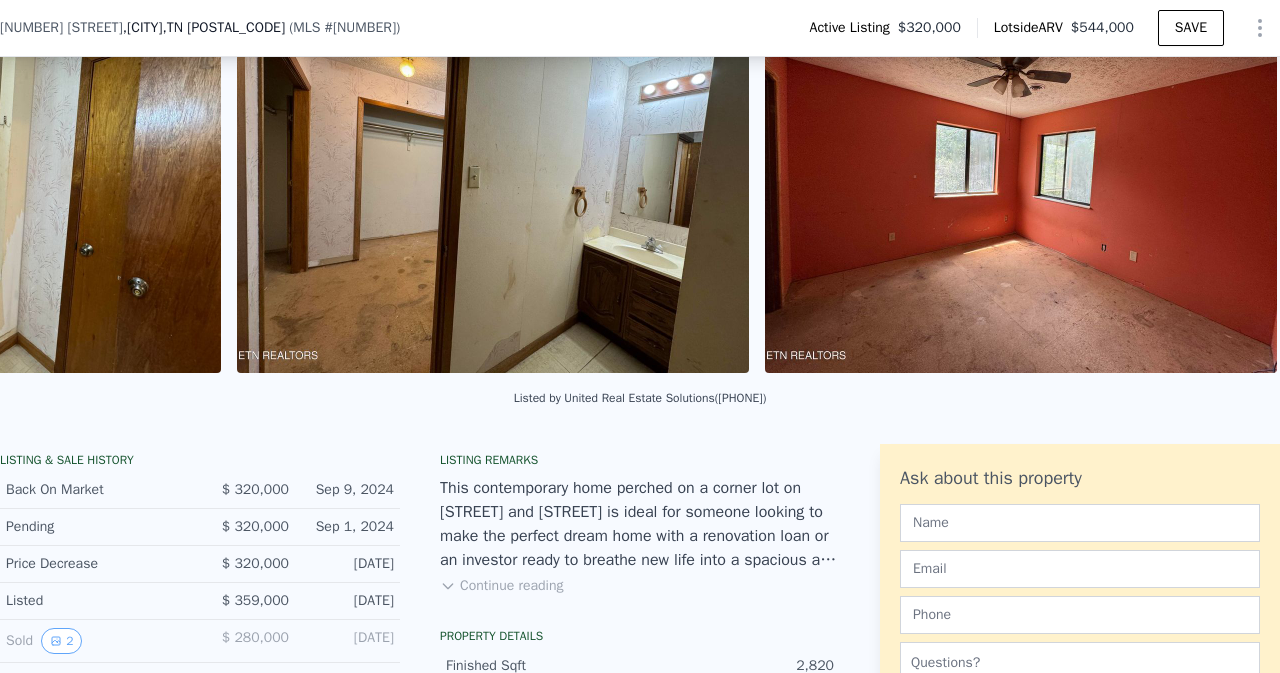 scroll, scrollTop: 0, scrollLeft: 10762, axis: horizontal 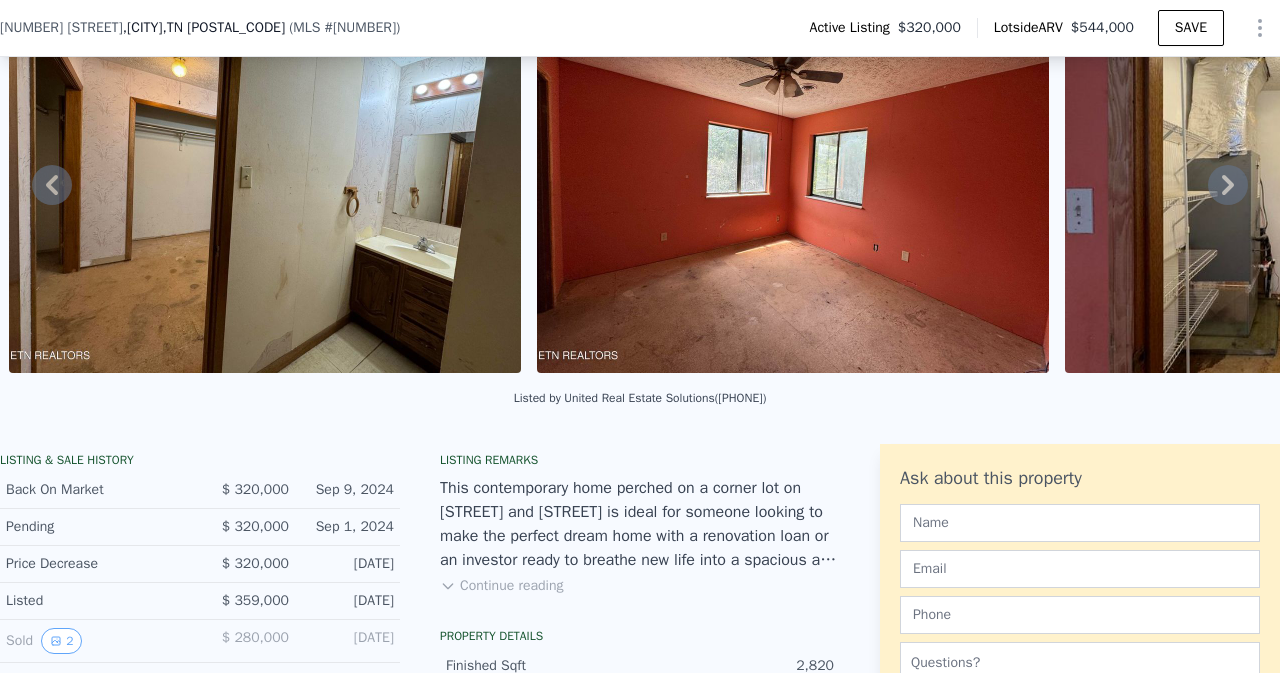 click 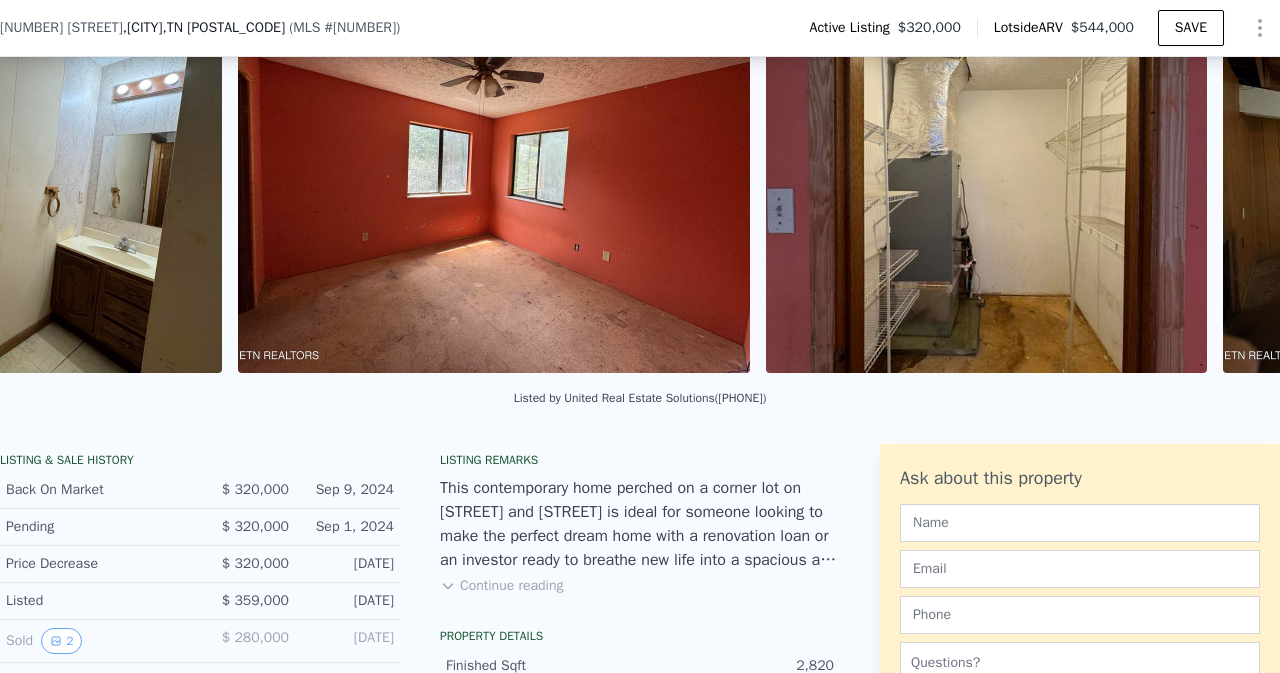 scroll, scrollTop: 0, scrollLeft: 11290, axis: horizontal 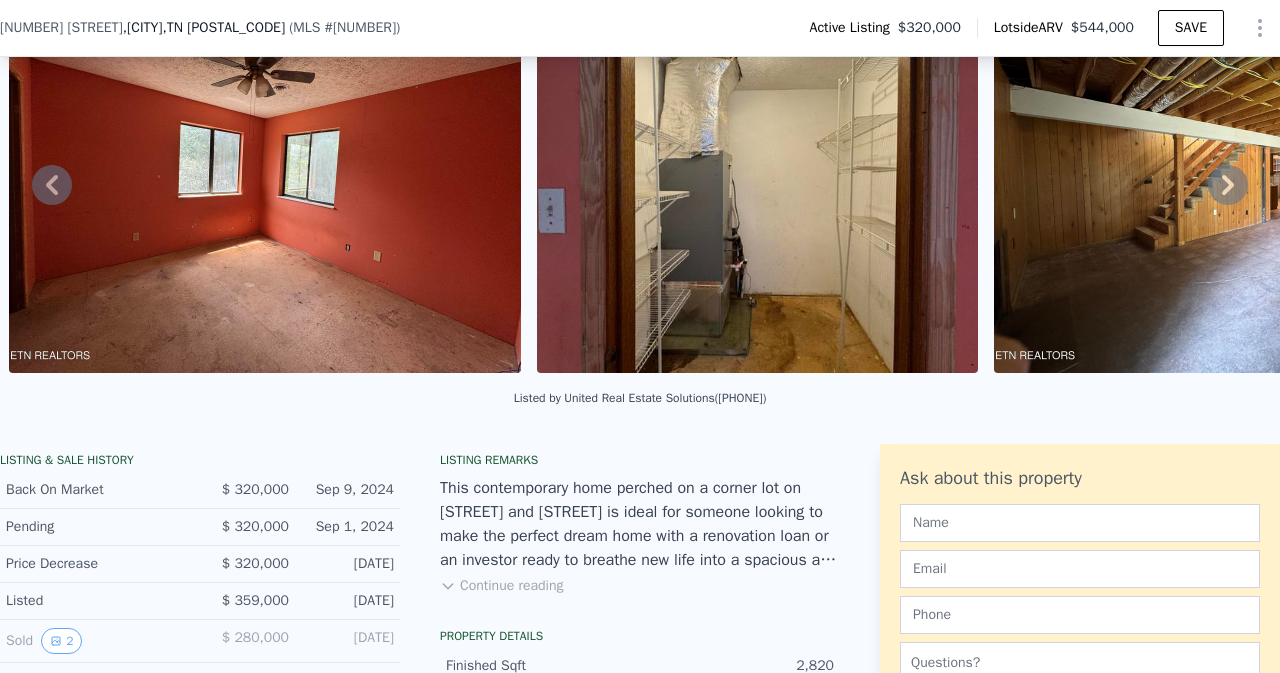 click 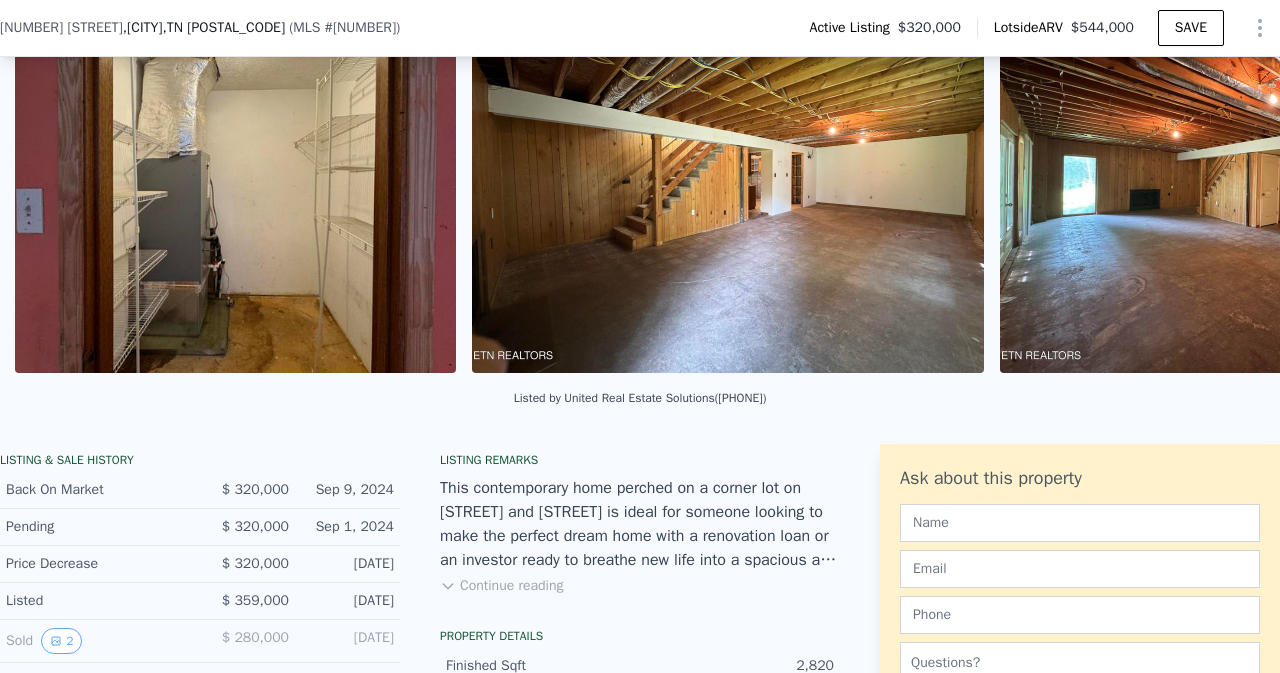 scroll, scrollTop: 0, scrollLeft: 11818, axis: horizontal 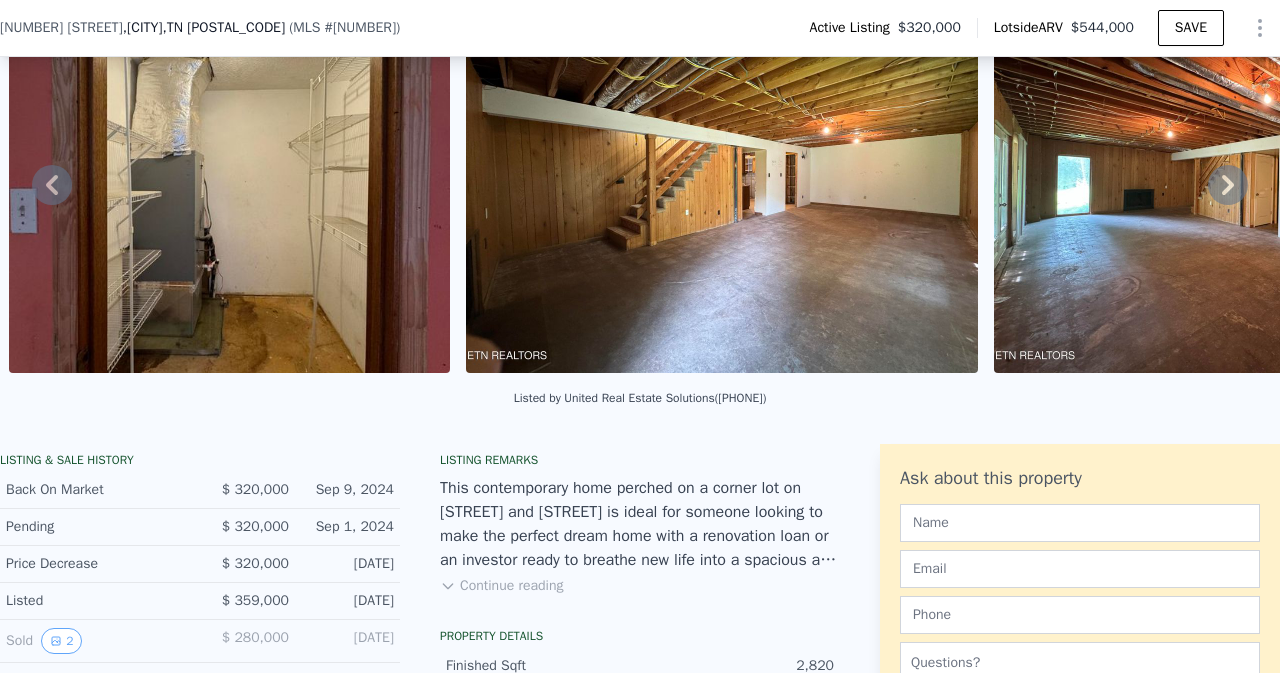 click 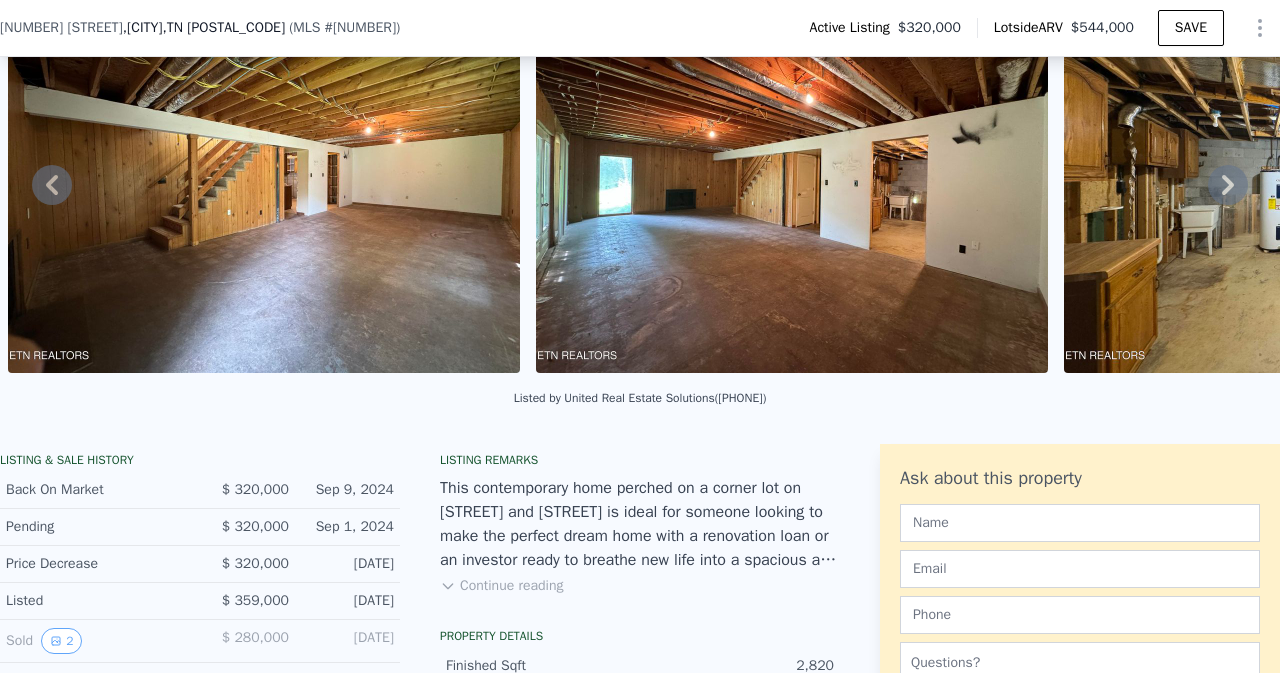 click 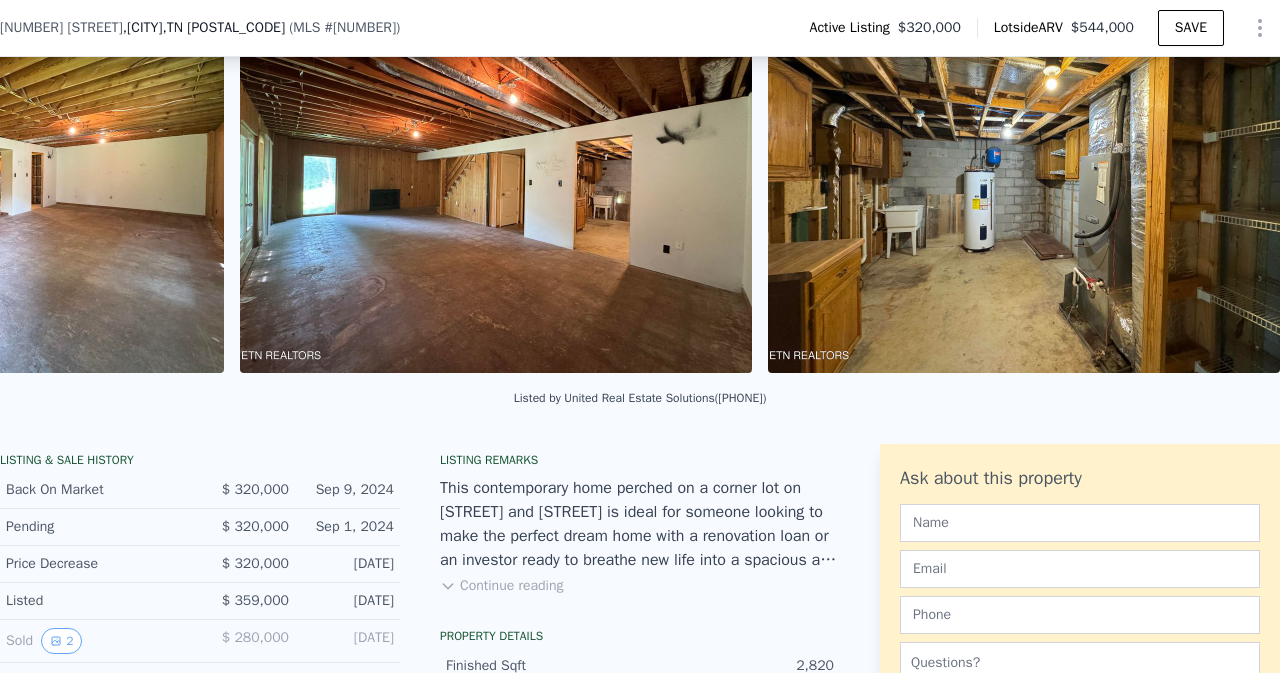 scroll, scrollTop: 0, scrollLeft: 12804, axis: horizontal 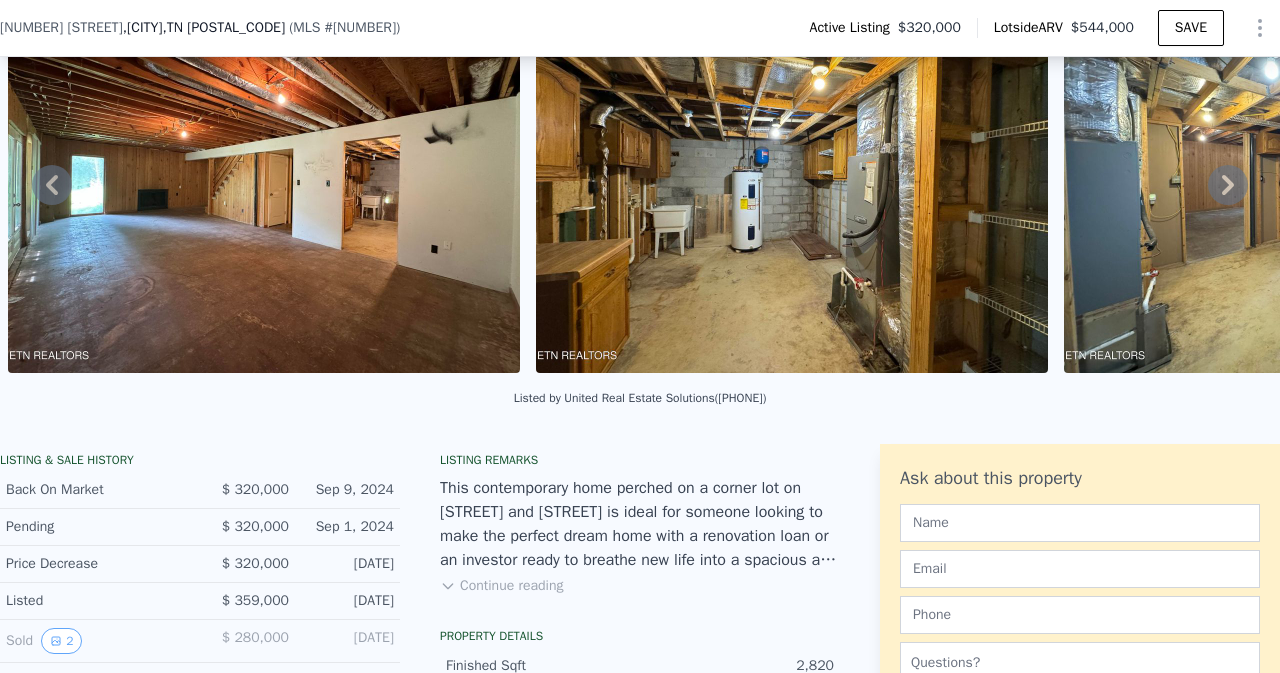 click 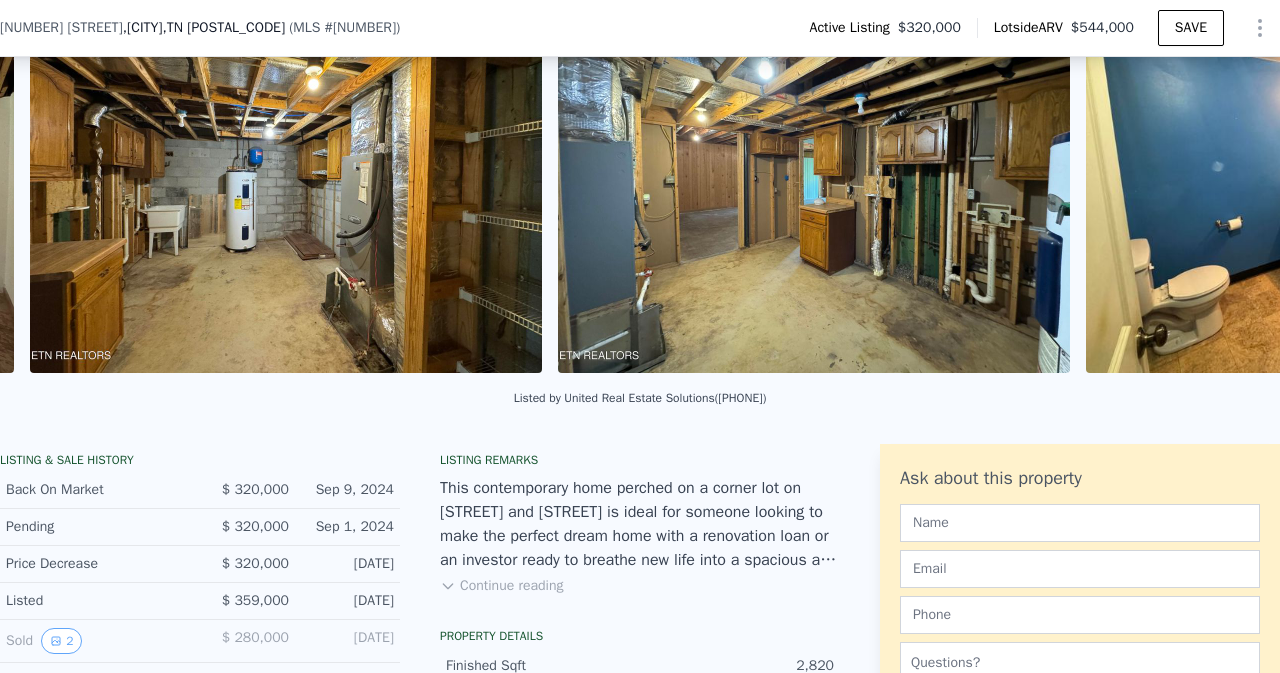 scroll, scrollTop: 0, scrollLeft: 13332, axis: horizontal 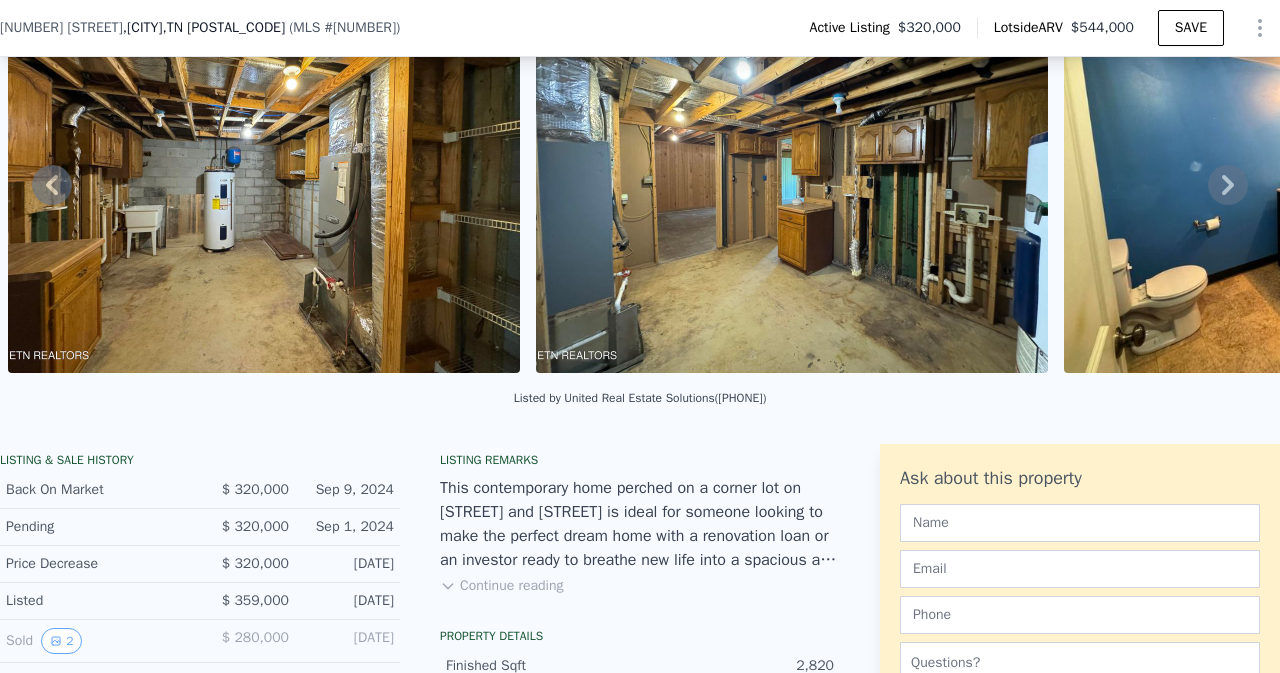 click 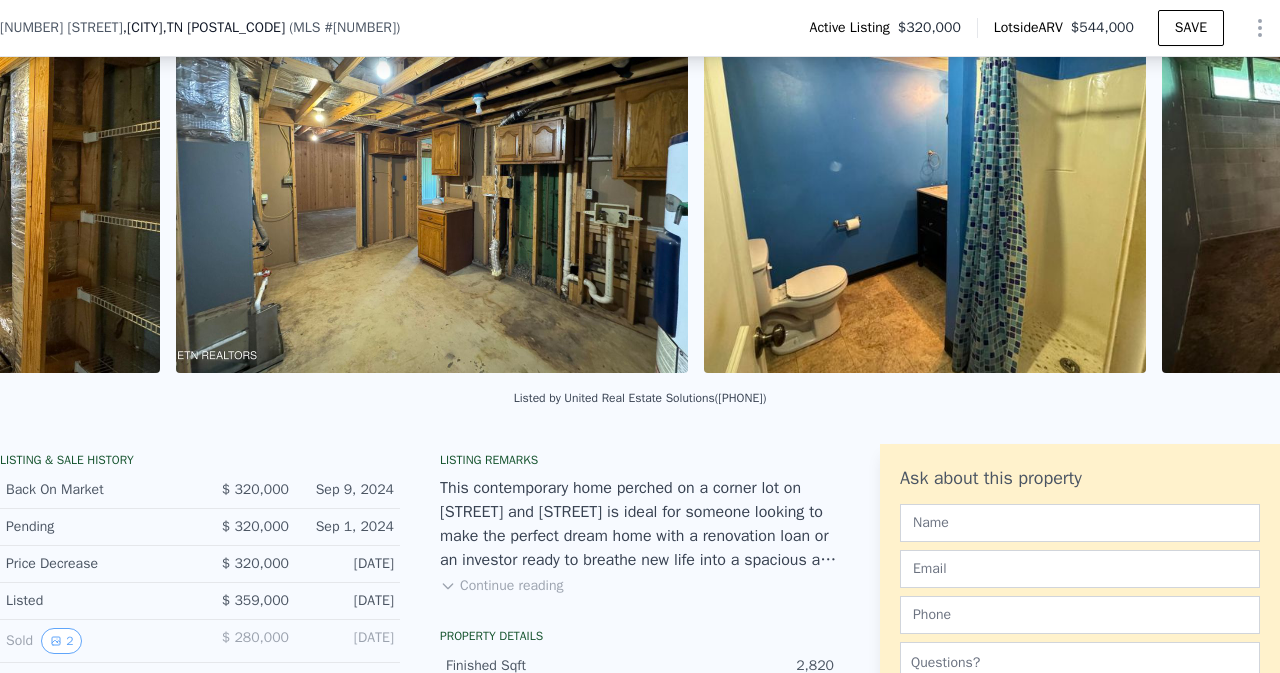 scroll, scrollTop: 0, scrollLeft: 13860, axis: horizontal 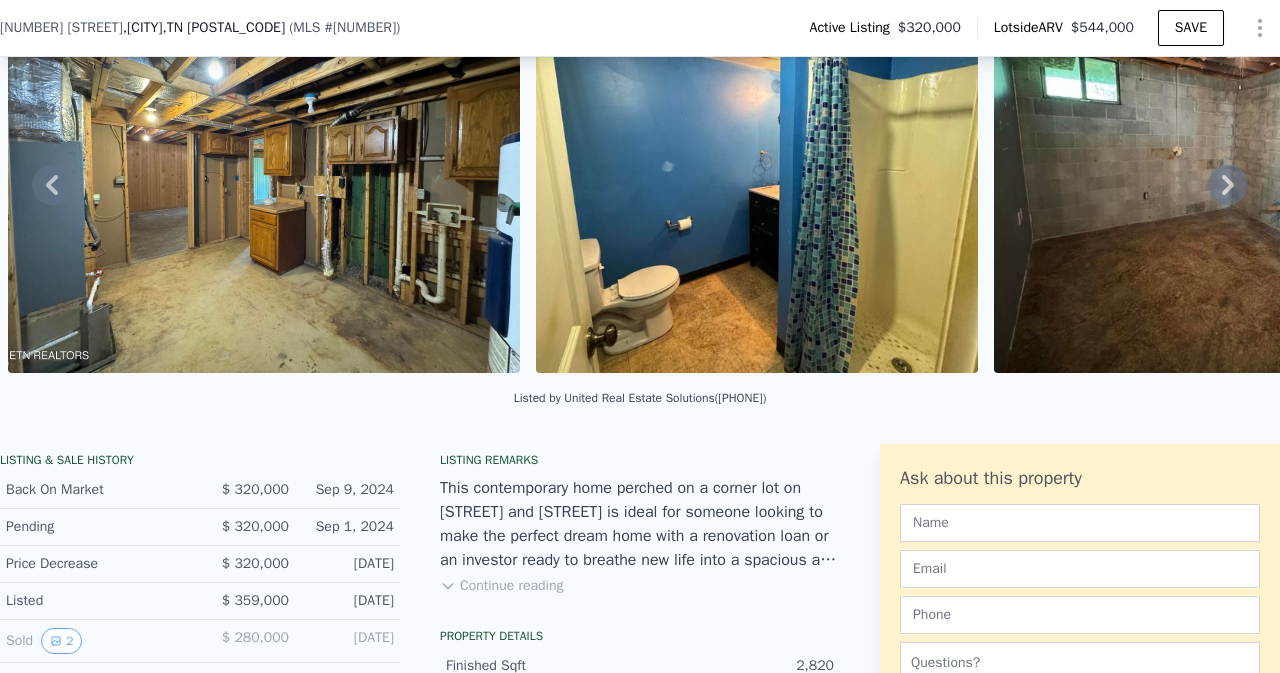 click 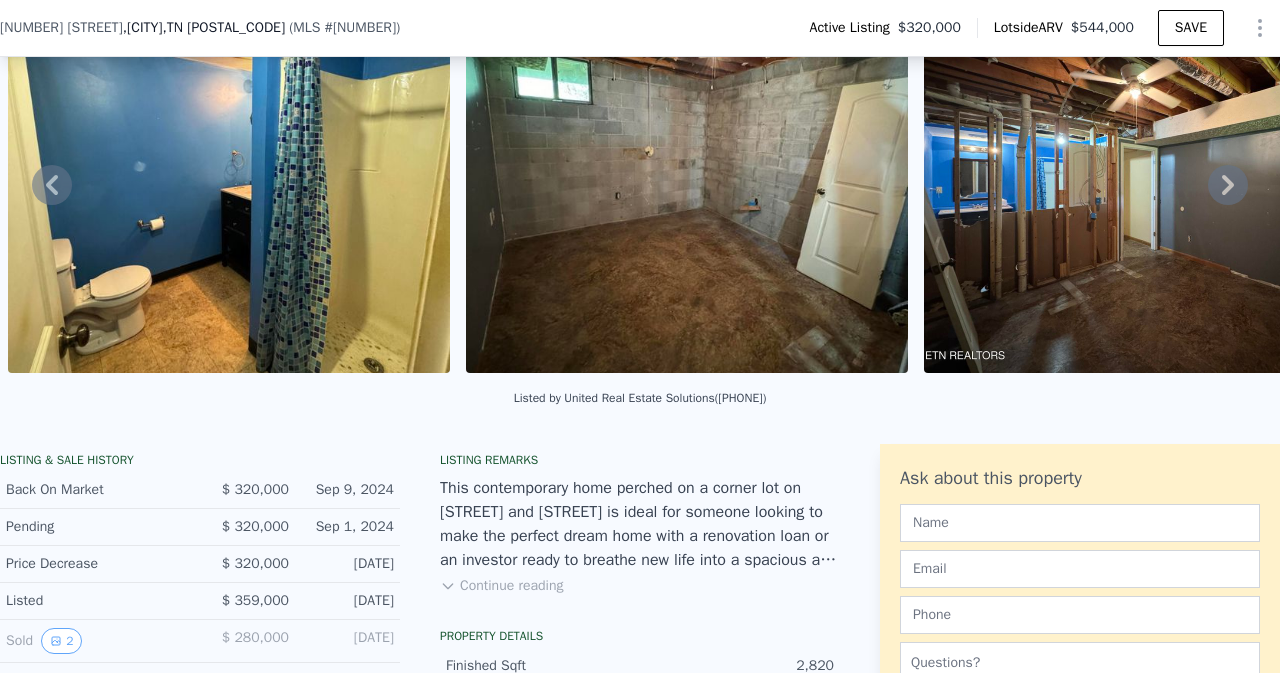 click 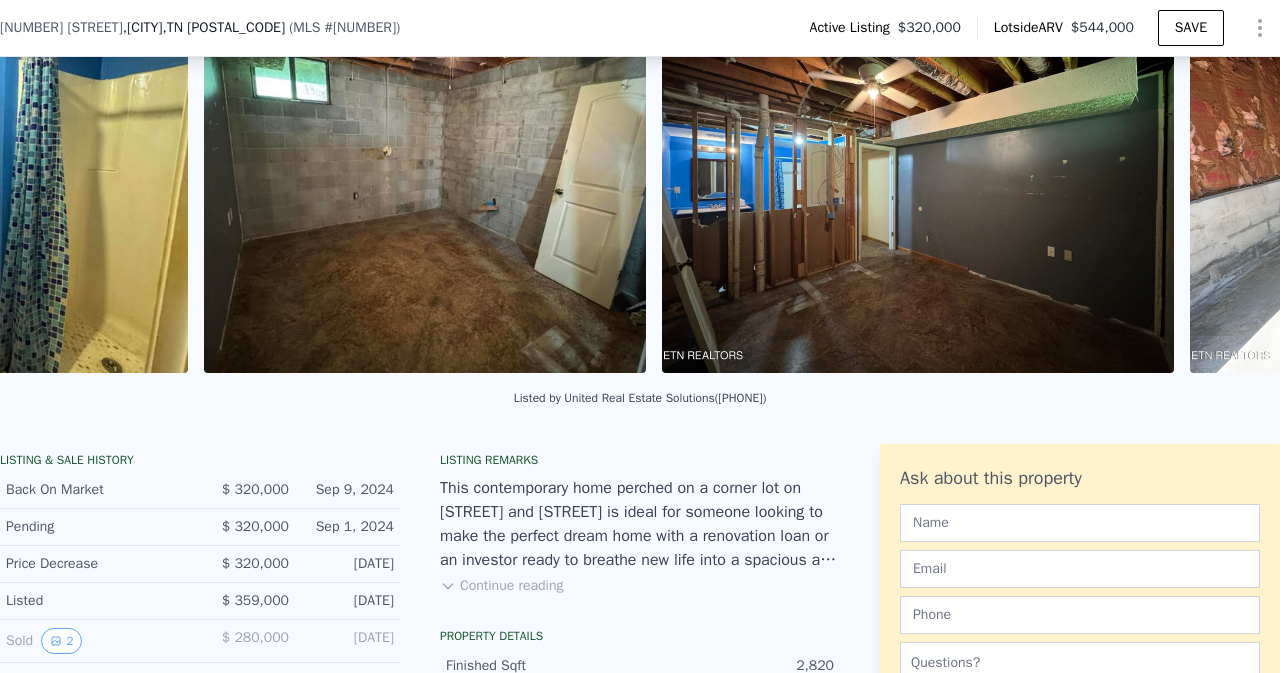 scroll, scrollTop: 0, scrollLeft: 14846, axis: horizontal 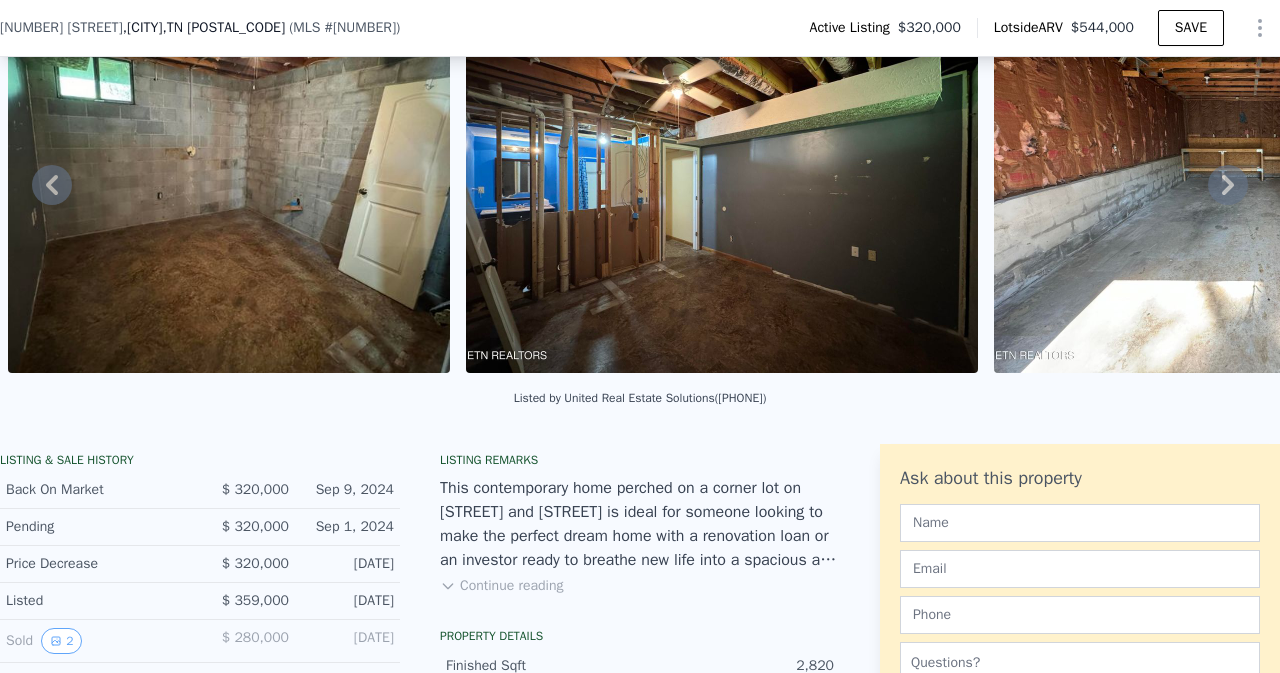 click 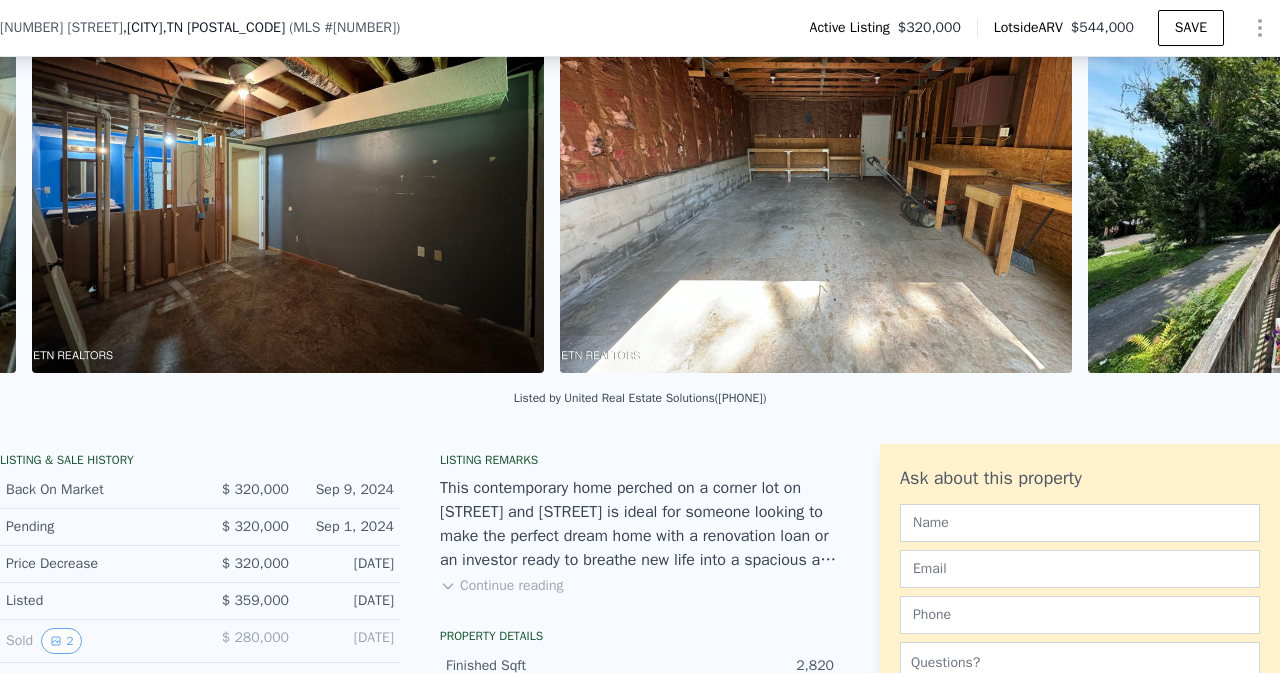 scroll, scrollTop: 0, scrollLeft: 15303, axis: horizontal 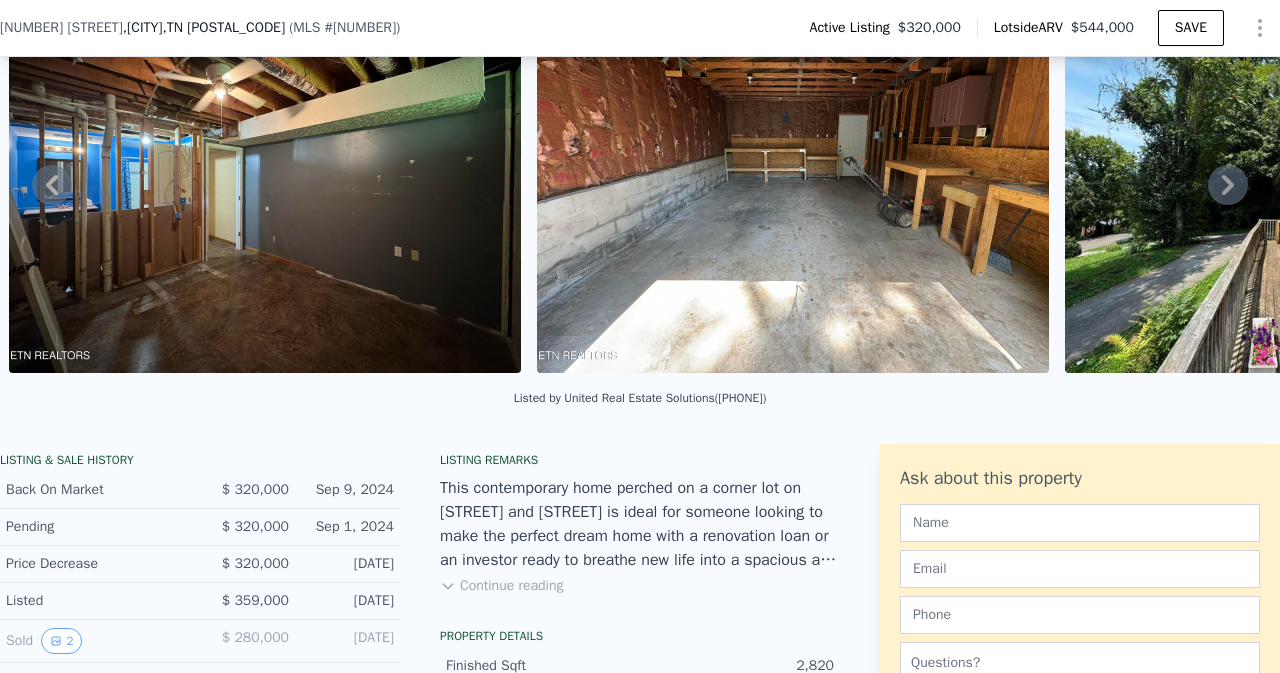 click 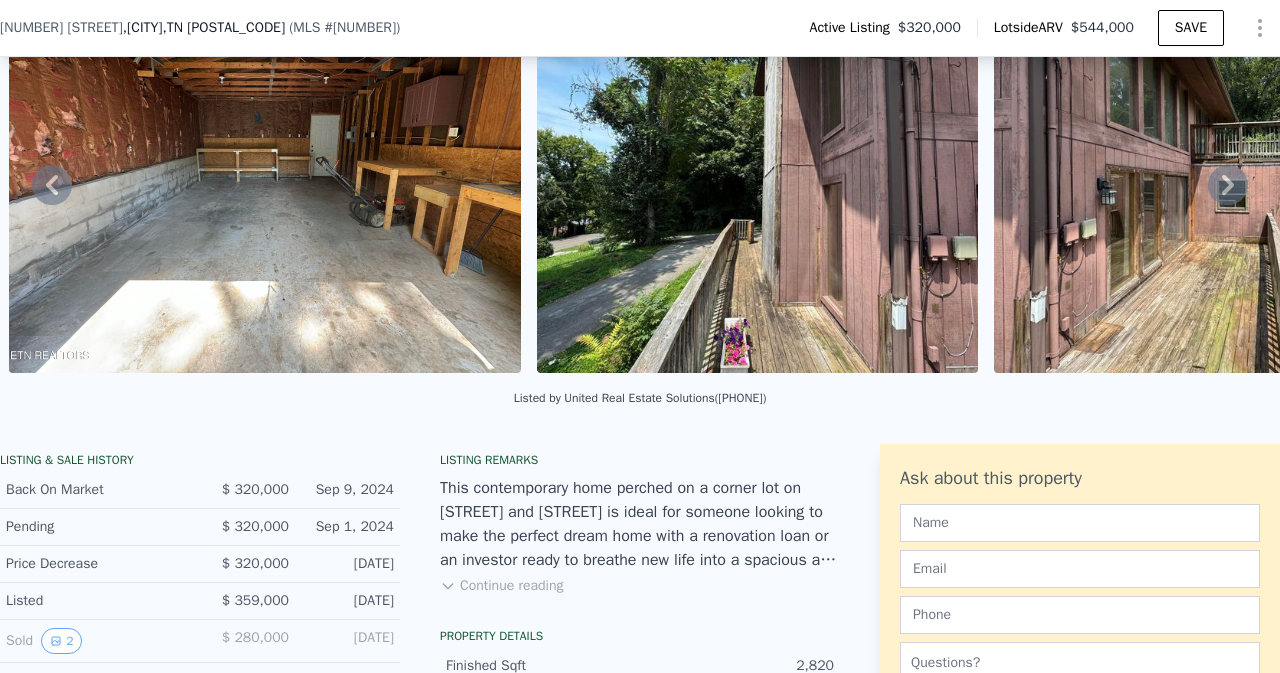 click 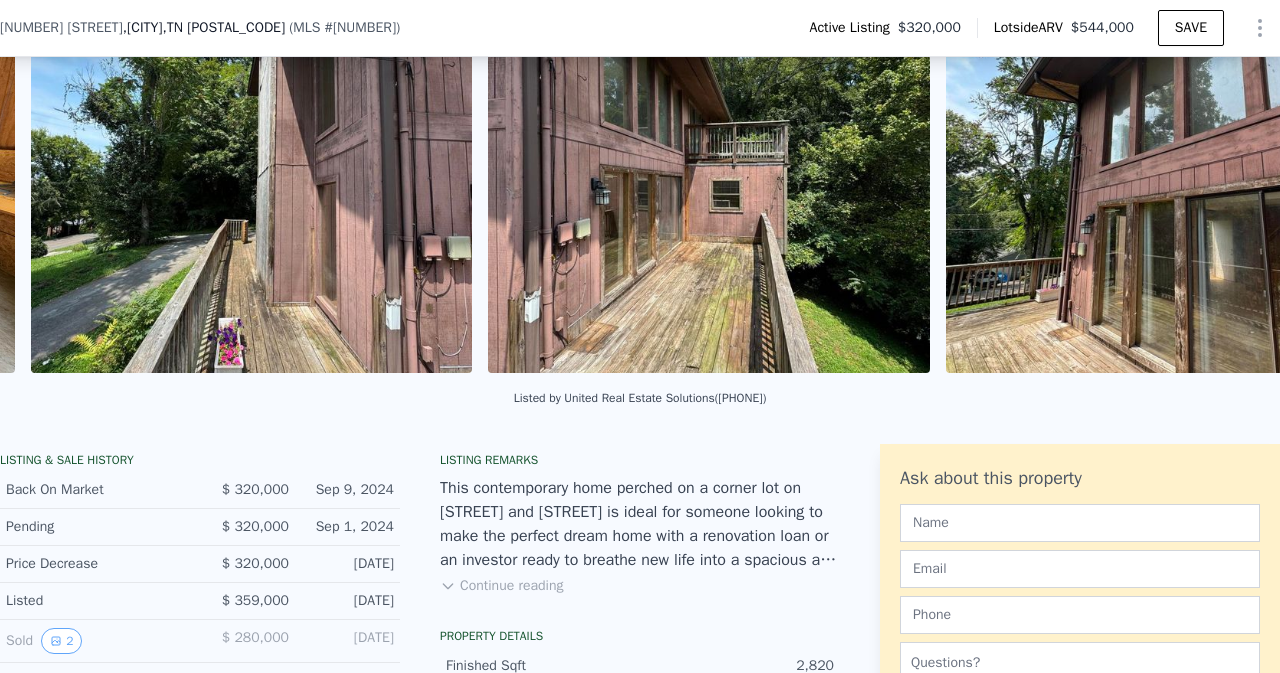 scroll, scrollTop: 0, scrollLeft: 16359, axis: horizontal 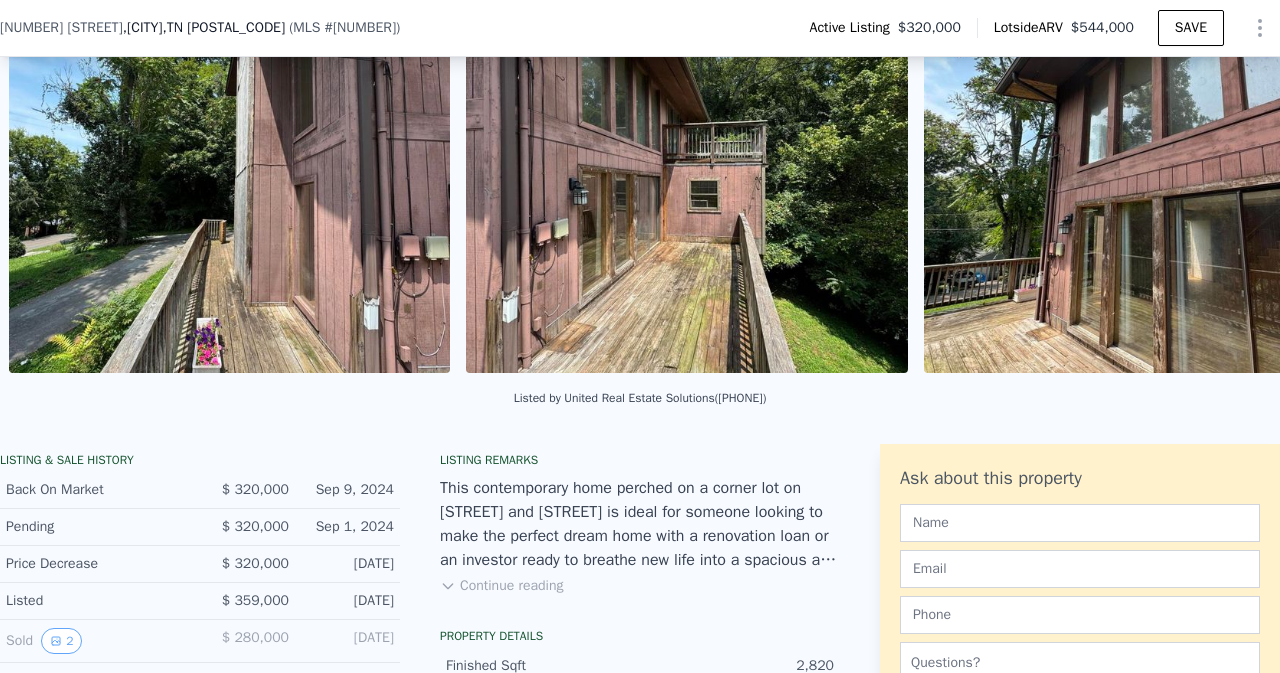 click at bounding box center (1145, 181) 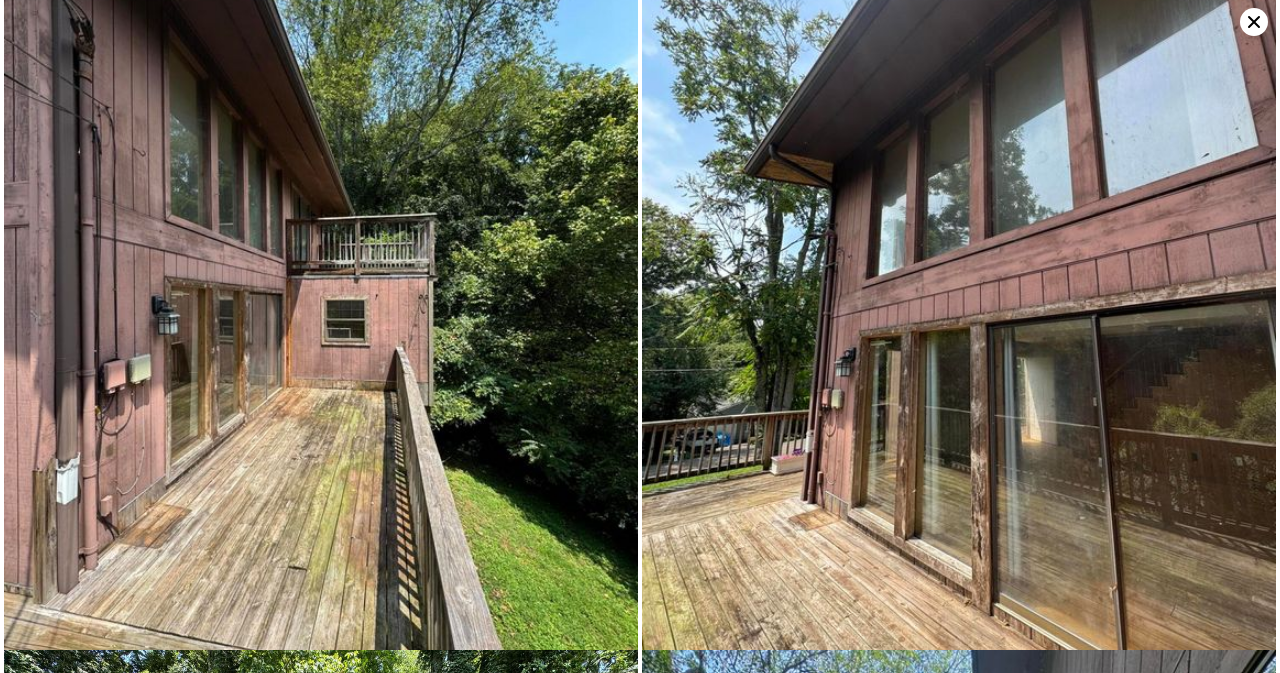 scroll, scrollTop: 7683, scrollLeft: 0, axis: vertical 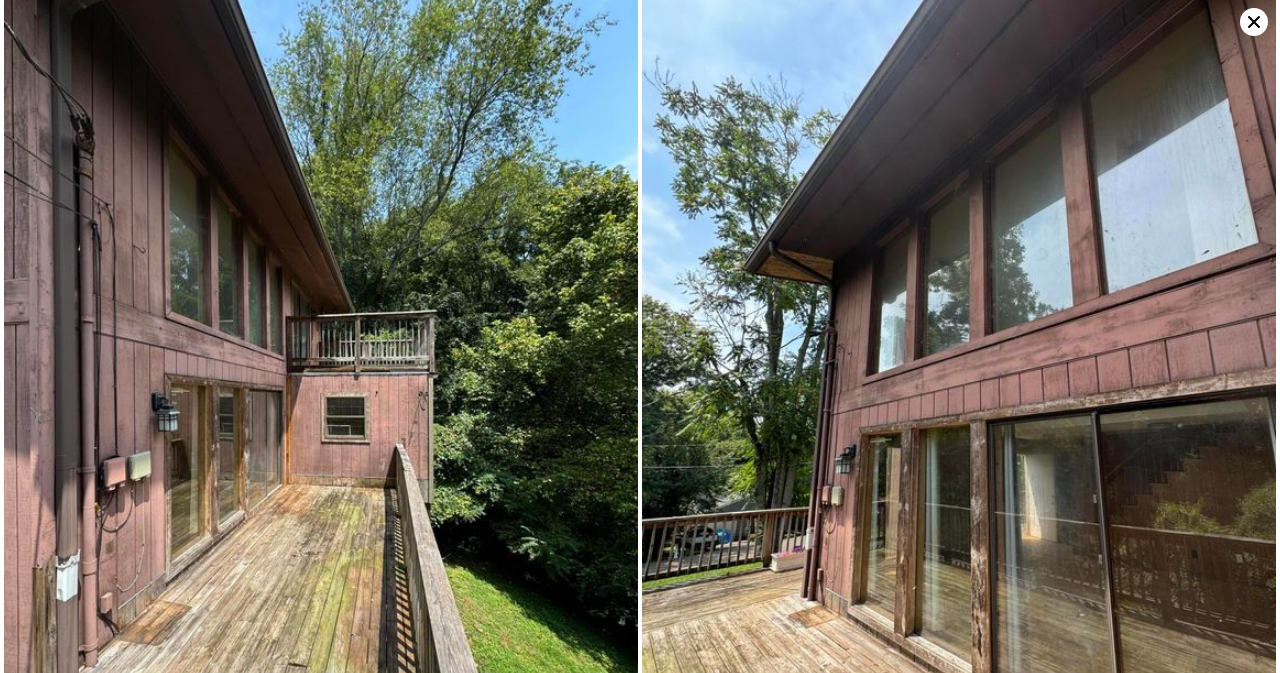 click 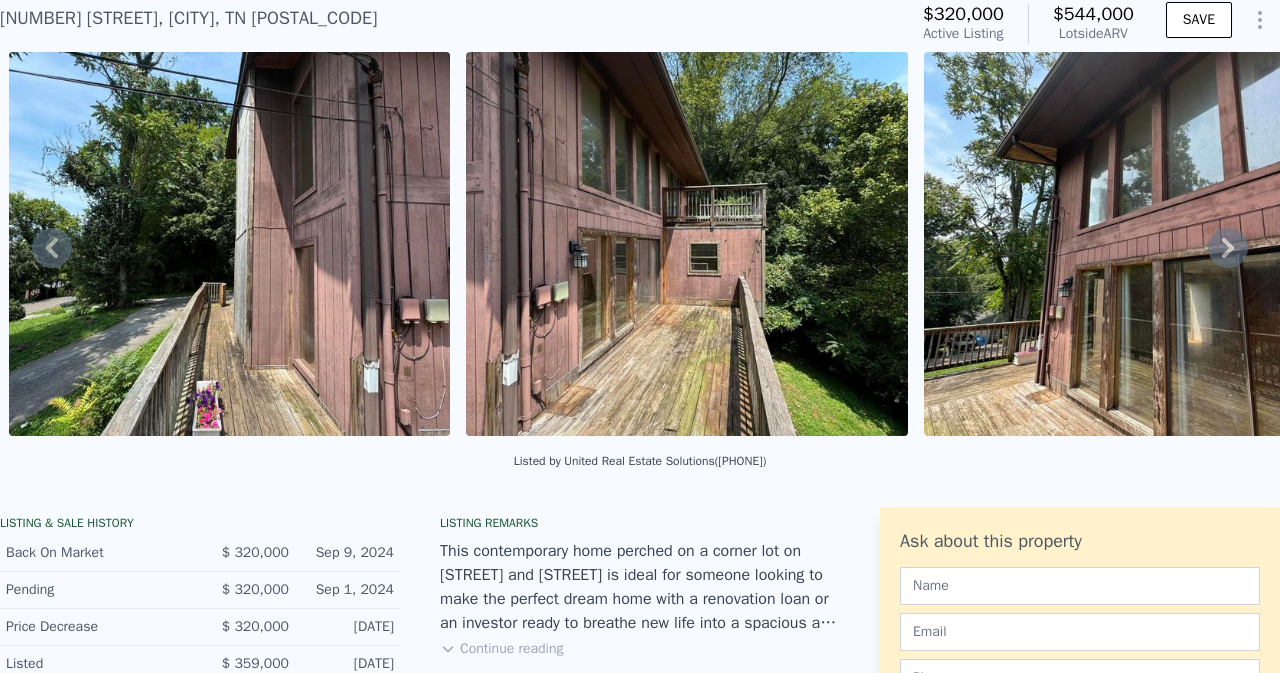 scroll, scrollTop: 56, scrollLeft: 0, axis: vertical 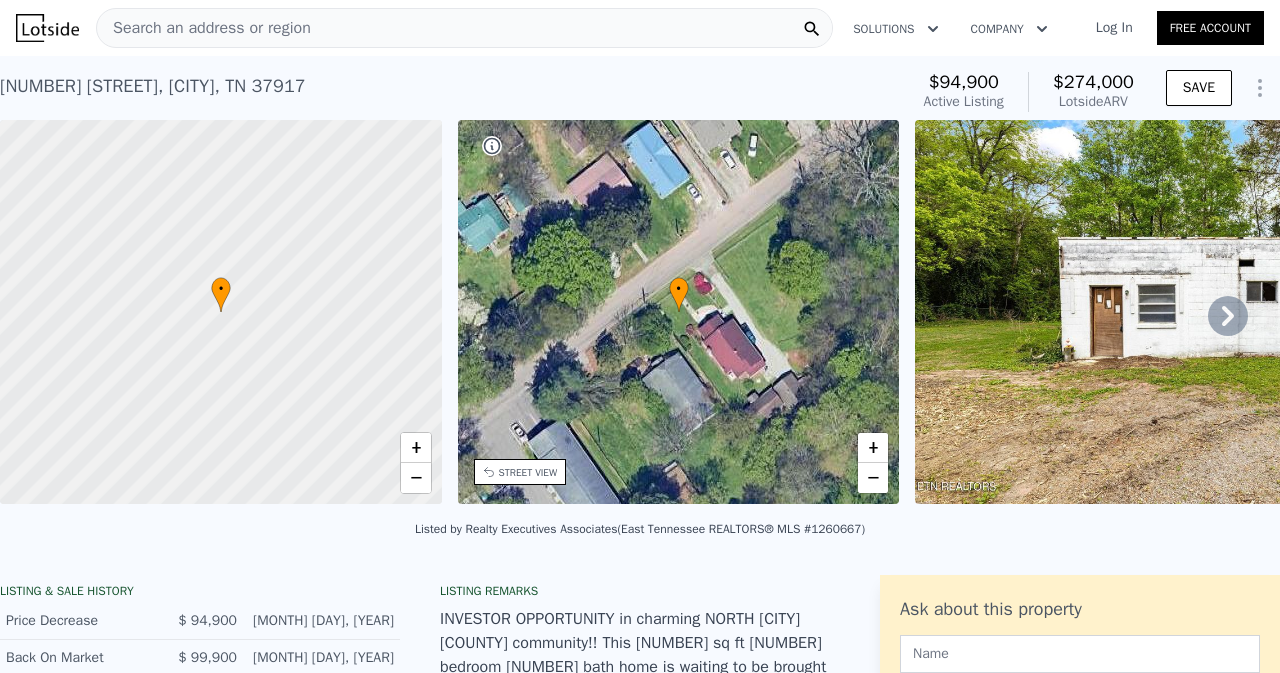 click 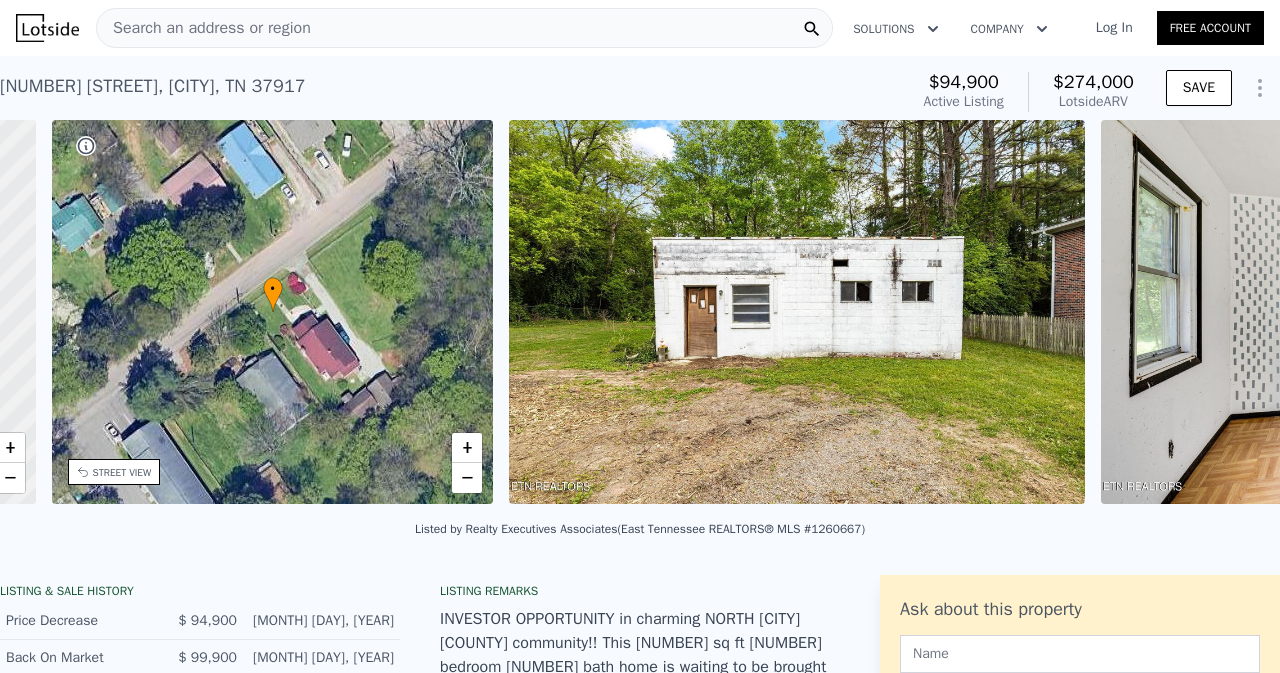 scroll, scrollTop: 0, scrollLeft: 465, axis: horizontal 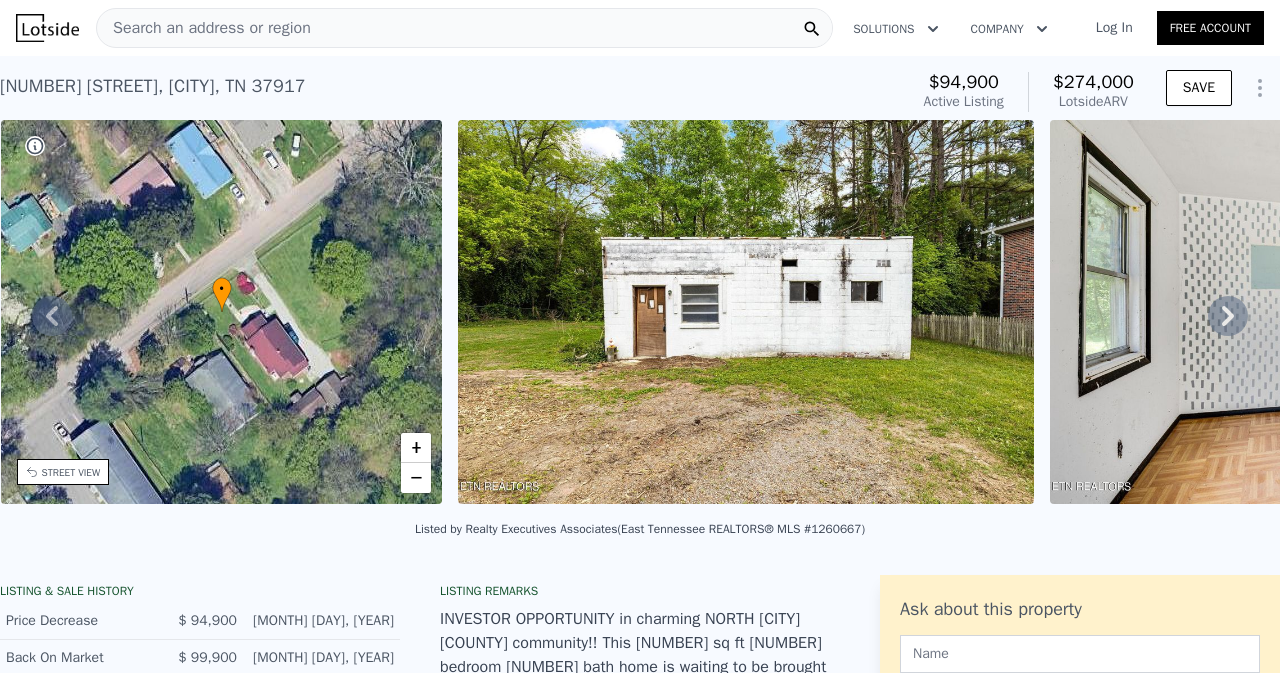 click 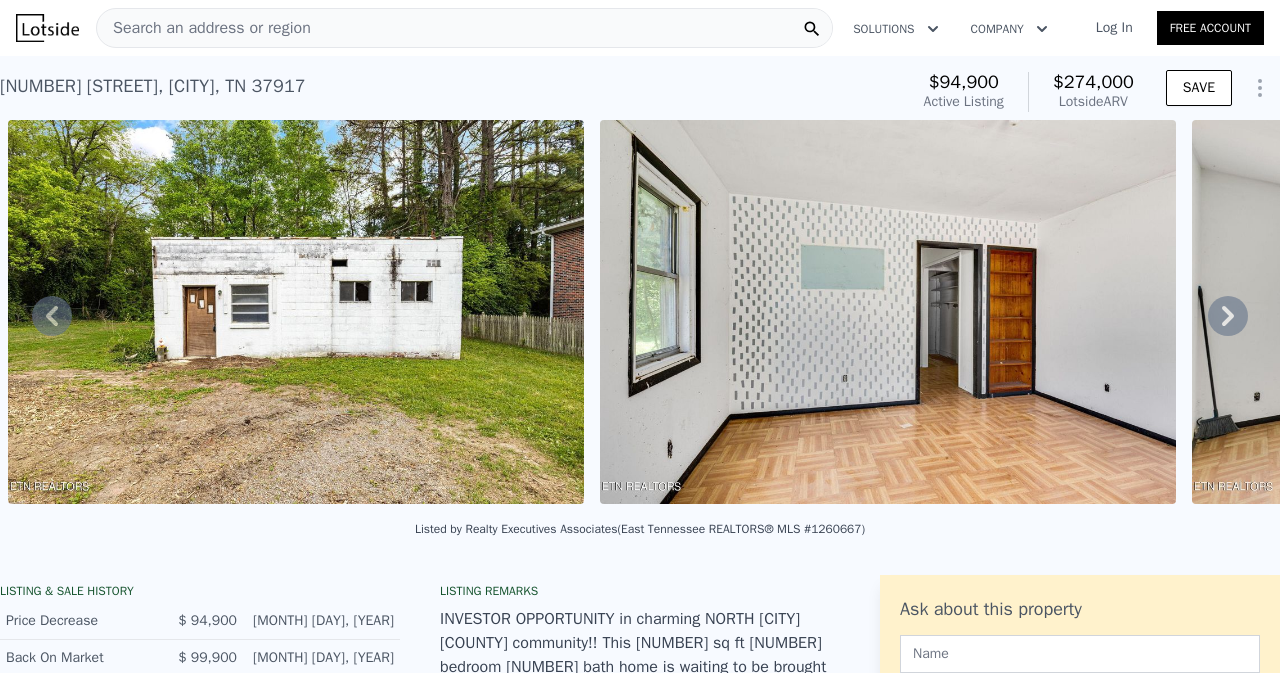 click 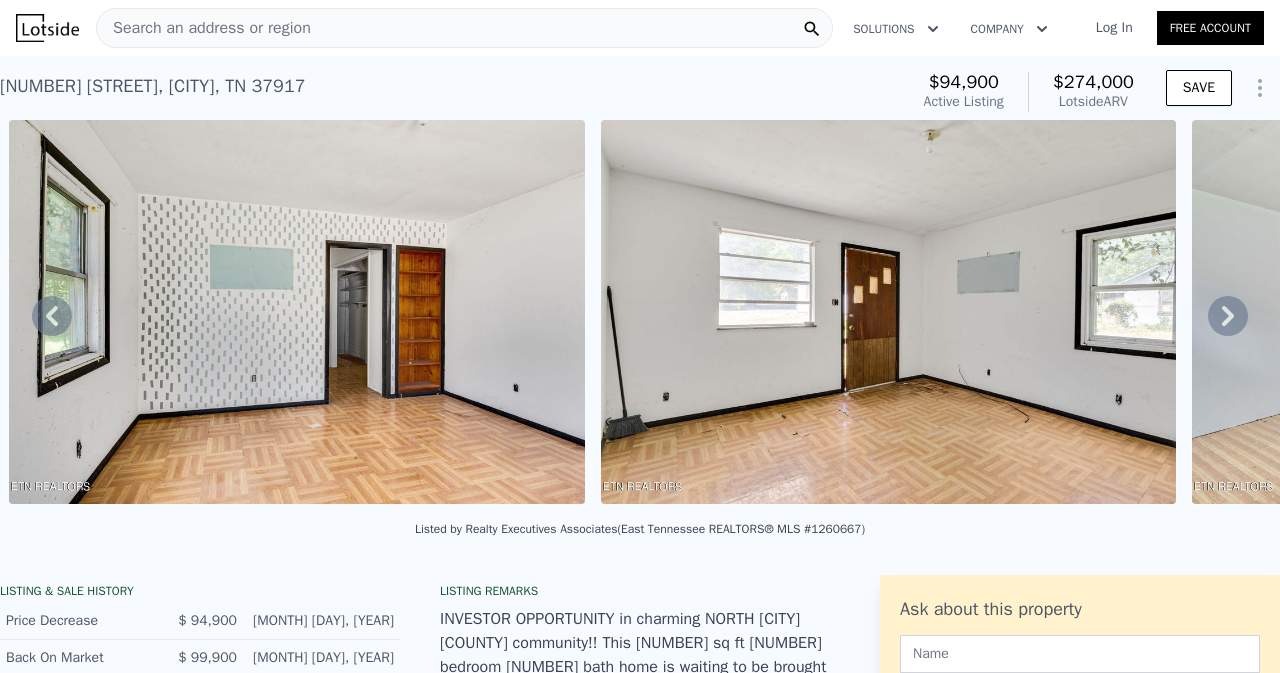 click 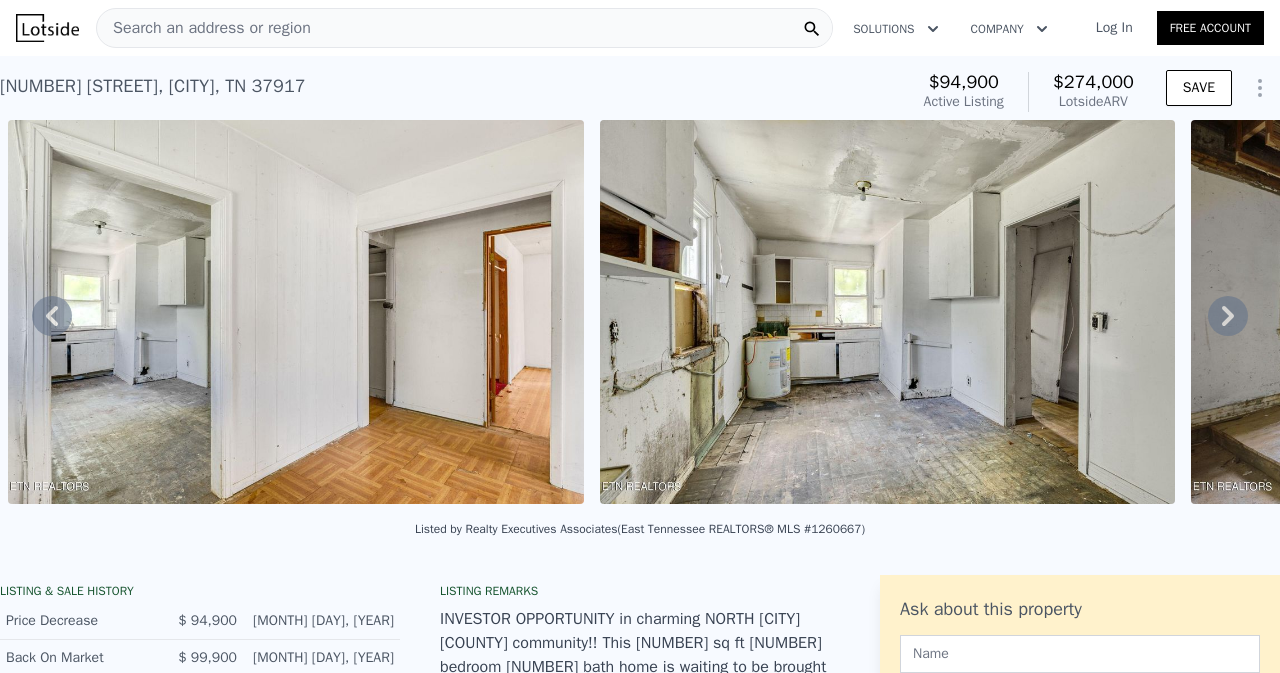 click 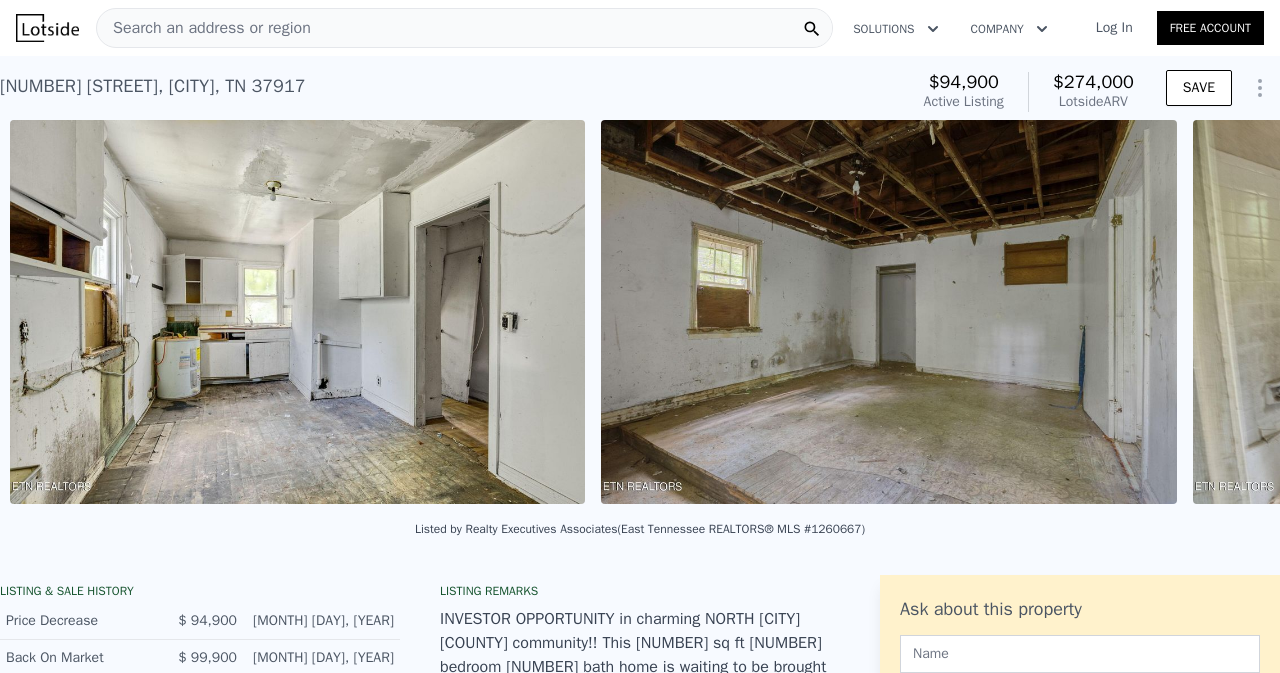 scroll, scrollTop: 0, scrollLeft: 4465, axis: horizontal 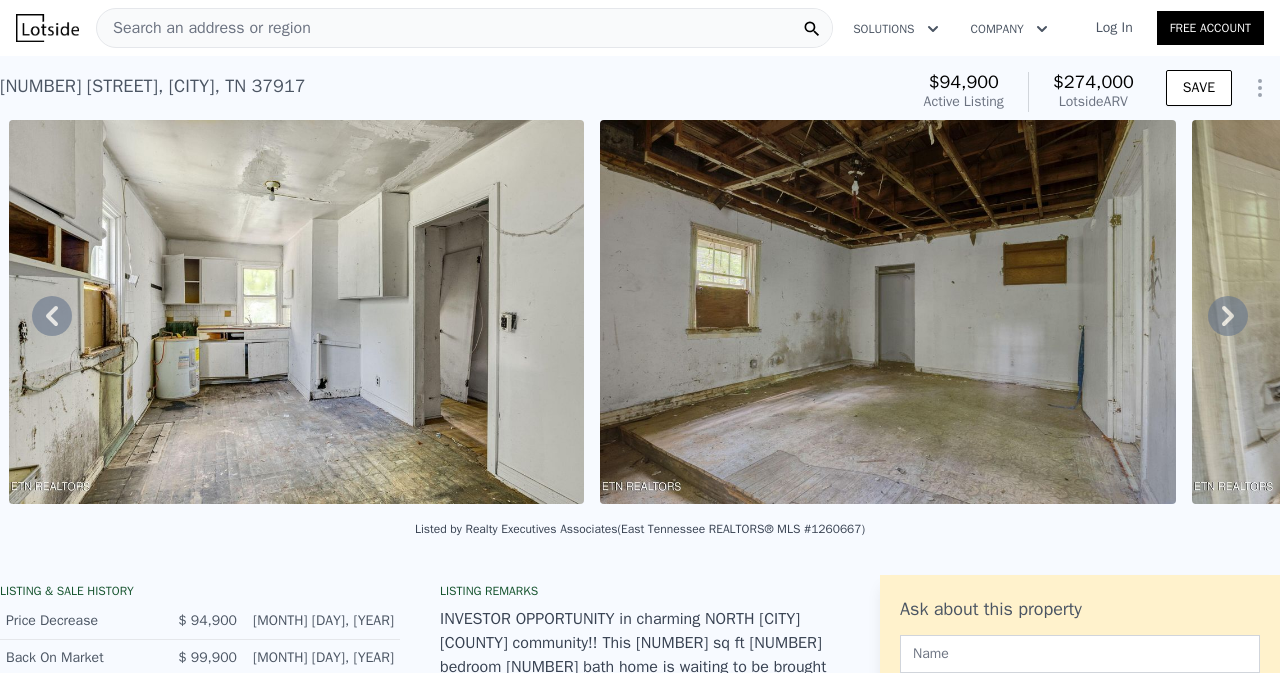 click 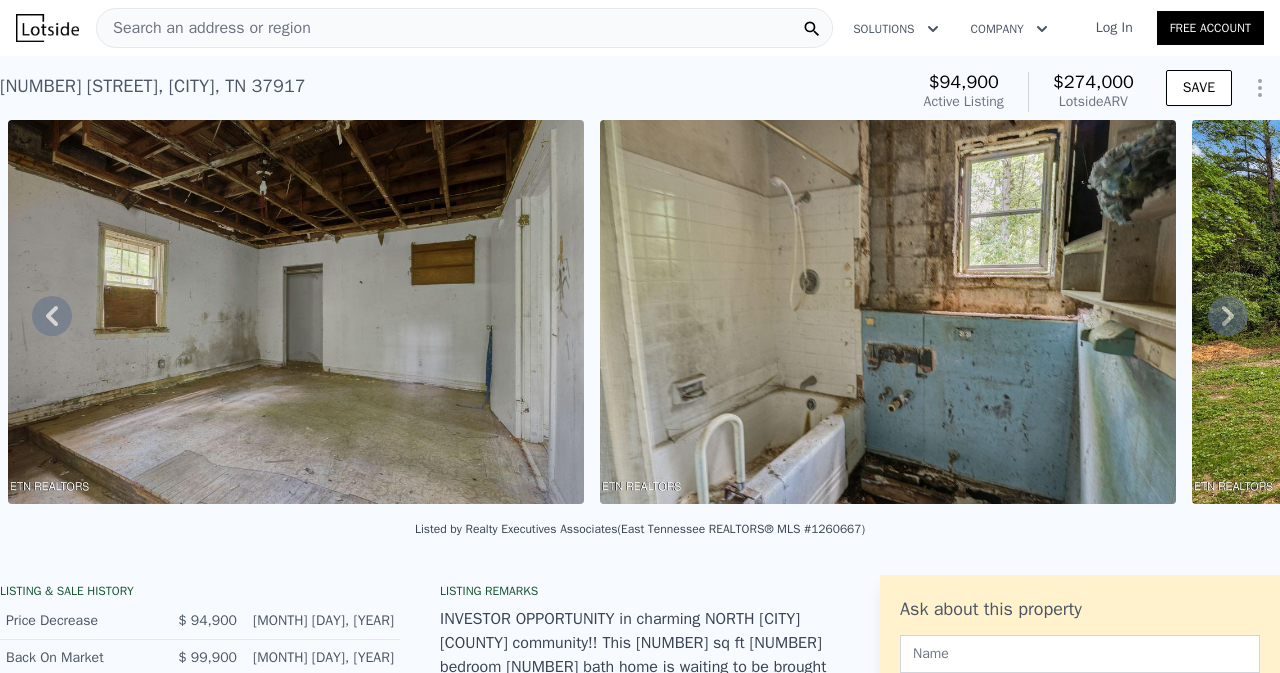 click 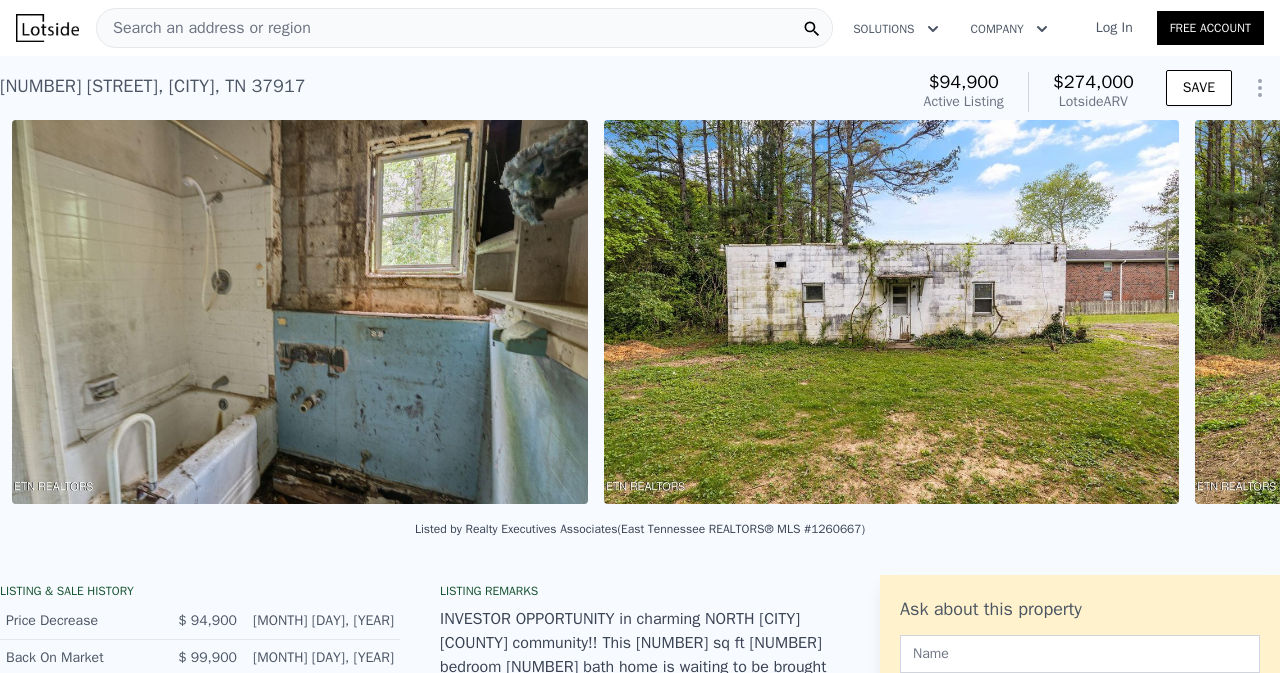 scroll, scrollTop: 0, scrollLeft: 5648, axis: horizontal 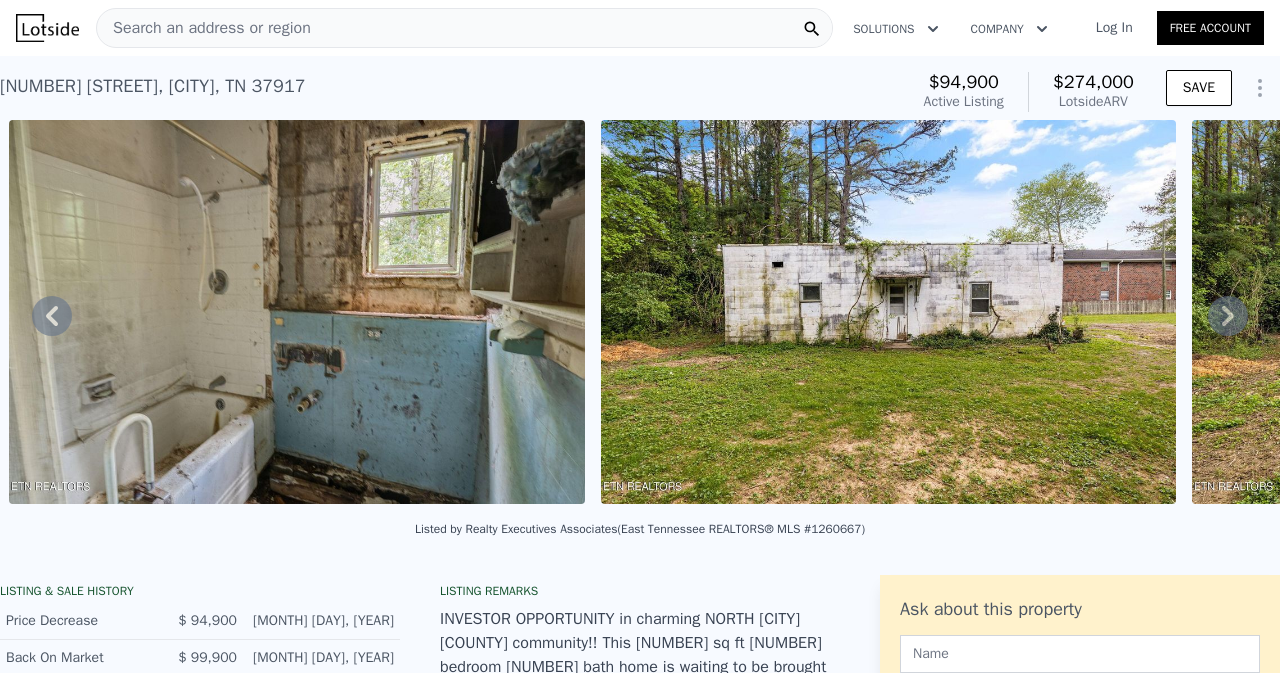 click 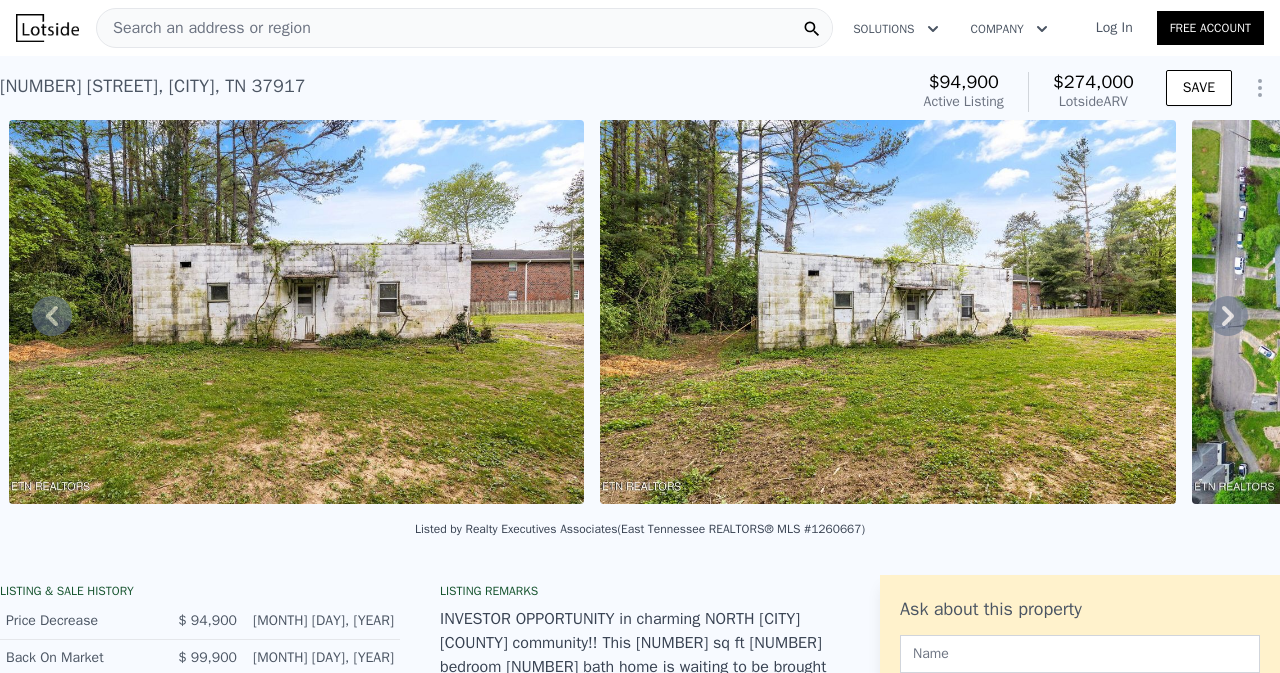 click 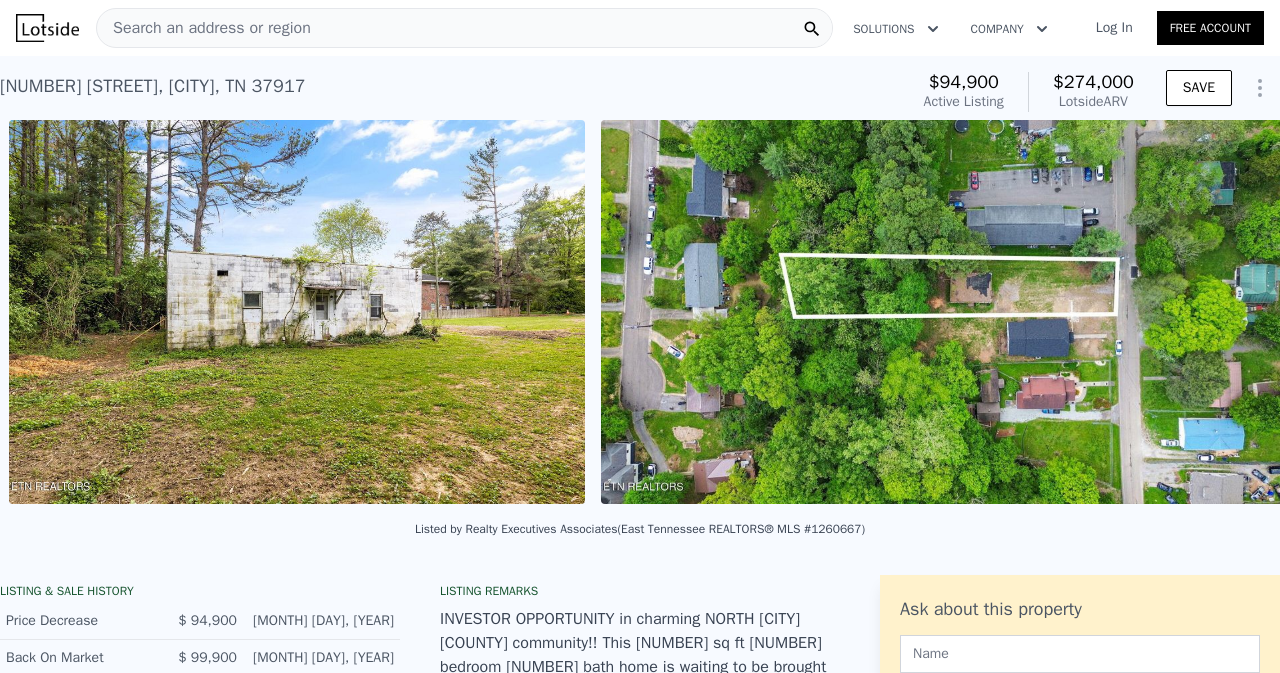 scroll, scrollTop: 0, scrollLeft: 6832, axis: horizontal 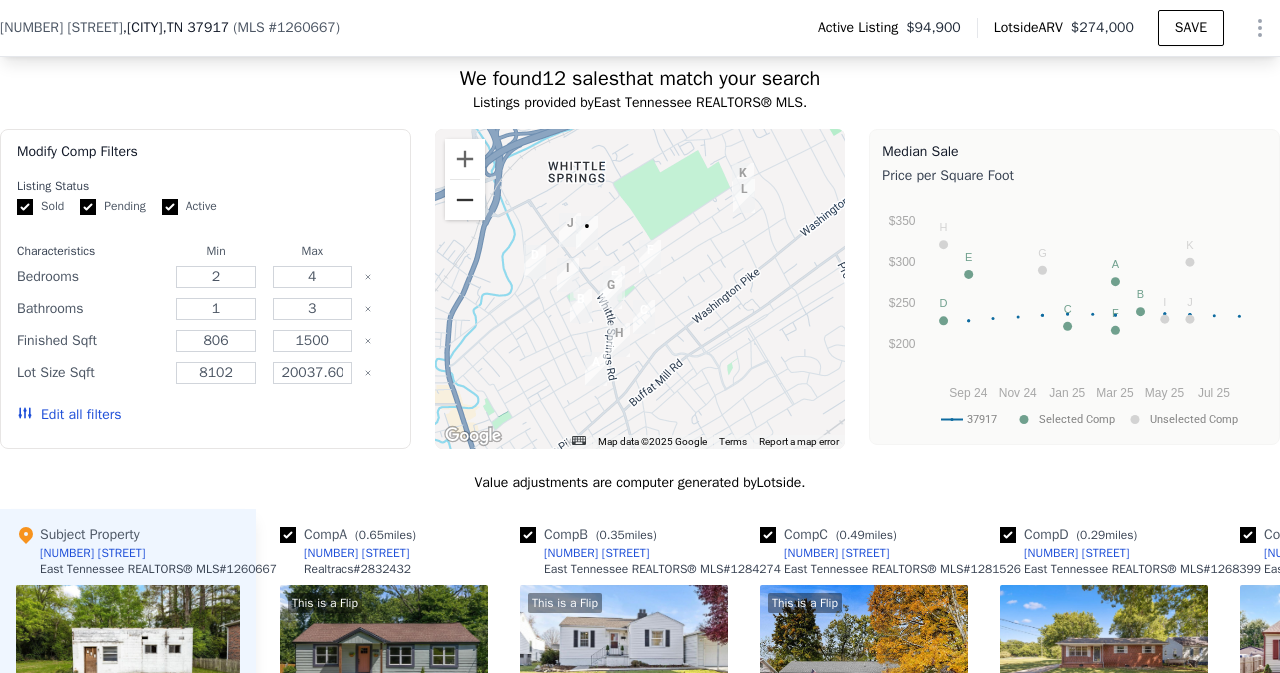 click at bounding box center (465, 200) 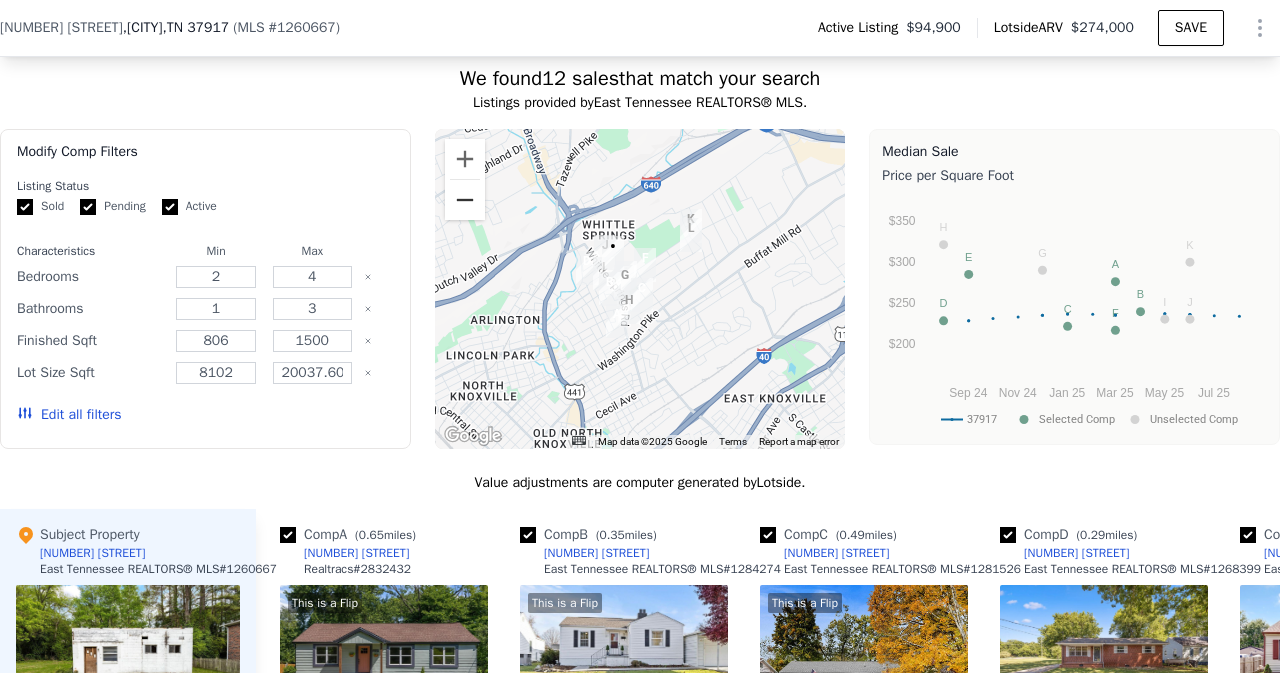 click at bounding box center (465, 200) 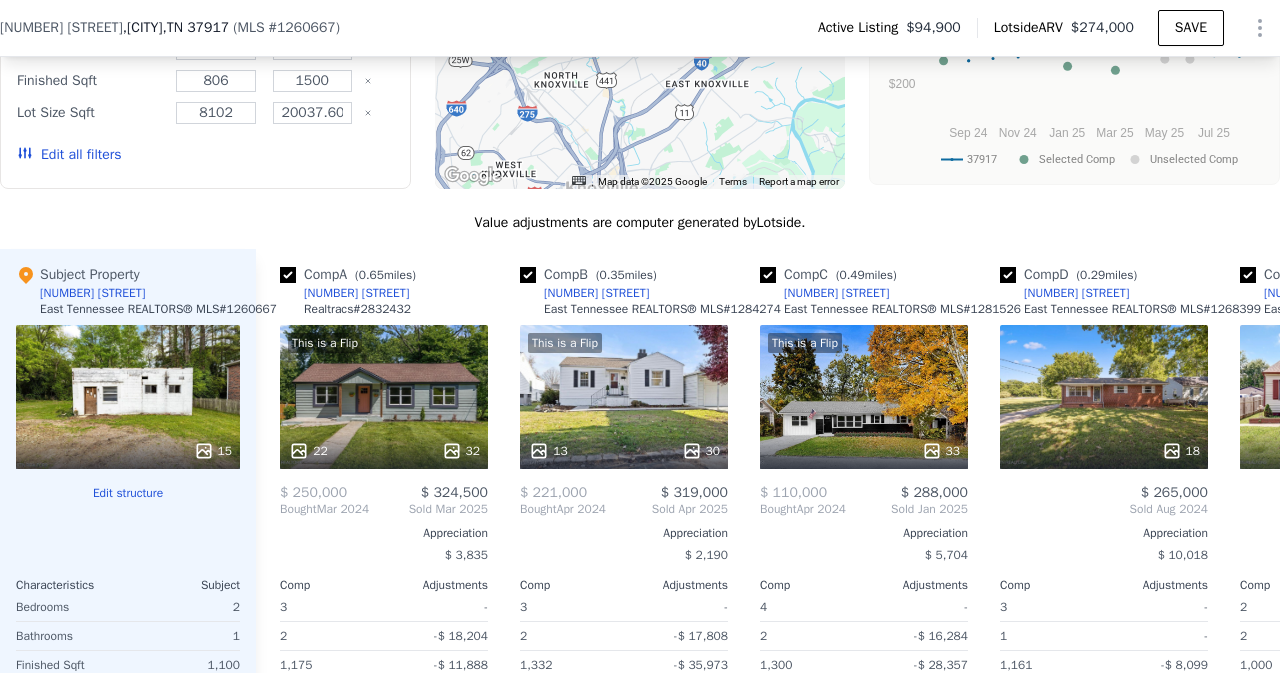 scroll, scrollTop: 1678, scrollLeft: 0, axis: vertical 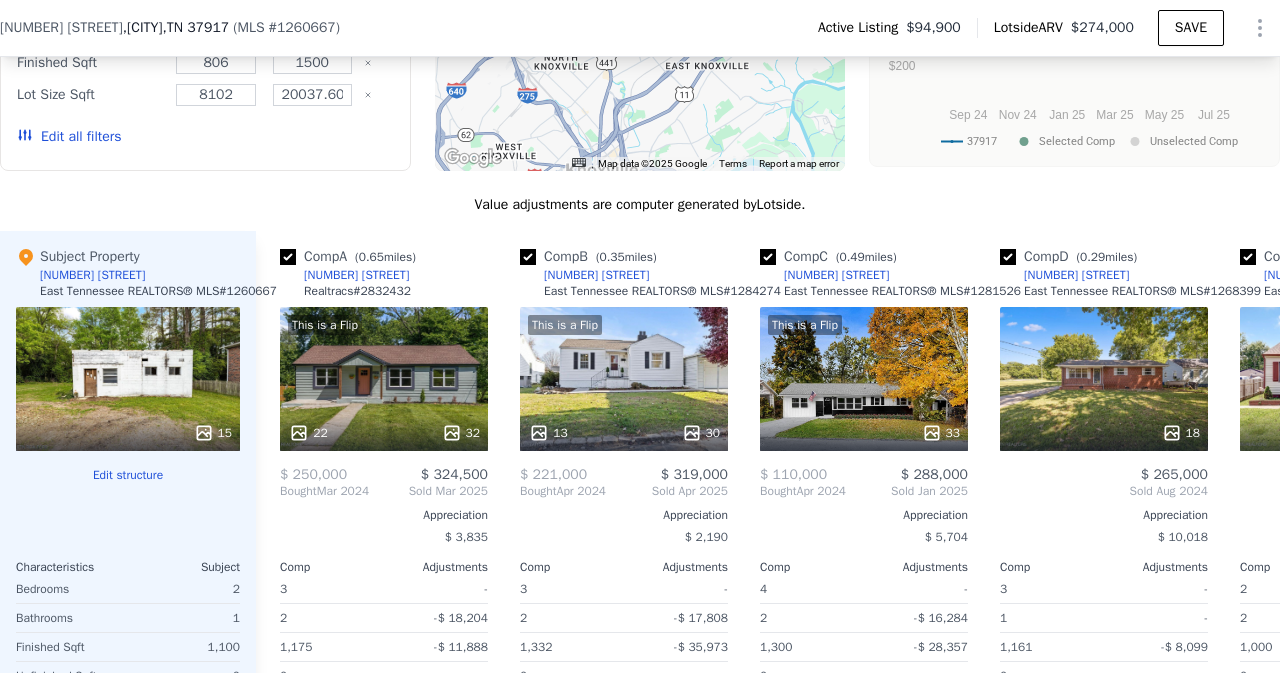 click on "15" at bounding box center (128, 379) 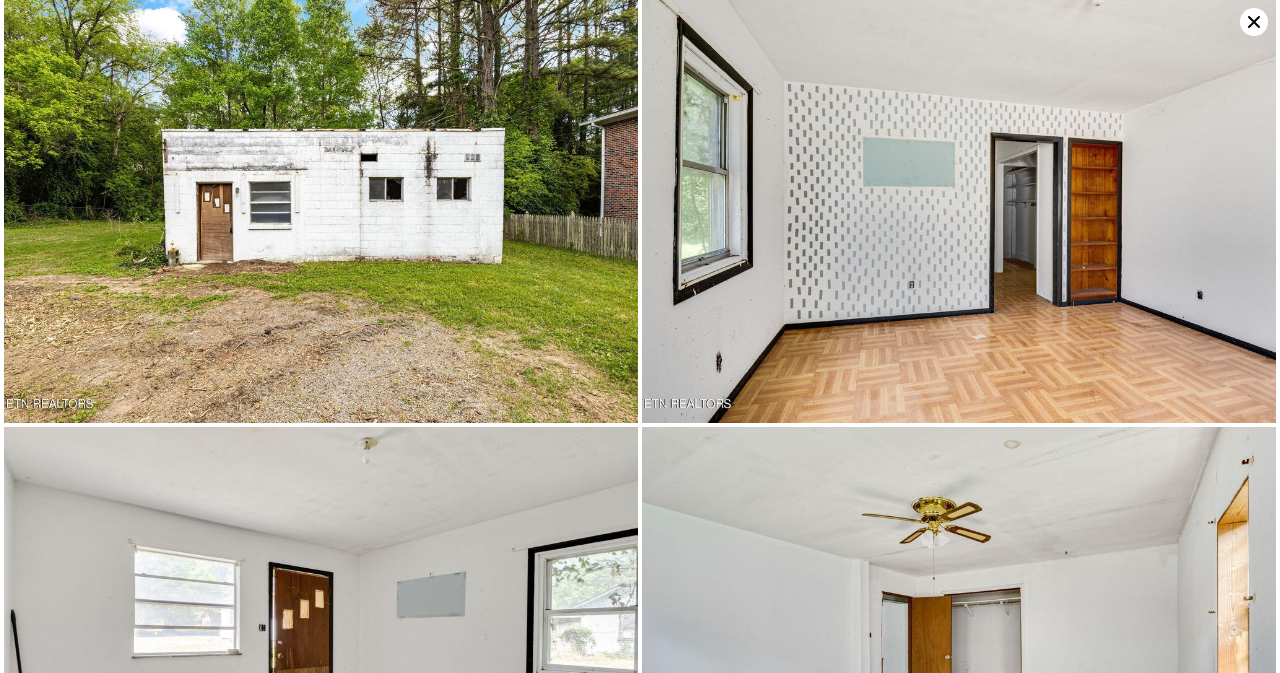 click 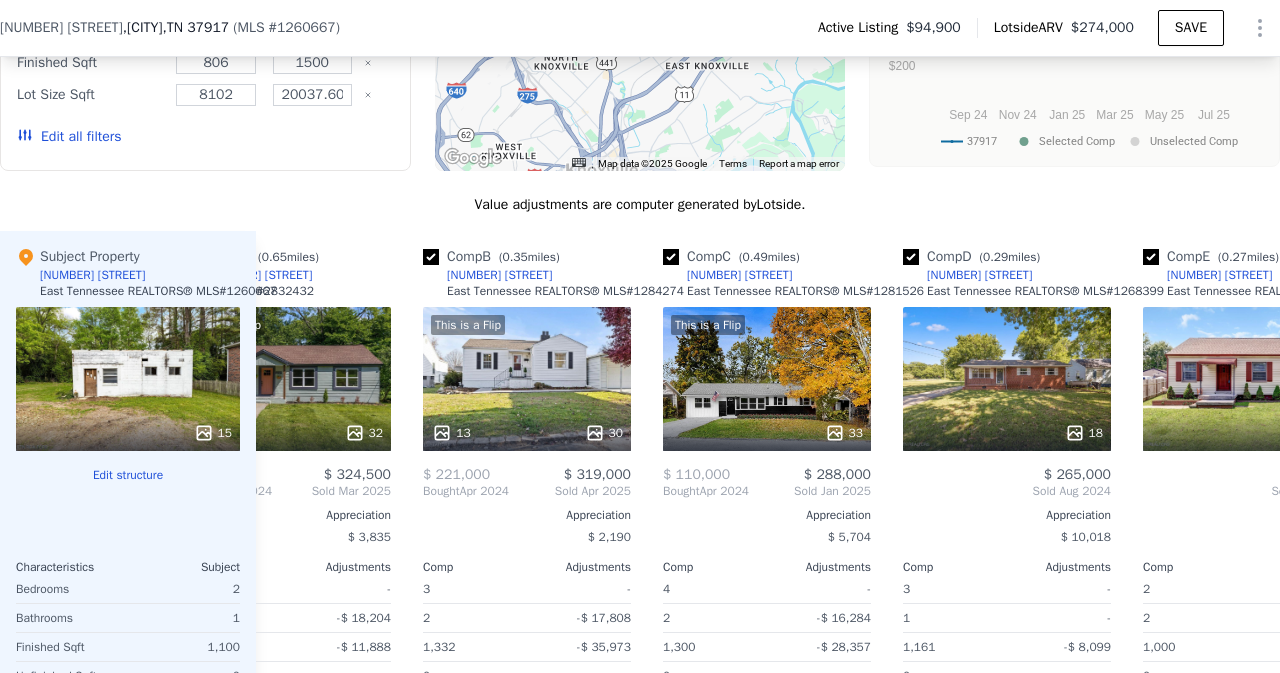 scroll, scrollTop: 0, scrollLeft: 110, axis: horizontal 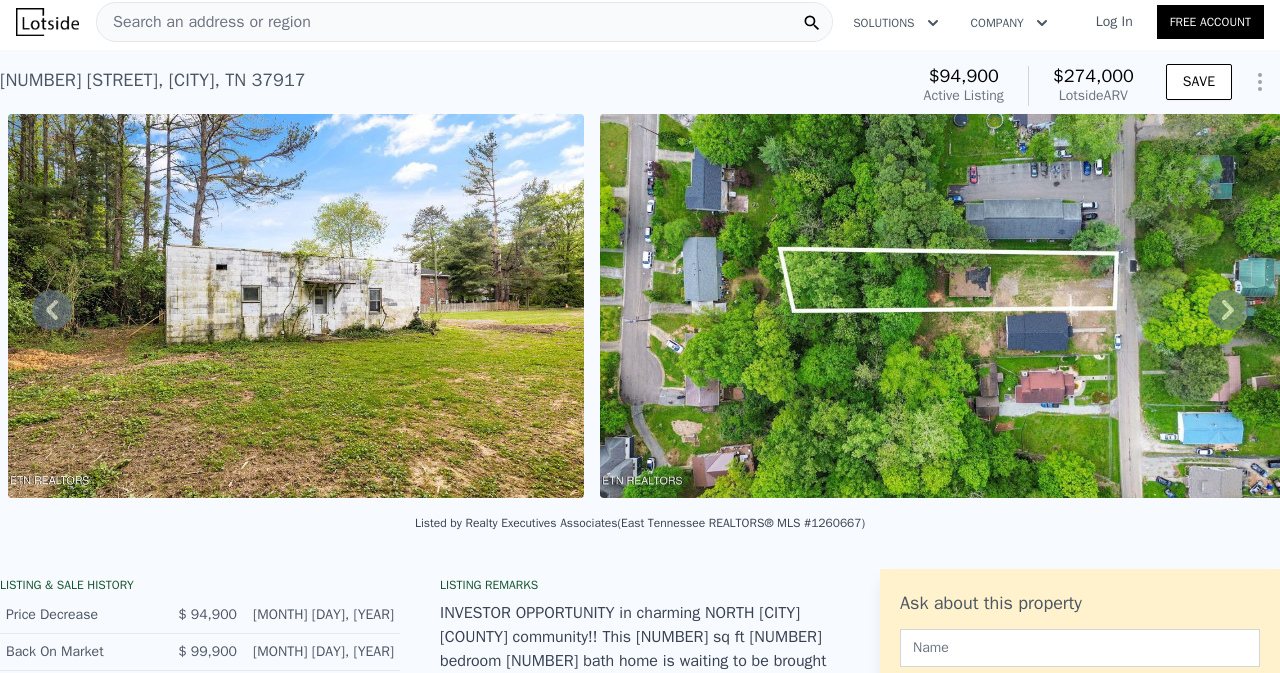 click on "[NUMBER] [STREET] ,   [CITY] ,   [STATE]   [POSTAL_CODE] Active at  [PRICE] (~ARV  [PRICE] ) [PRICE]  Active Listing [PRICE] Lotside  ARV SAVE" at bounding box center (640, 82) 